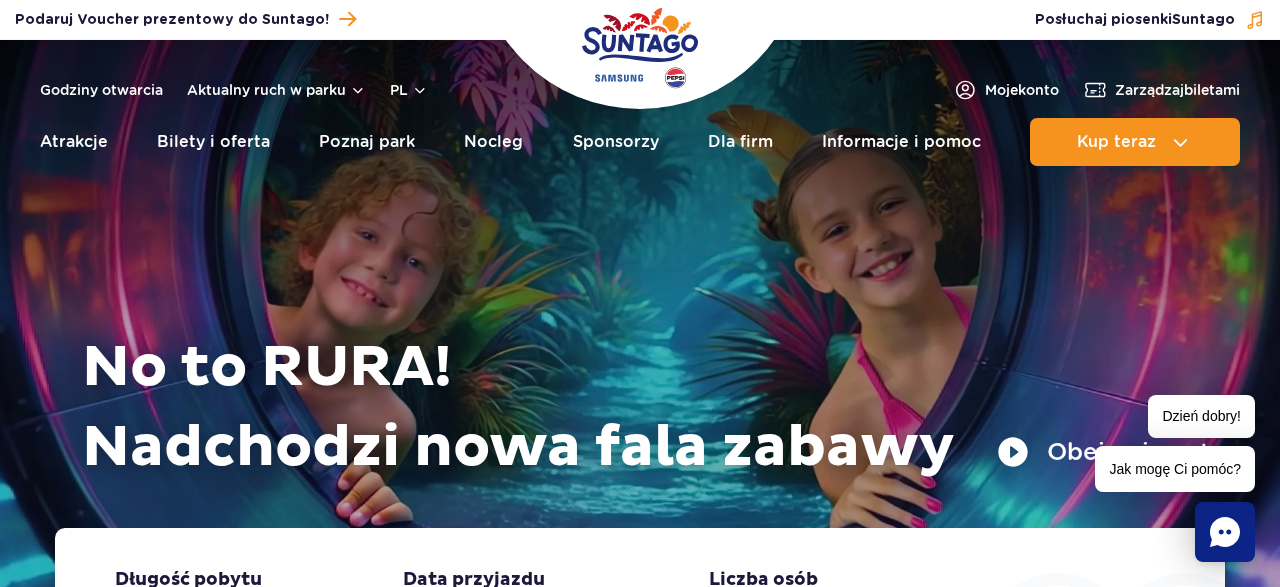 scroll, scrollTop: 0, scrollLeft: 0, axis: both 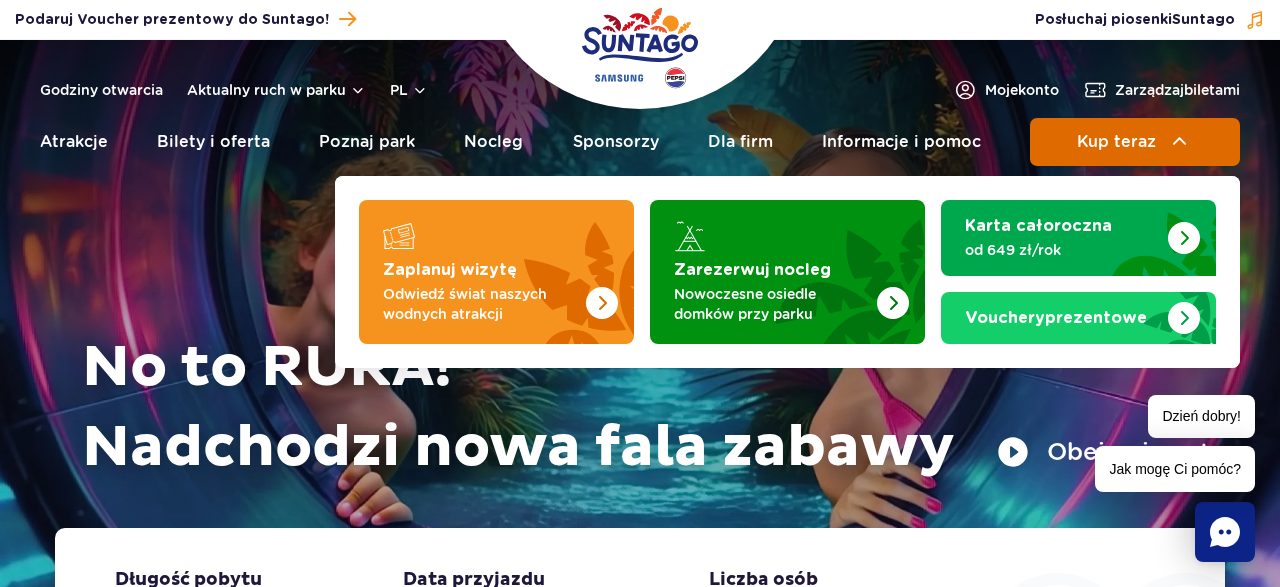 click on "Kup teraz" at bounding box center [1135, 142] 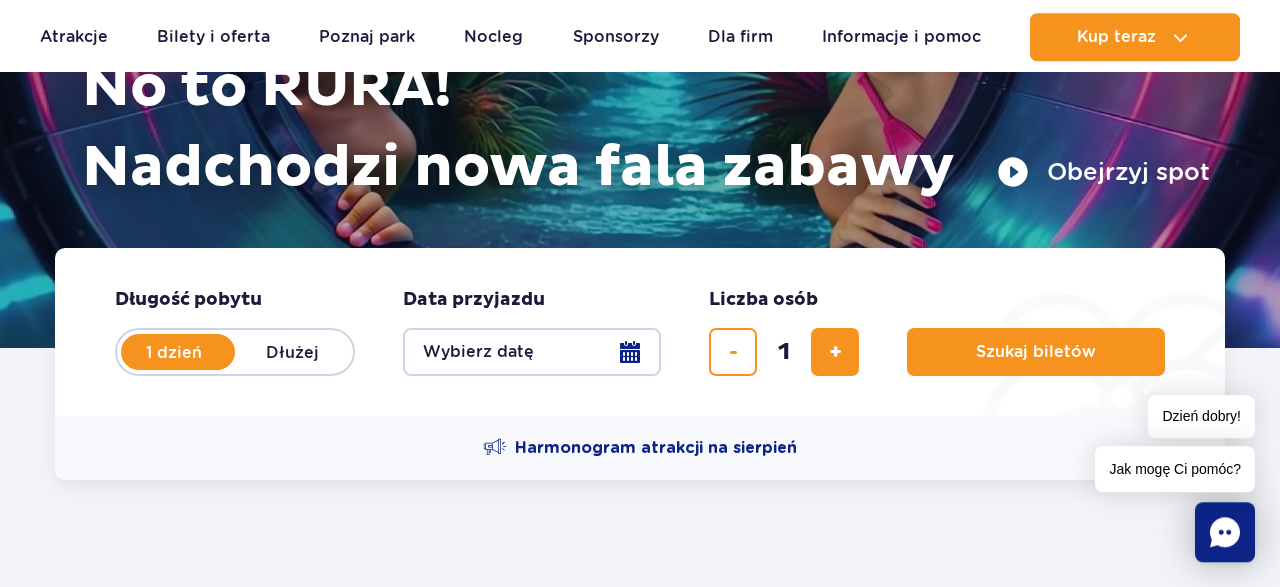 scroll, scrollTop: 312, scrollLeft: 0, axis: vertical 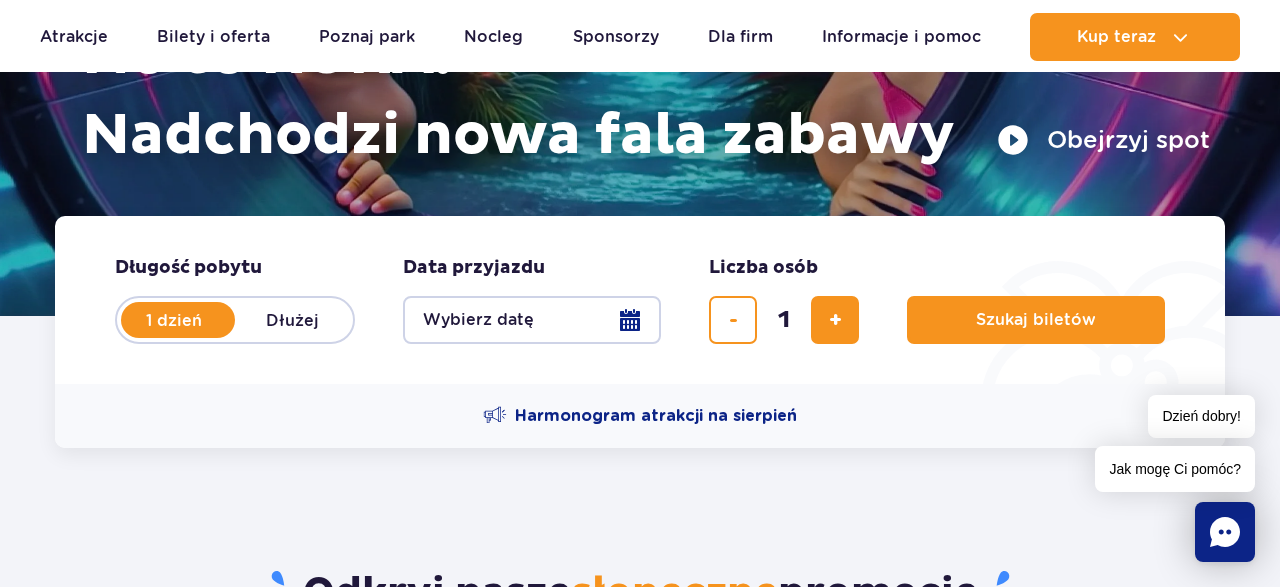 click on "Wybierz datę" at bounding box center (532, 320) 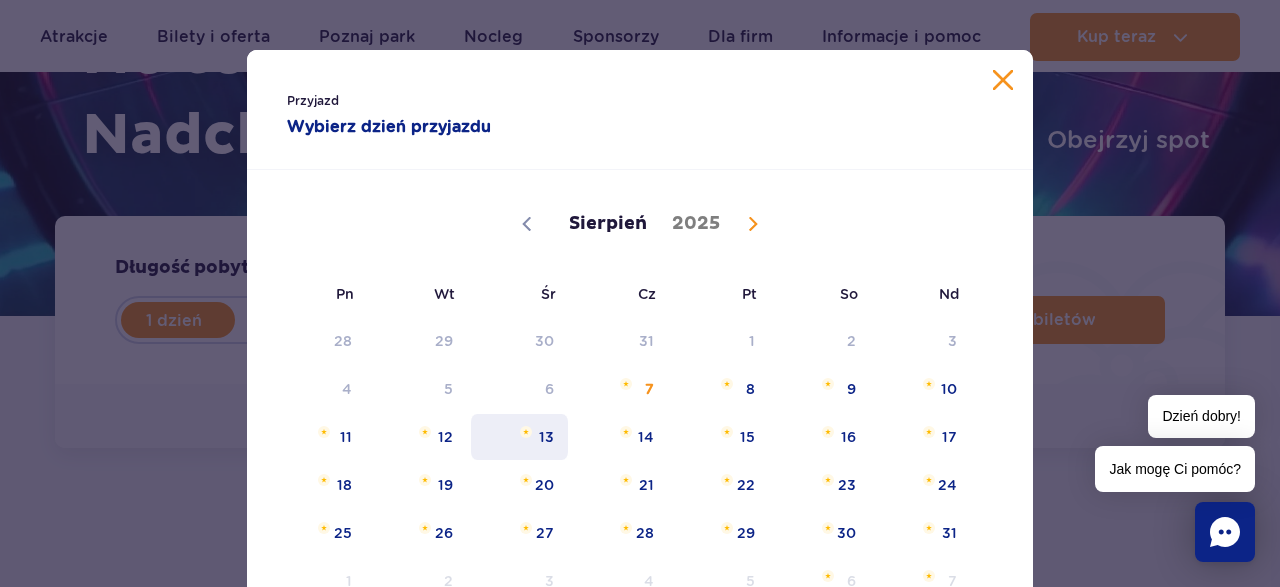 click on "13" at bounding box center (519, 437) 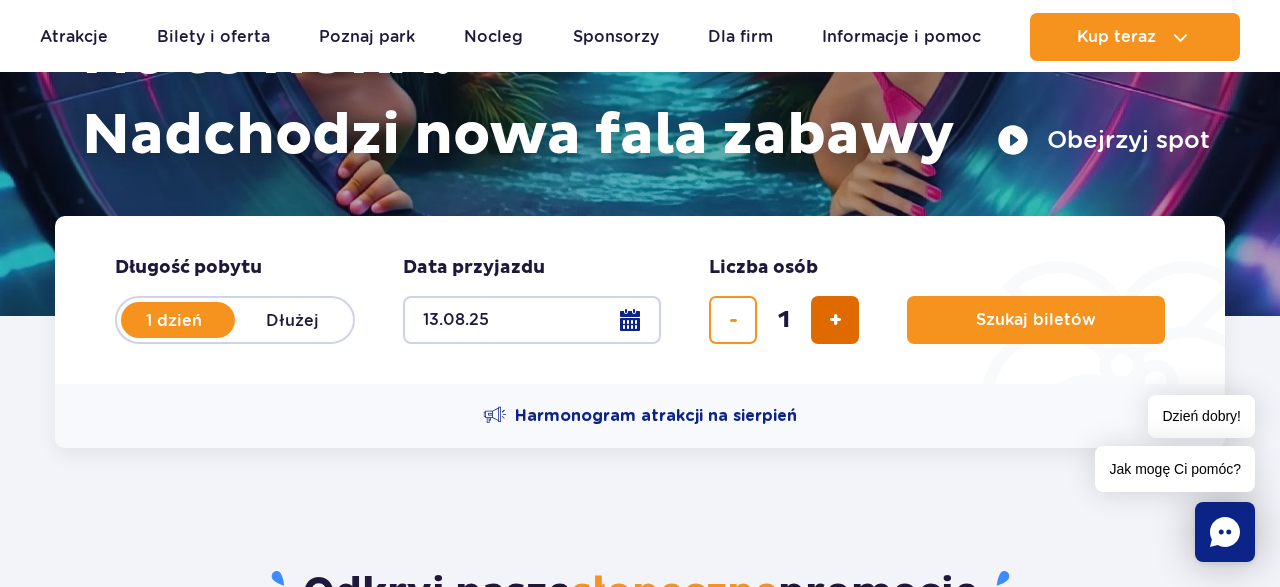 click at bounding box center (835, 320) 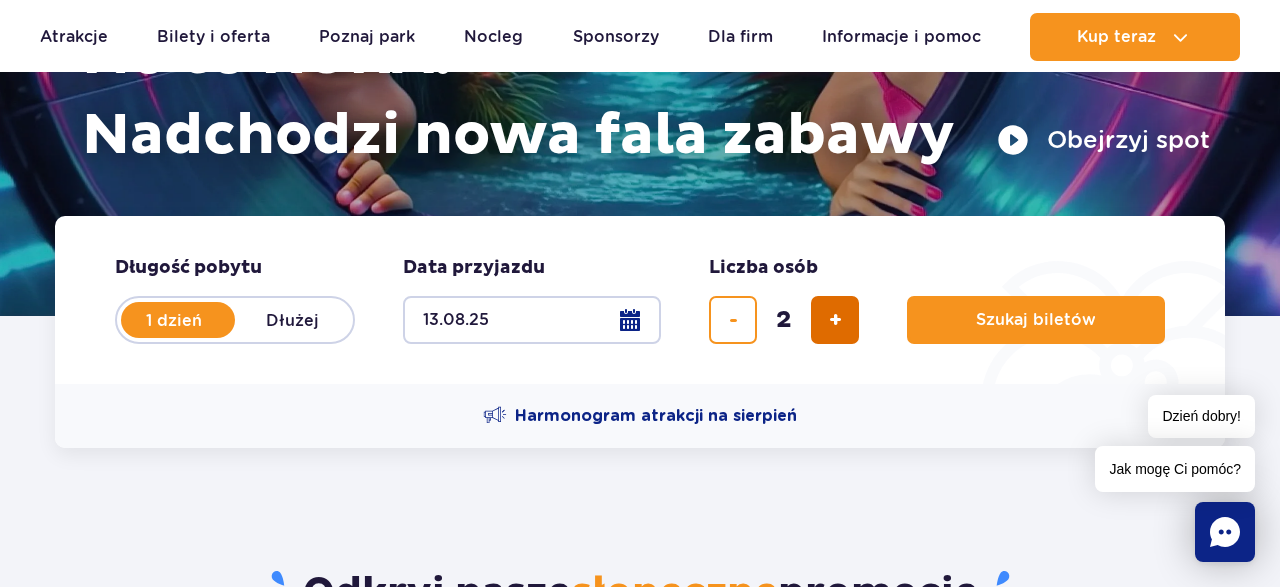 click at bounding box center [835, 320] 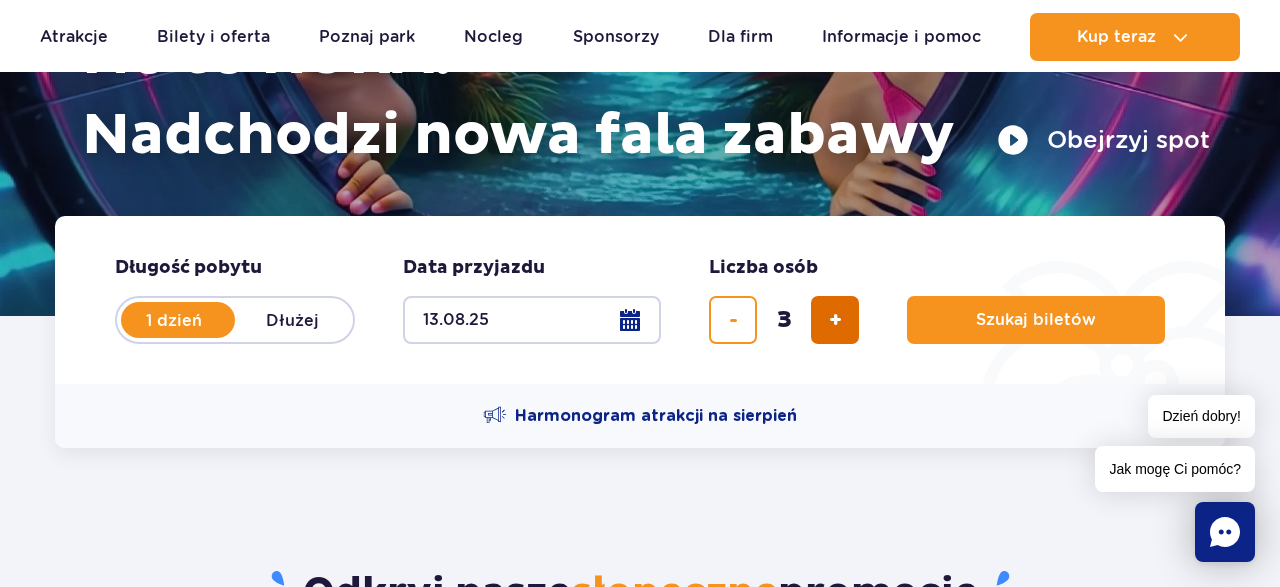 click at bounding box center (835, 320) 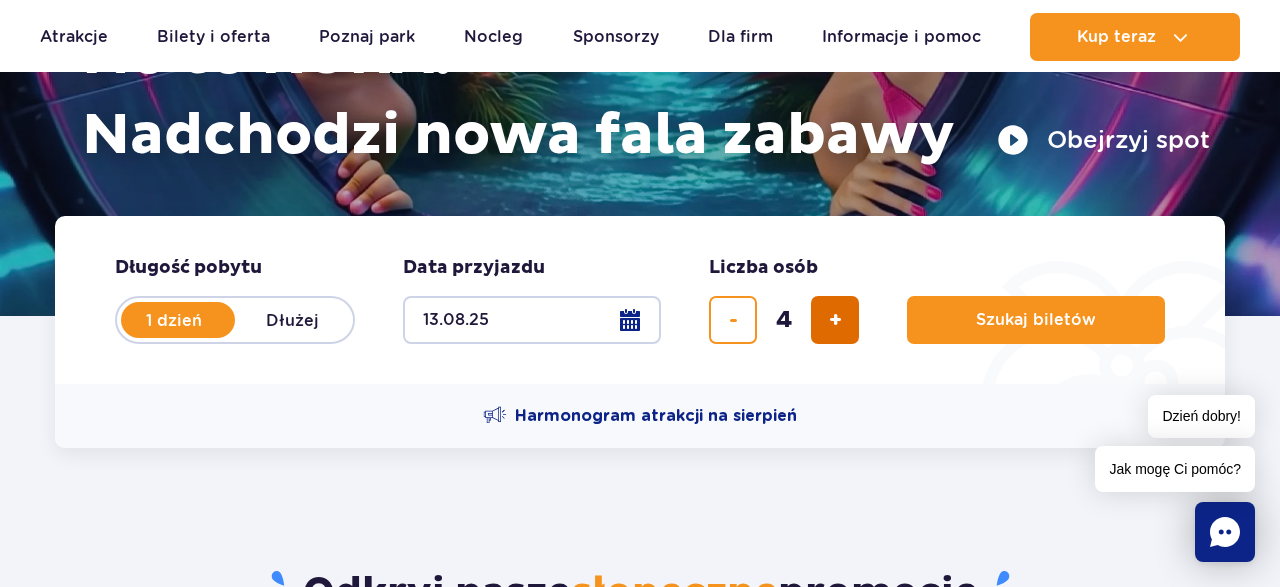 click at bounding box center [835, 320] 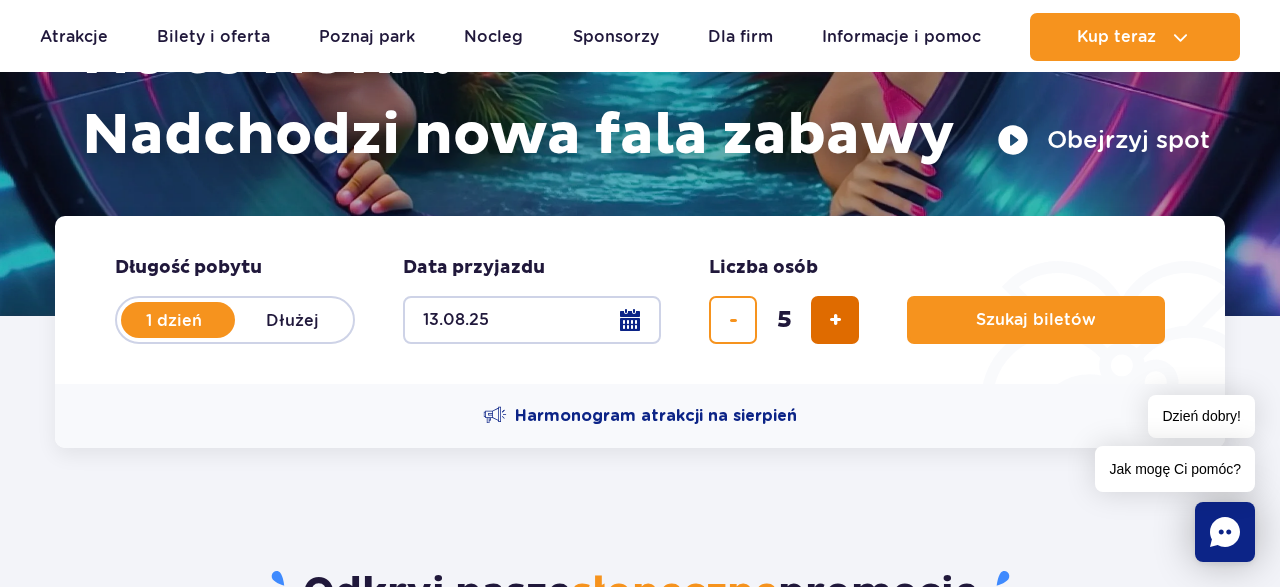 click at bounding box center [835, 320] 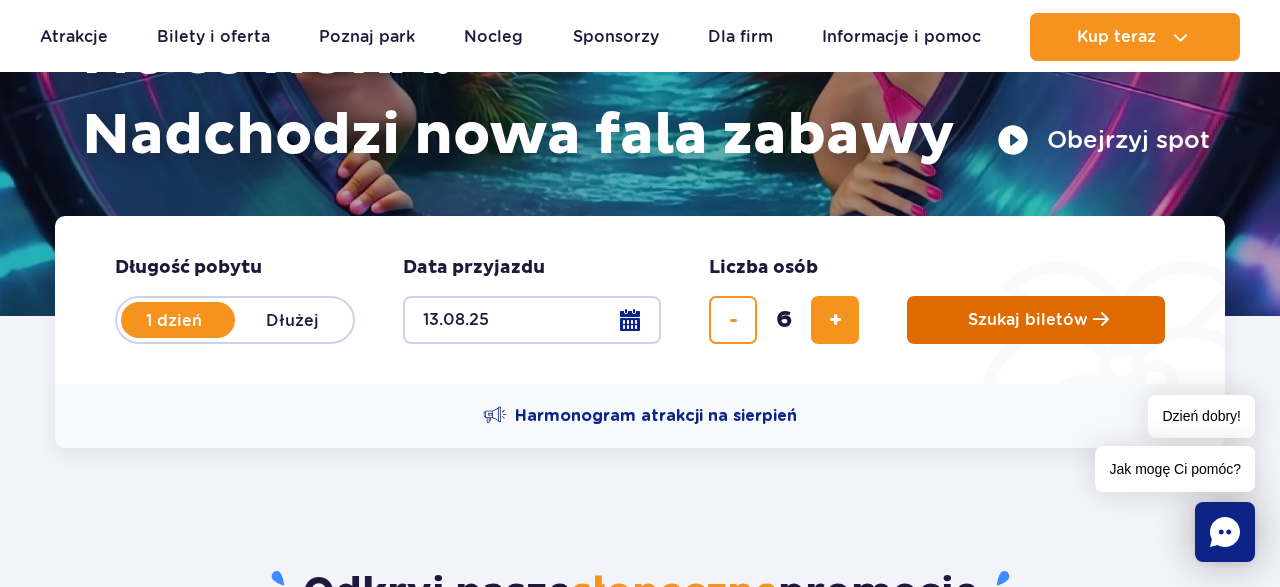 click on "Szukaj biletów" at bounding box center [1036, 320] 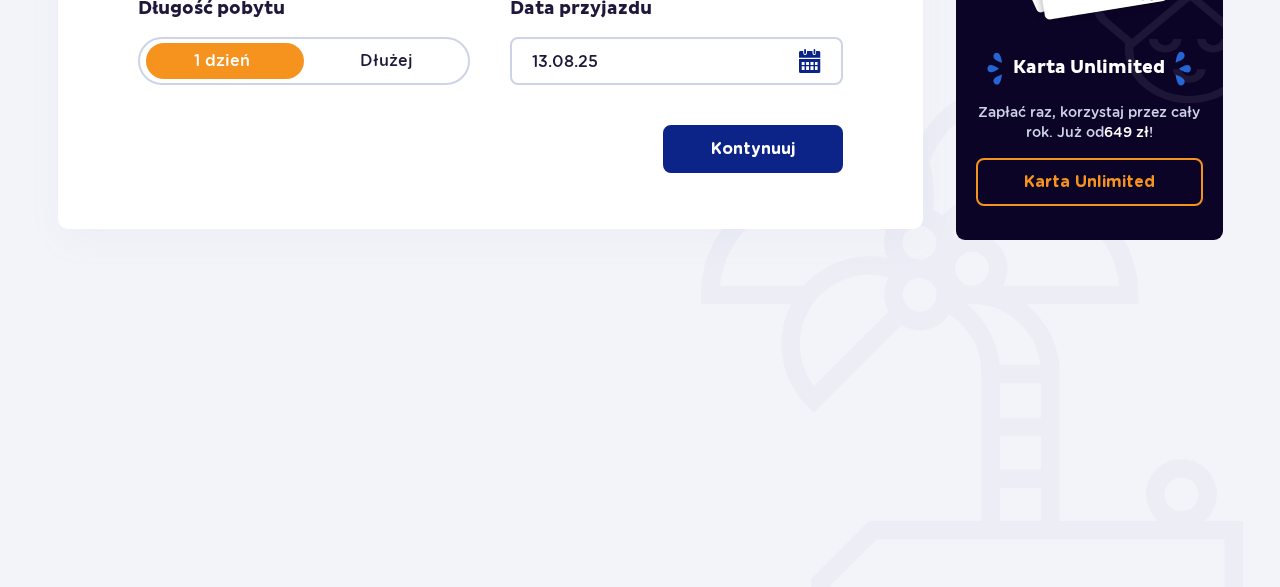 scroll, scrollTop: 416, scrollLeft: 0, axis: vertical 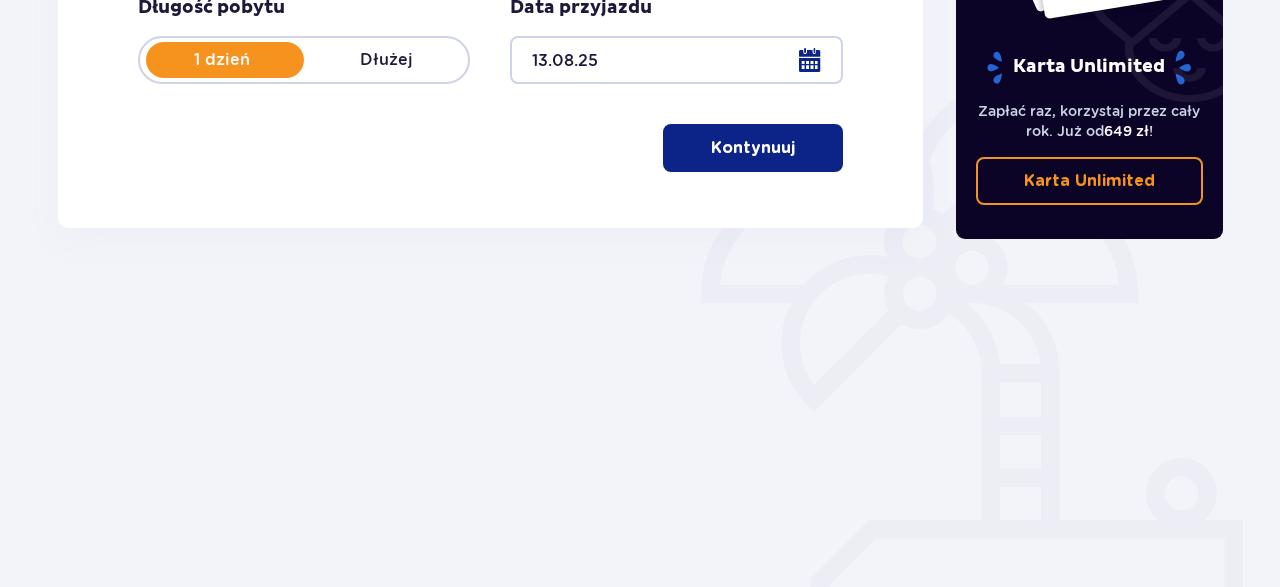 click on "Kontynuuj" at bounding box center (753, 148) 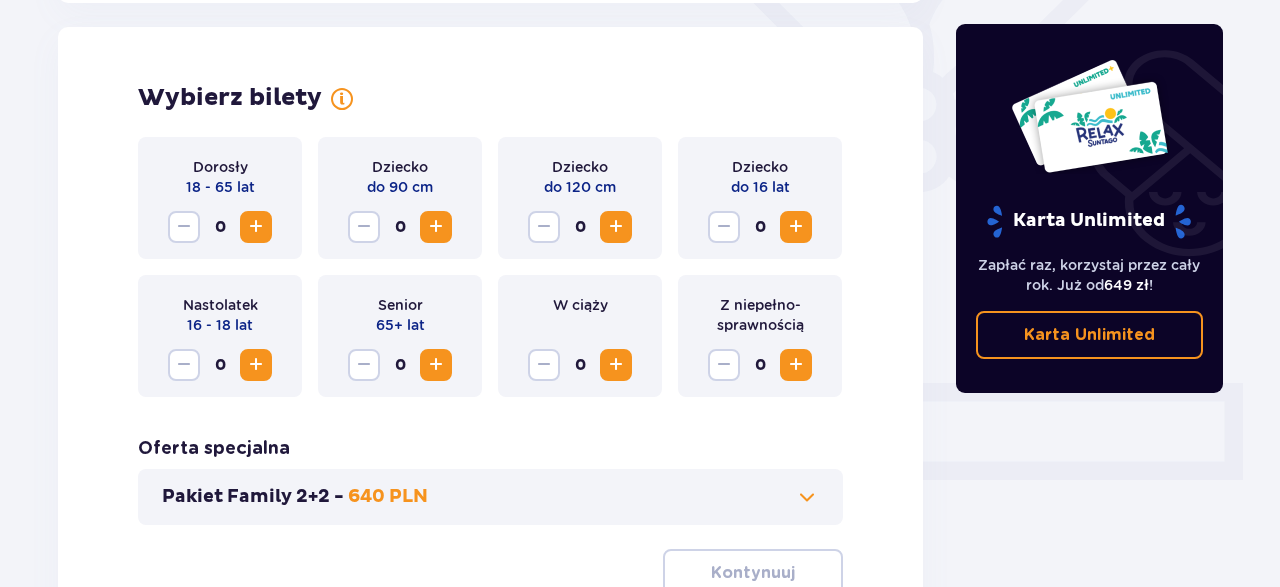 scroll, scrollTop: 556, scrollLeft: 0, axis: vertical 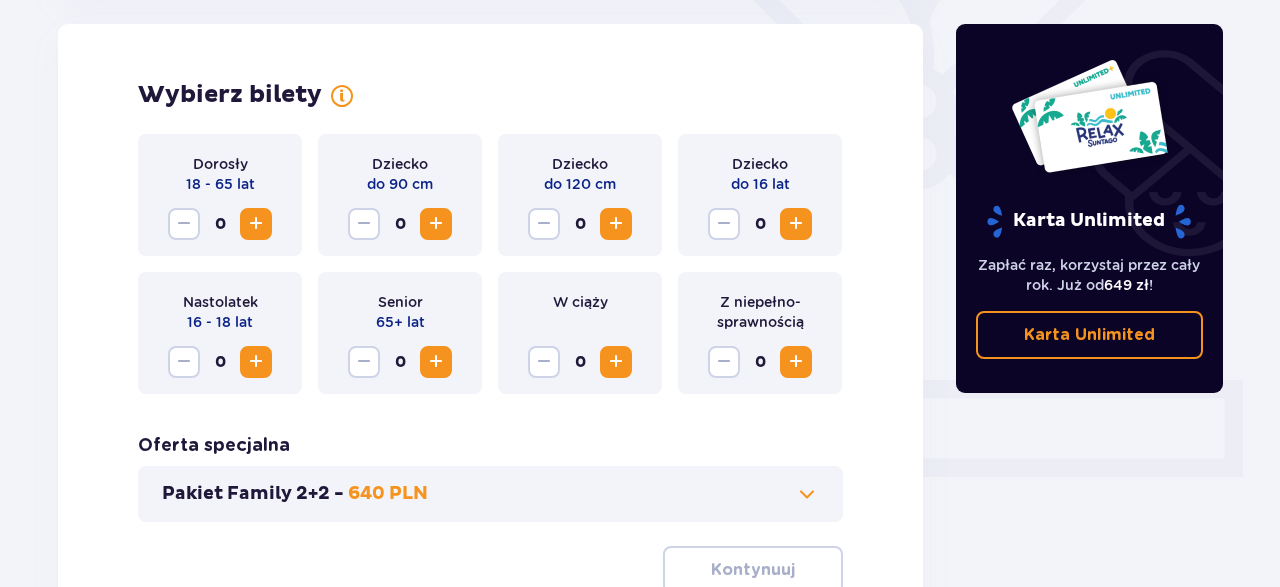 click at bounding box center (256, 224) 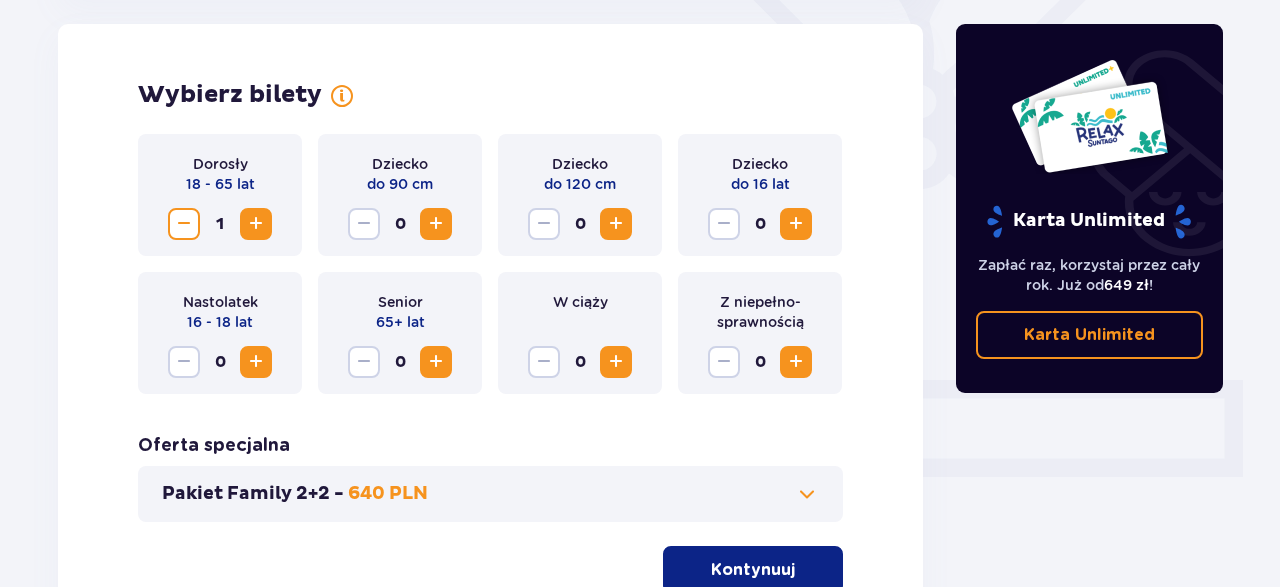 click at bounding box center (256, 224) 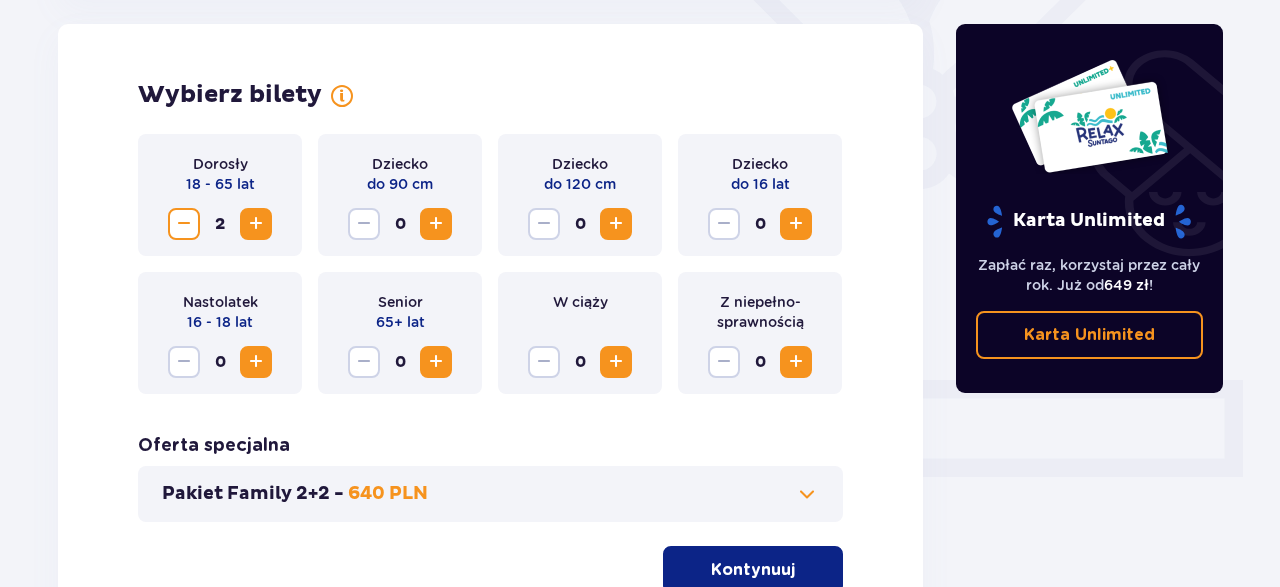 click at bounding box center (256, 224) 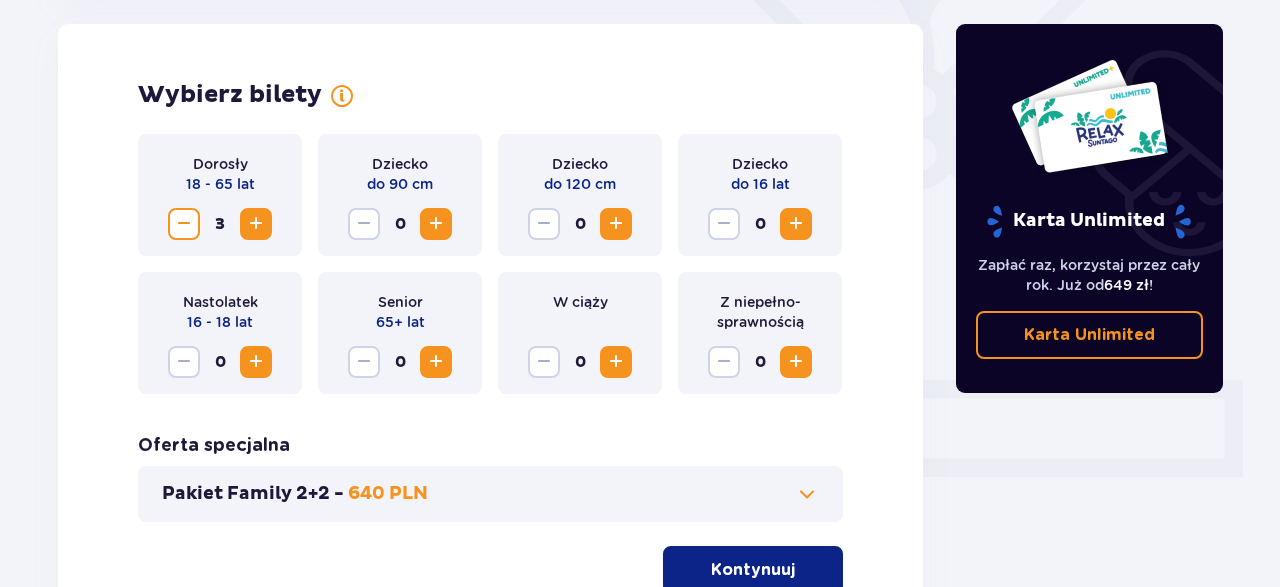 click at bounding box center (256, 224) 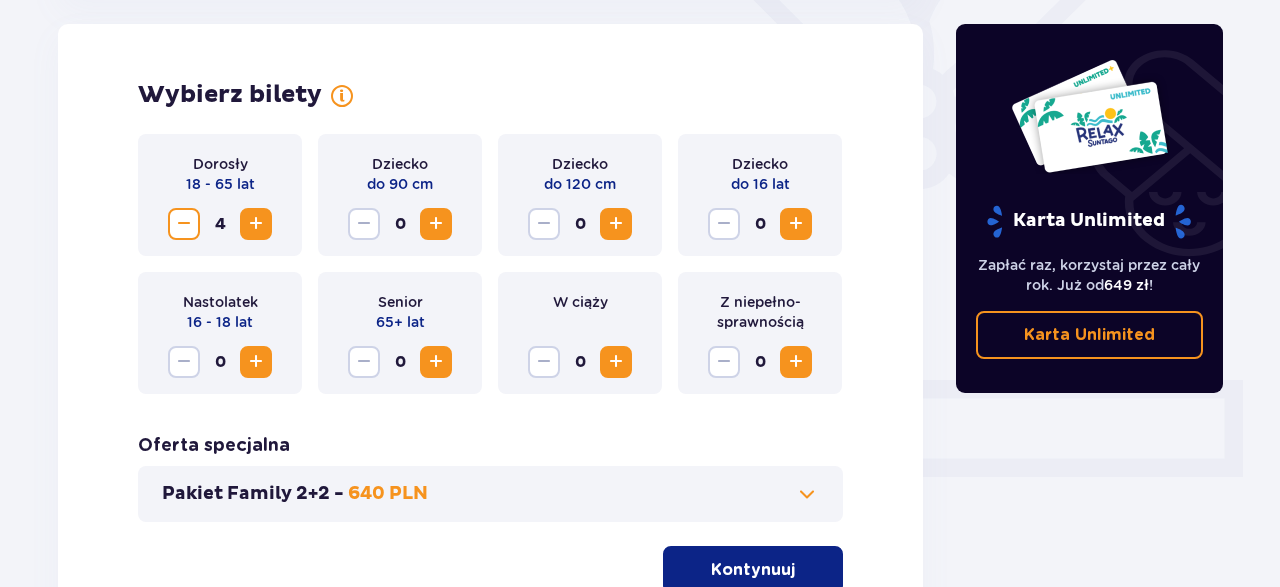 click at bounding box center [796, 224] 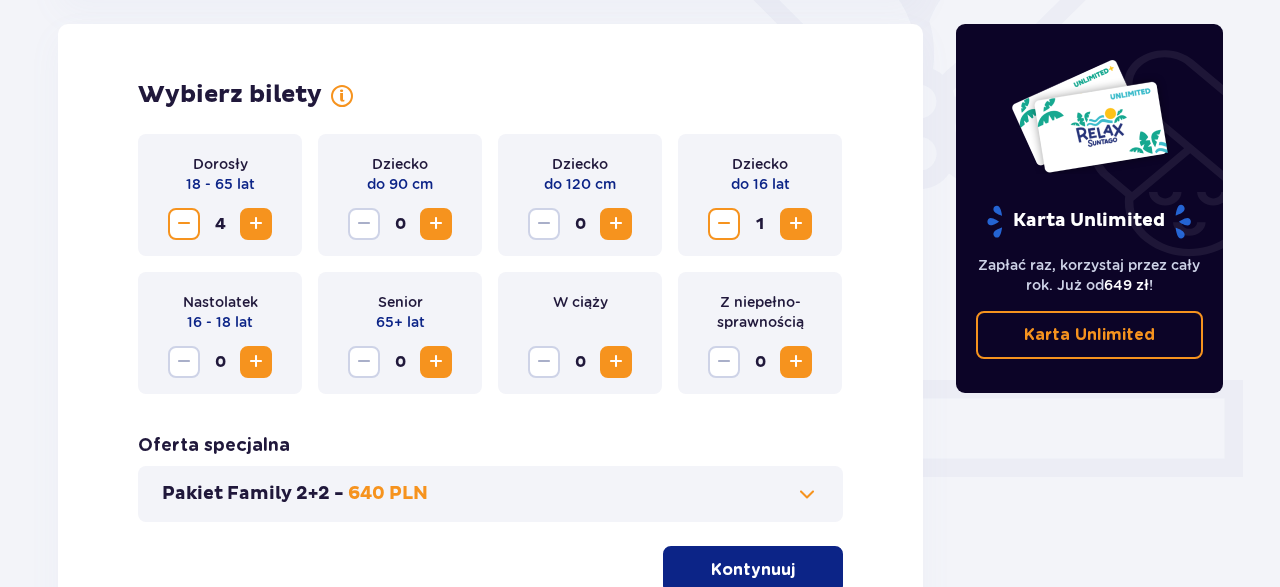 click at bounding box center [796, 362] 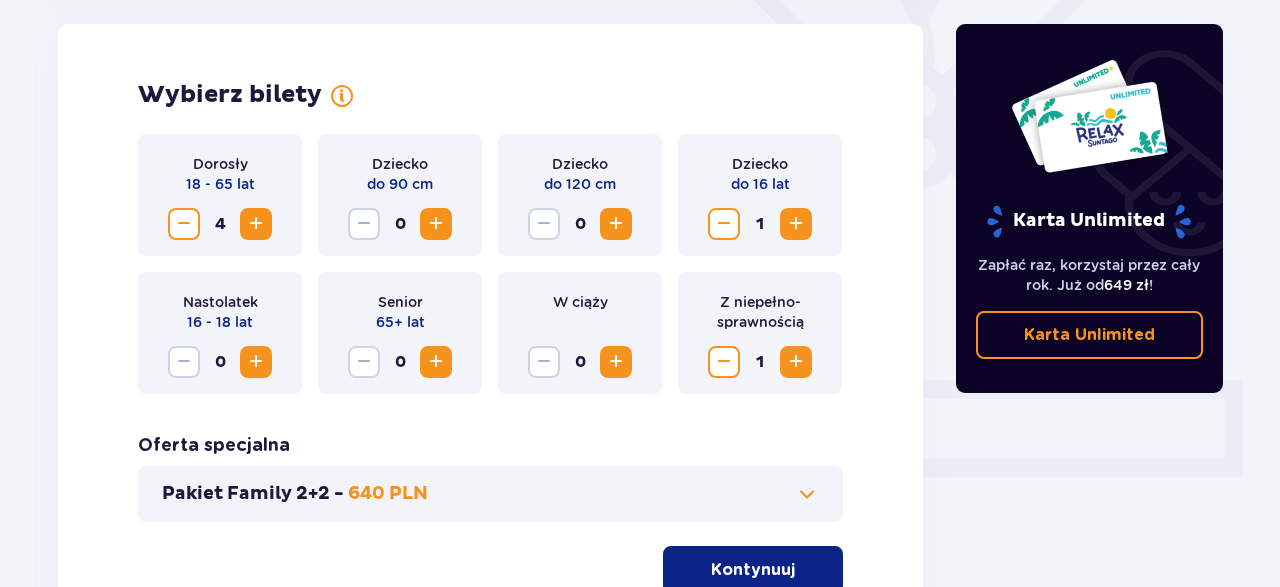 click at bounding box center [724, 224] 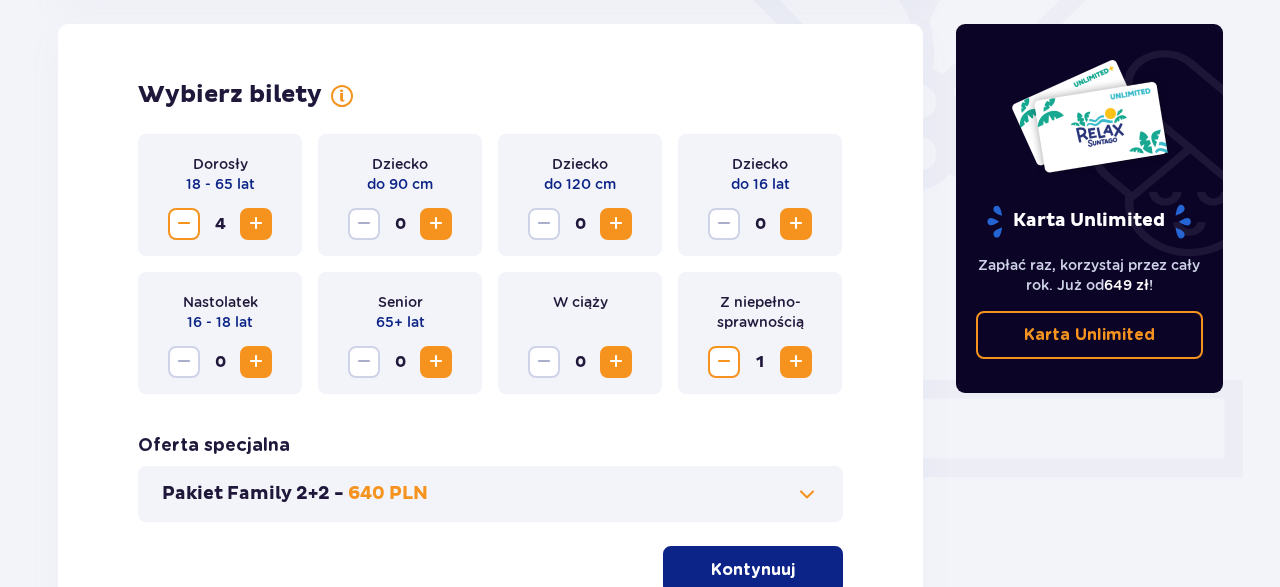 click at bounding box center [256, 362] 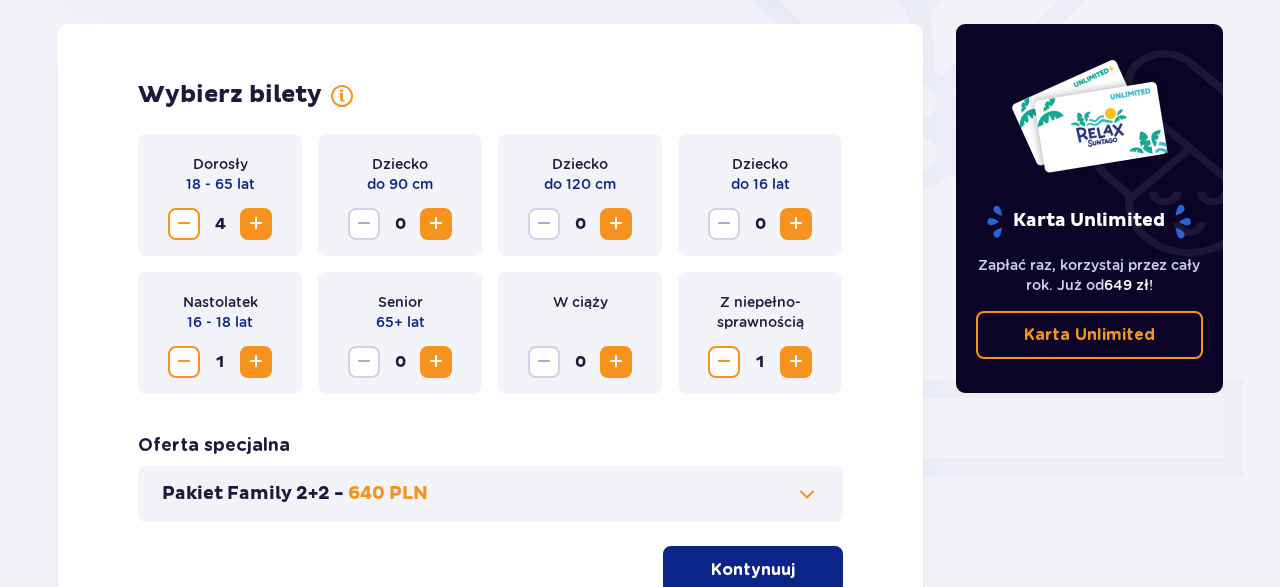 click at bounding box center (184, 362) 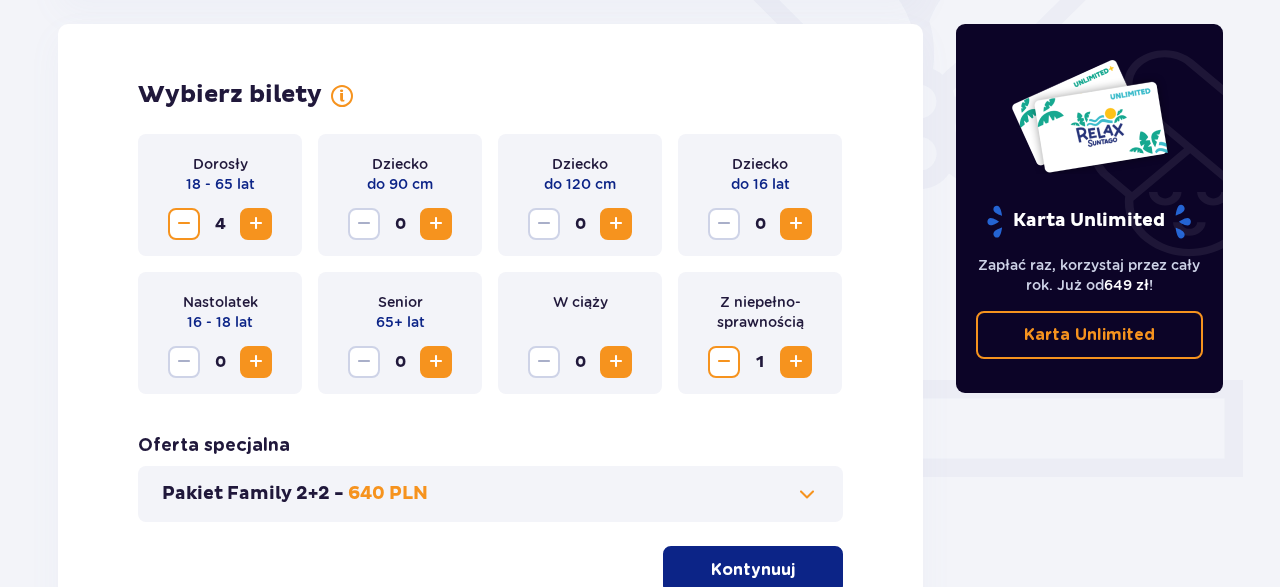 click at bounding box center [256, 224] 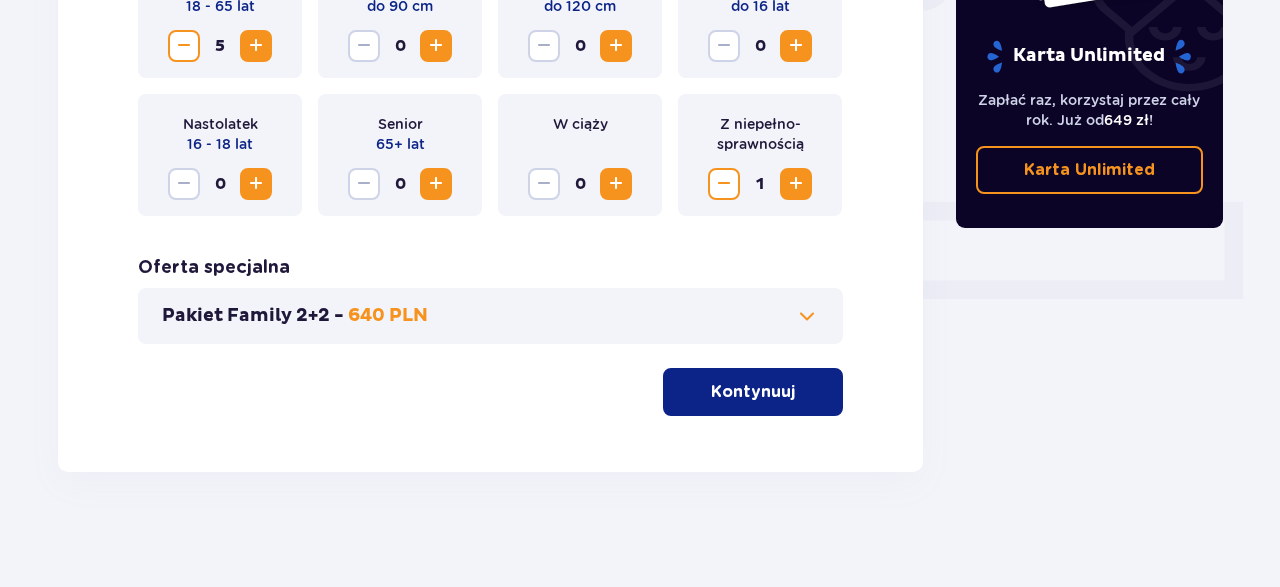 scroll, scrollTop: 738, scrollLeft: 0, axis: vertical 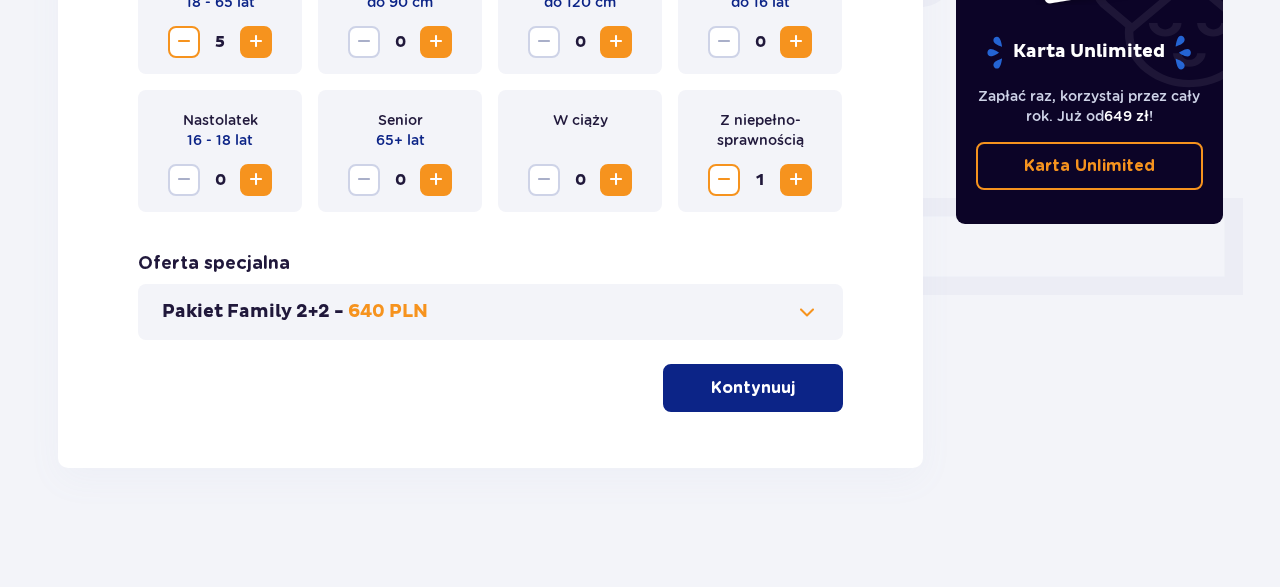 click on "Kontynuuj" at bounding box center (753, 388) 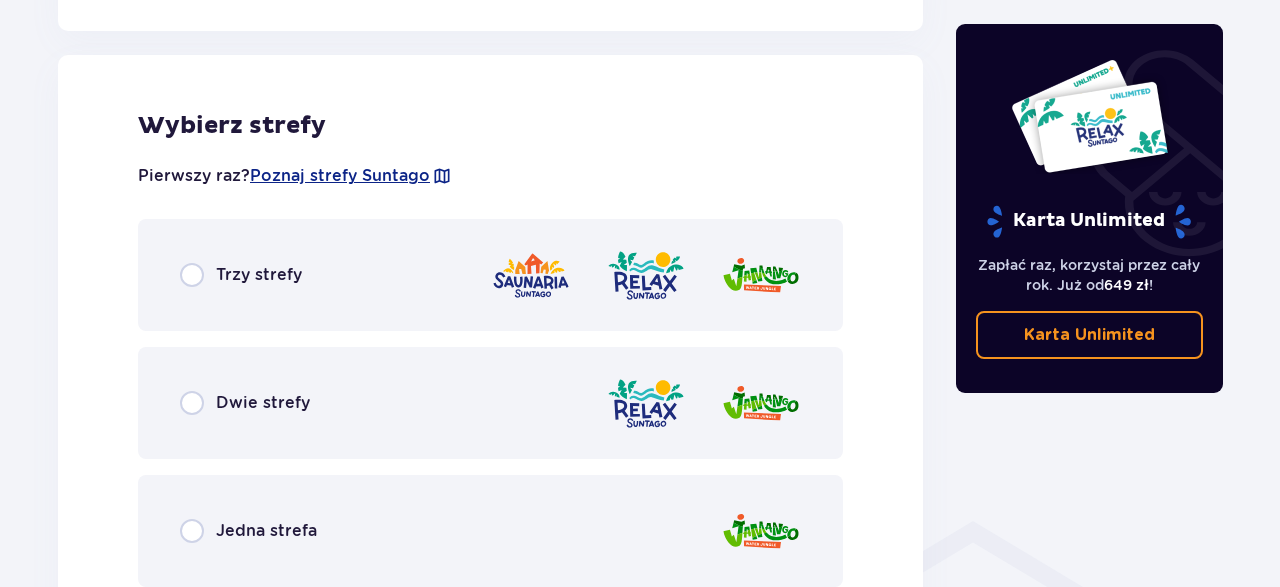 scroll, scrollTop: 1110, scrollLeft: 0, axis: vertical 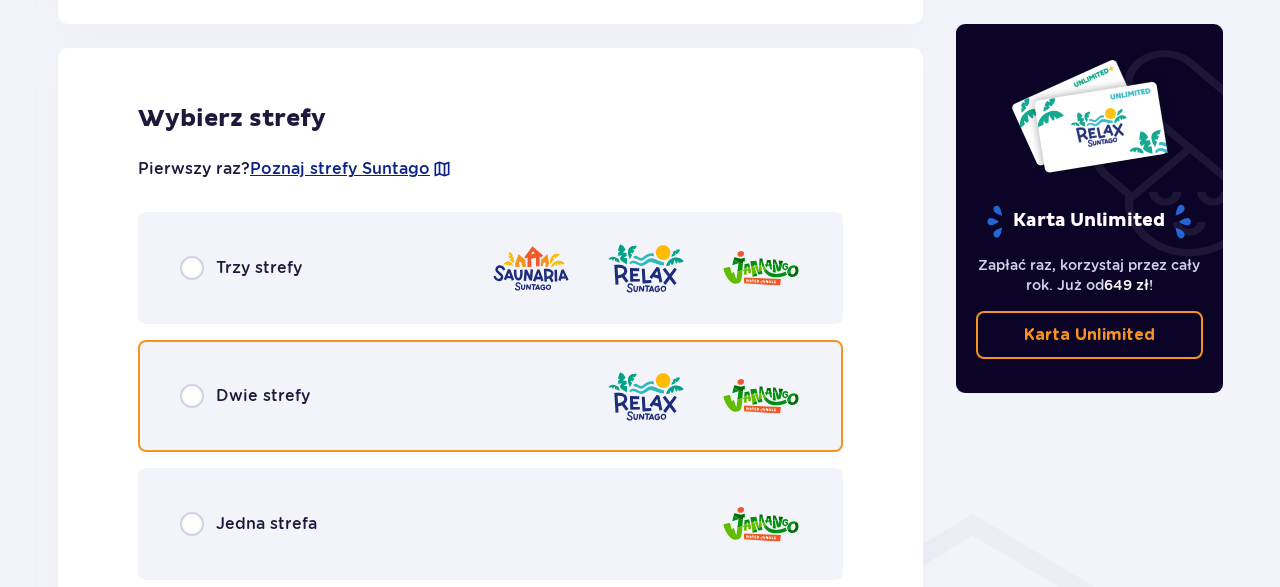 click at bounding box center (192, 396) 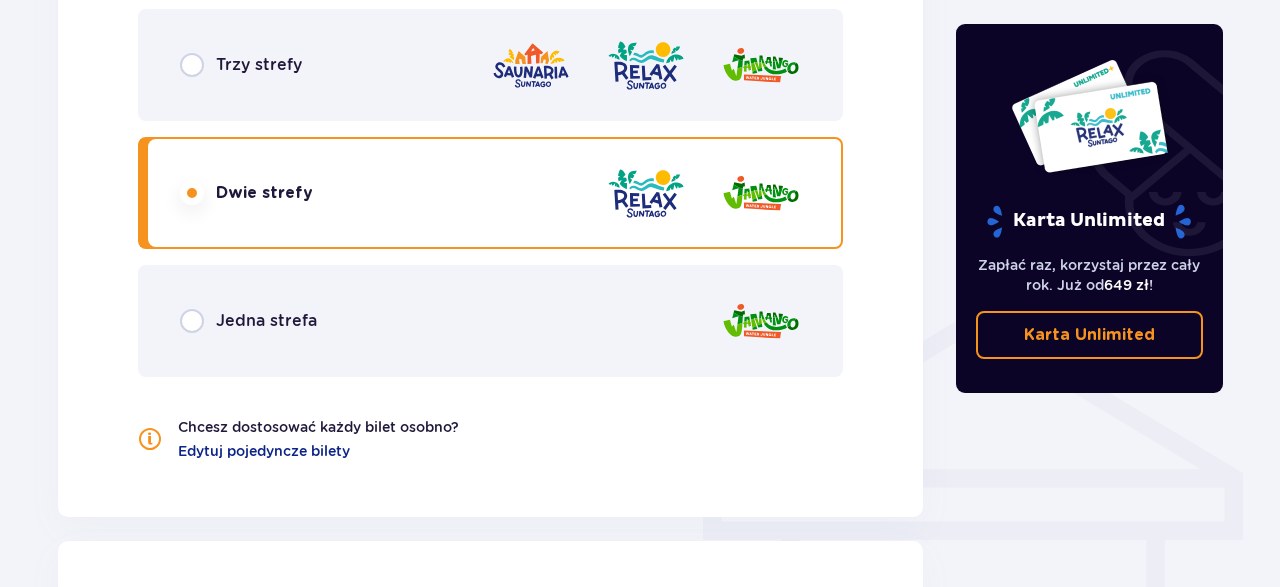 scroll, scrollTop: 1182, scrollLeft: 0, axis: vertical 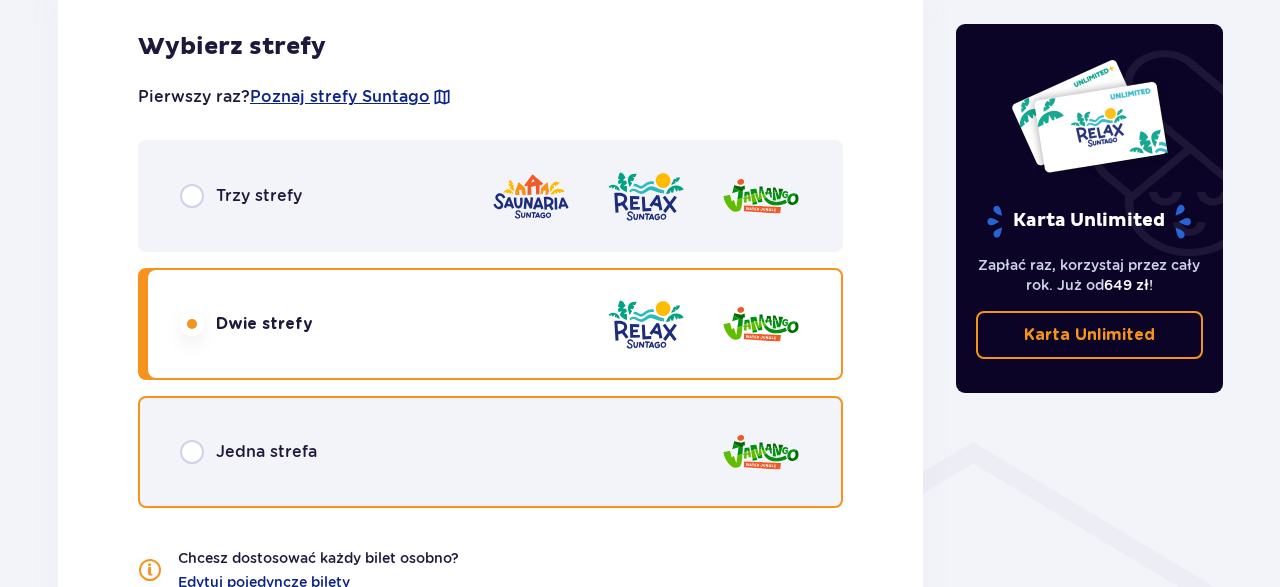 click at bounding box center (192, 452) 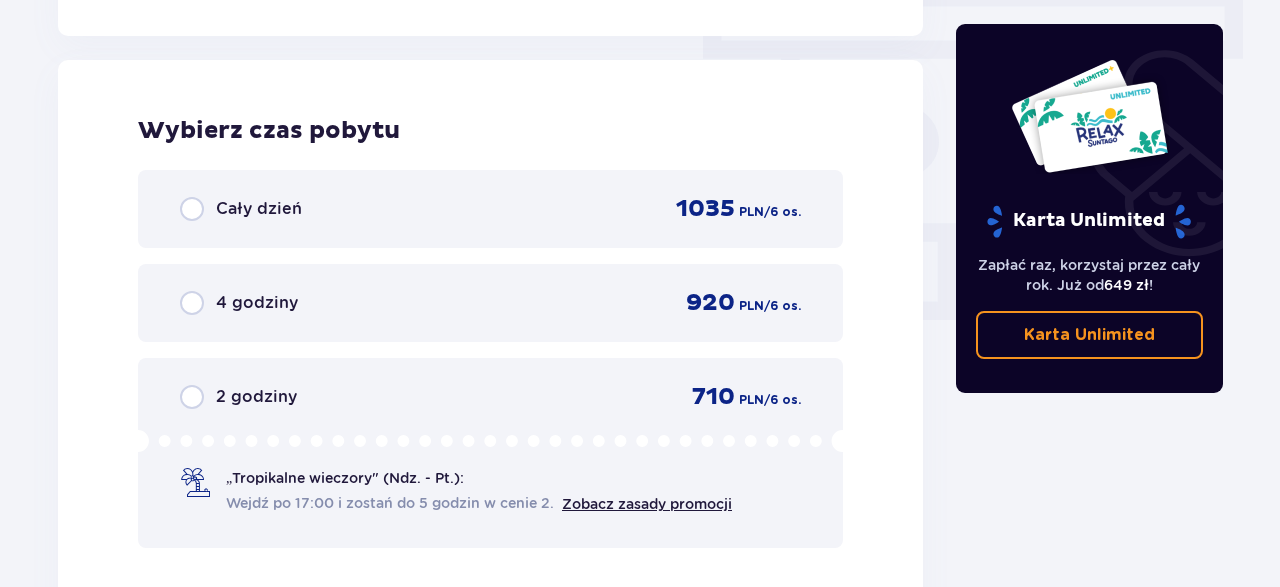 scroll, scrollTop: 1806, scrollLeft: 0, axis: vertical 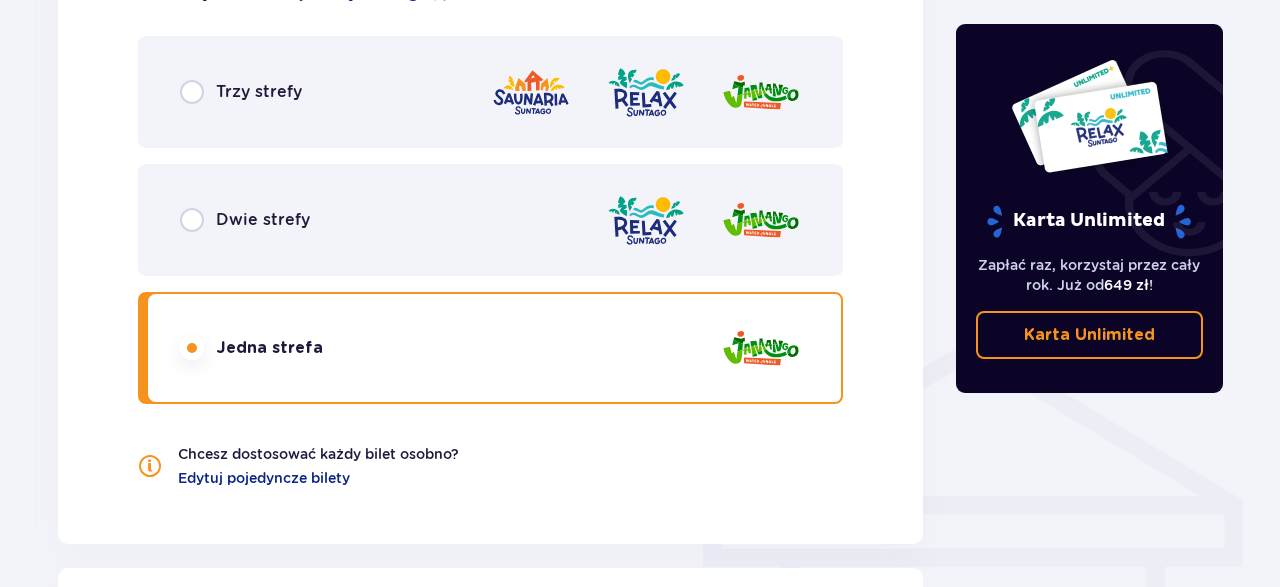 click on "Dwie strefy" at bounding box center (263, 220) 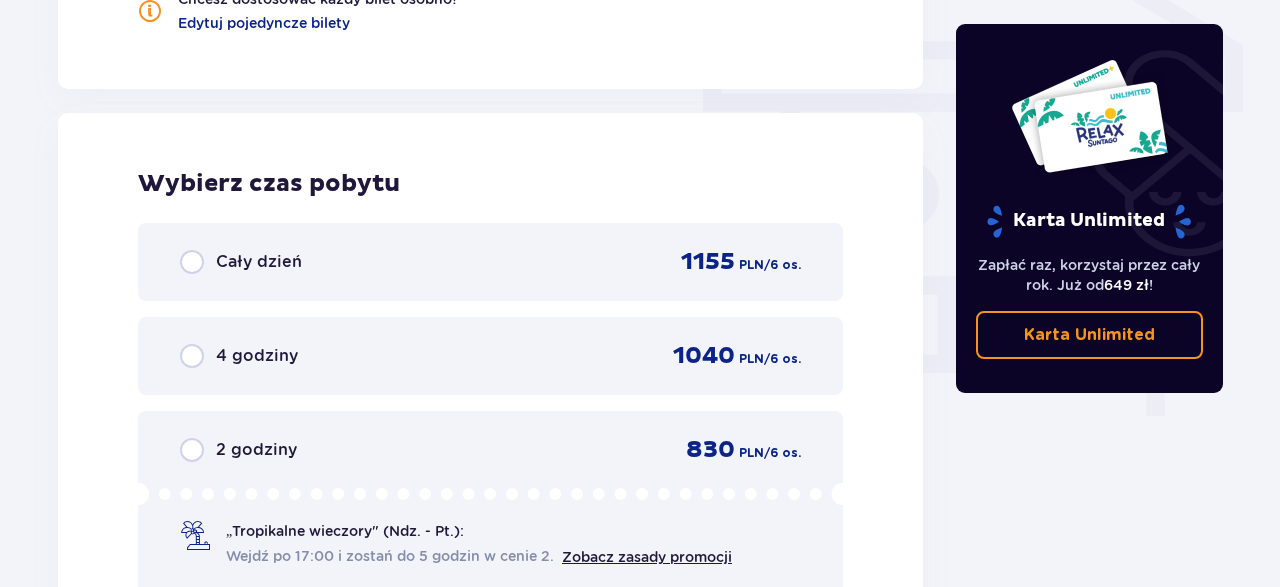 scroll, scrollTop: 1806, scrollLeft: 0, axis: vertical 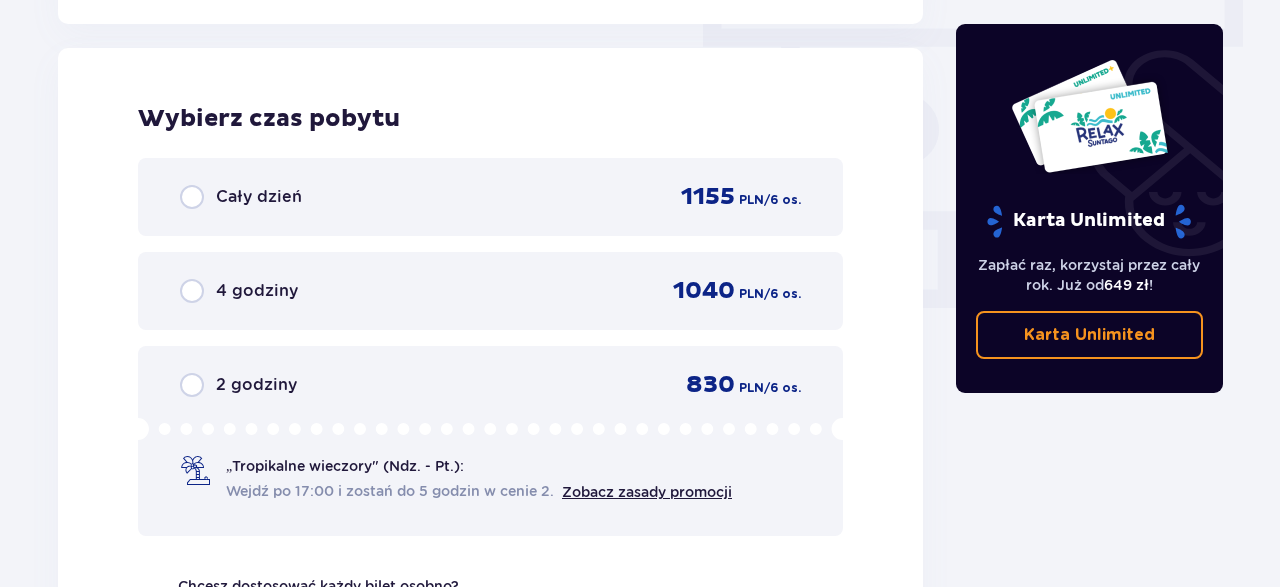 click on "Cały dzień" at bounding box center [241, 197] 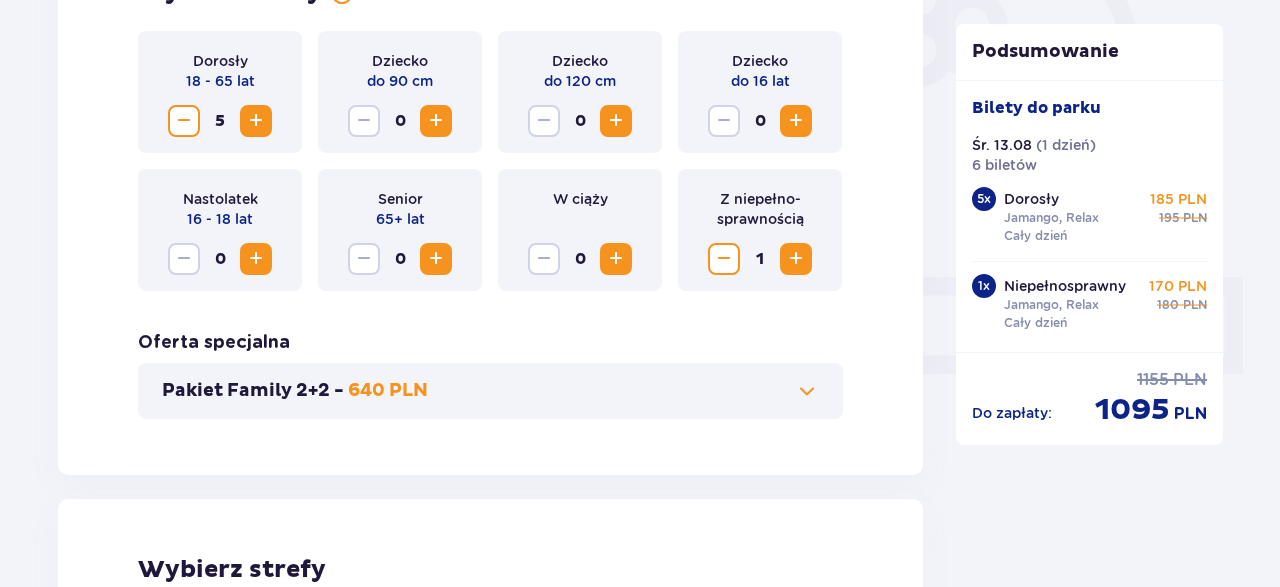scroll, scrollTop: 534, scrollLeft: 0, axis: vertical 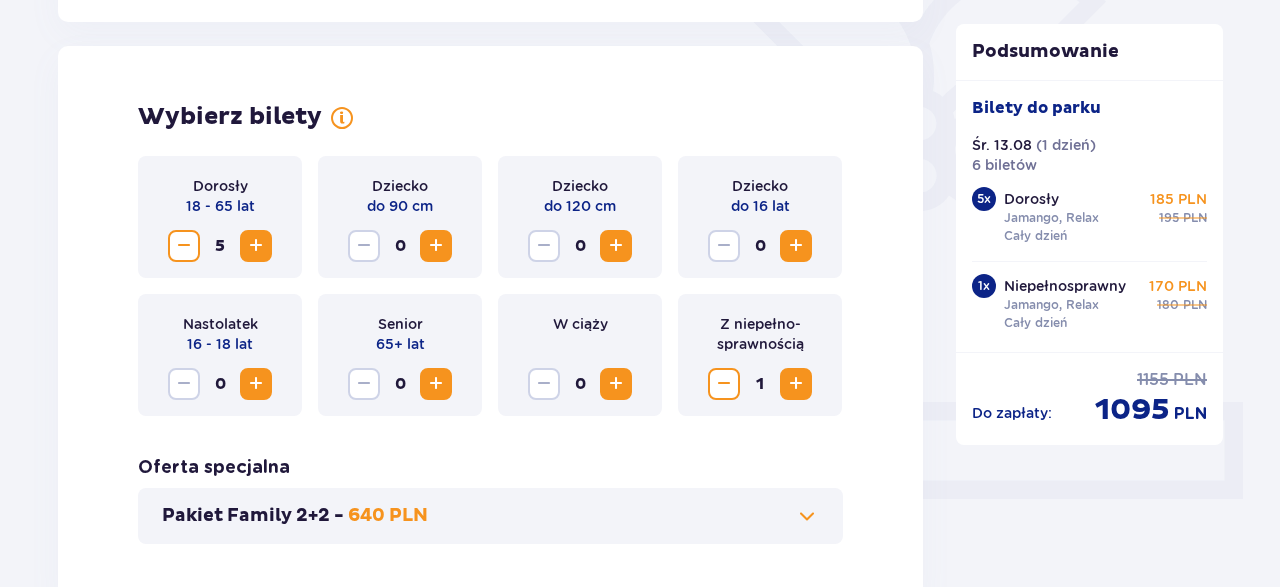 click at bounding box center [724, 384] 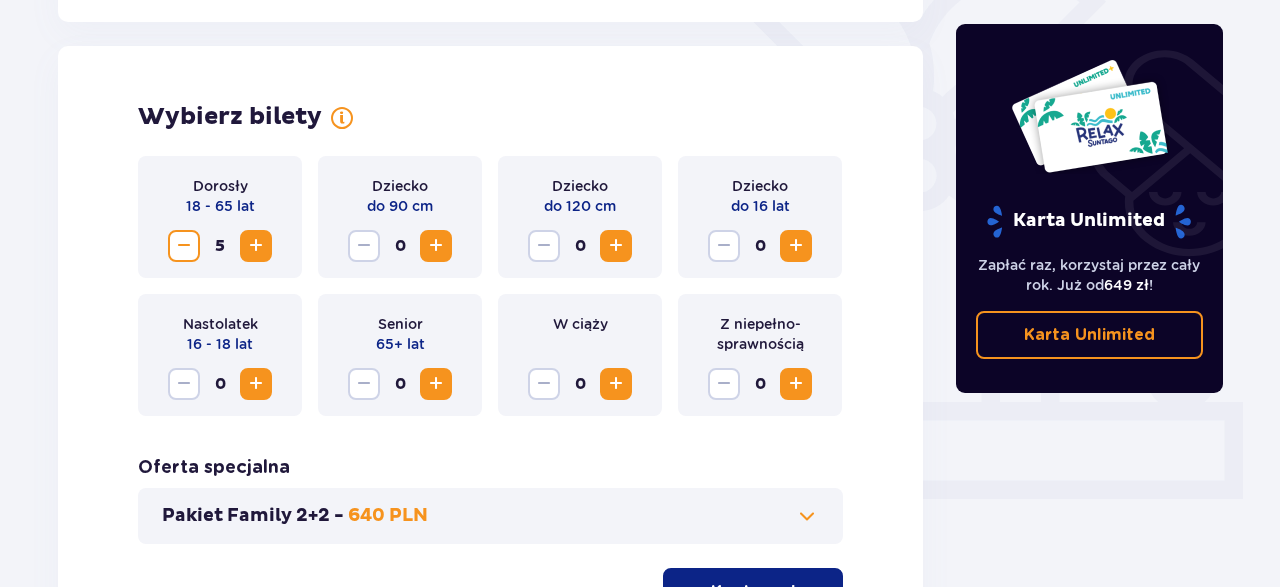 click at bounding box center [796, 246] 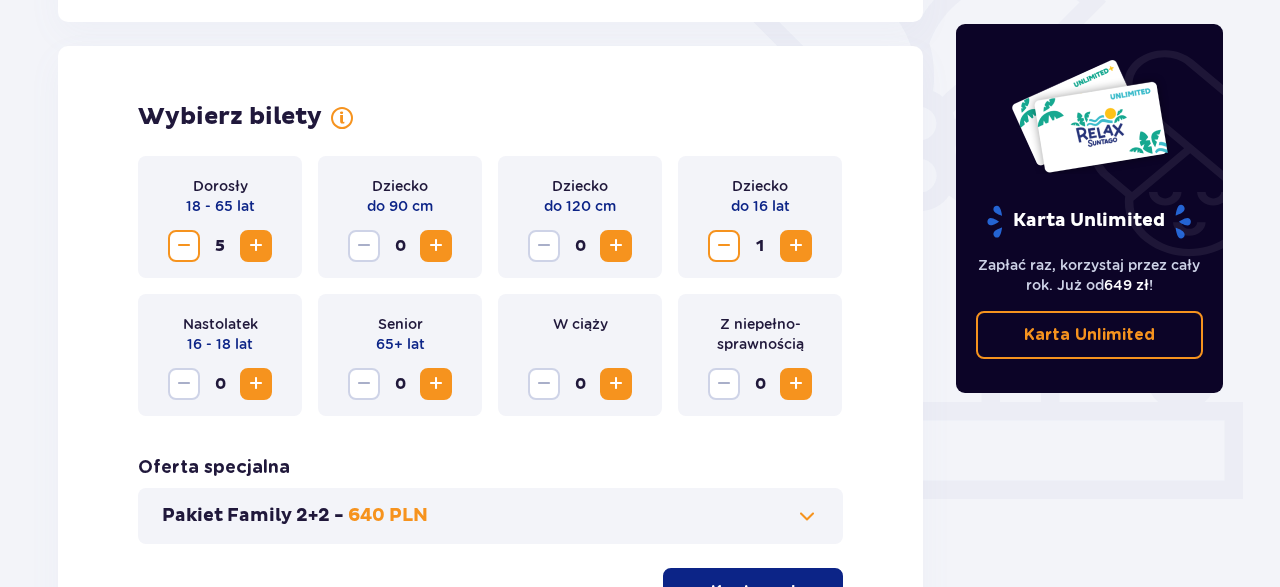 scroll, scrollTop: 738, scrollLeft: 0, axis: vertical 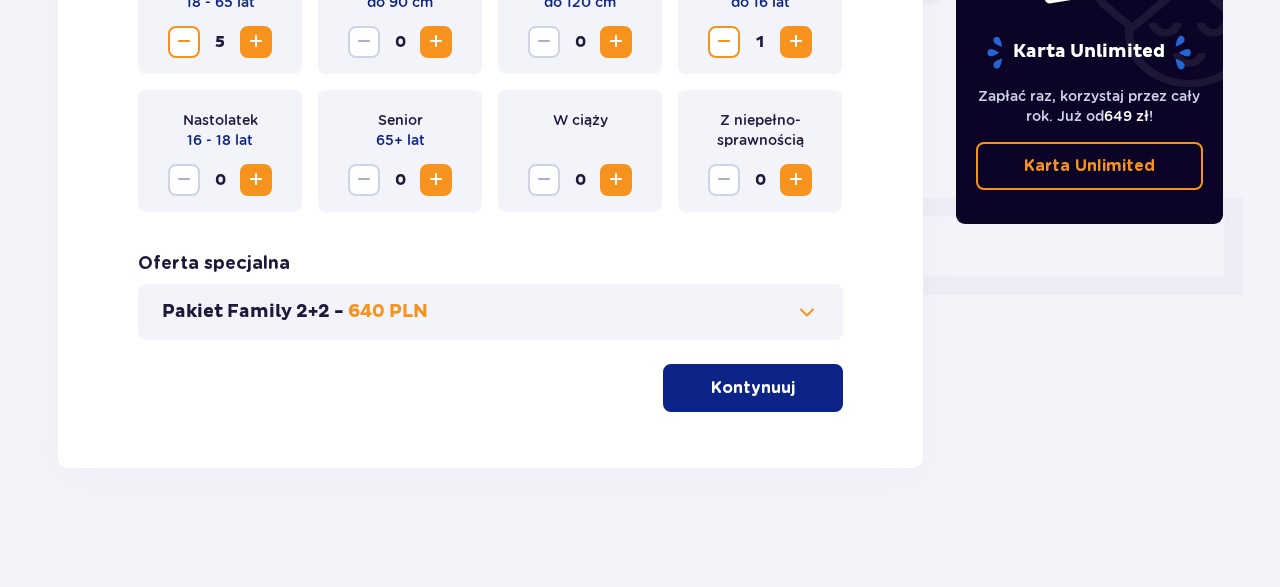 click on "Kontynuuj" at bounding box center (753, 388) 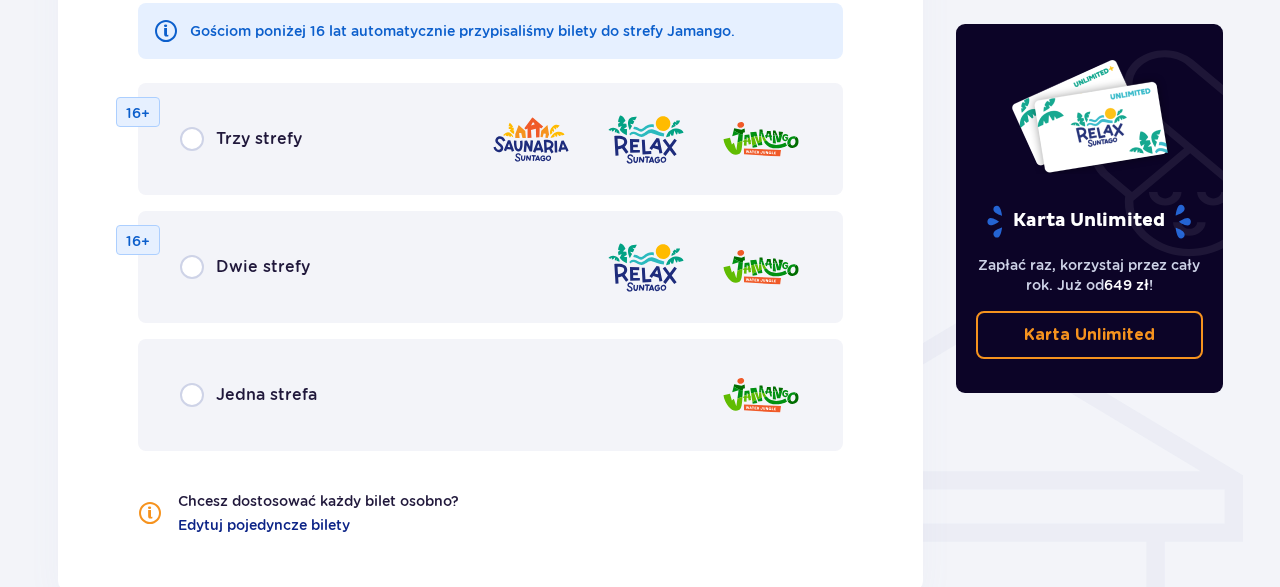 scroll, scrollTop: 1318, scrollLeft: 0, axis: vertical 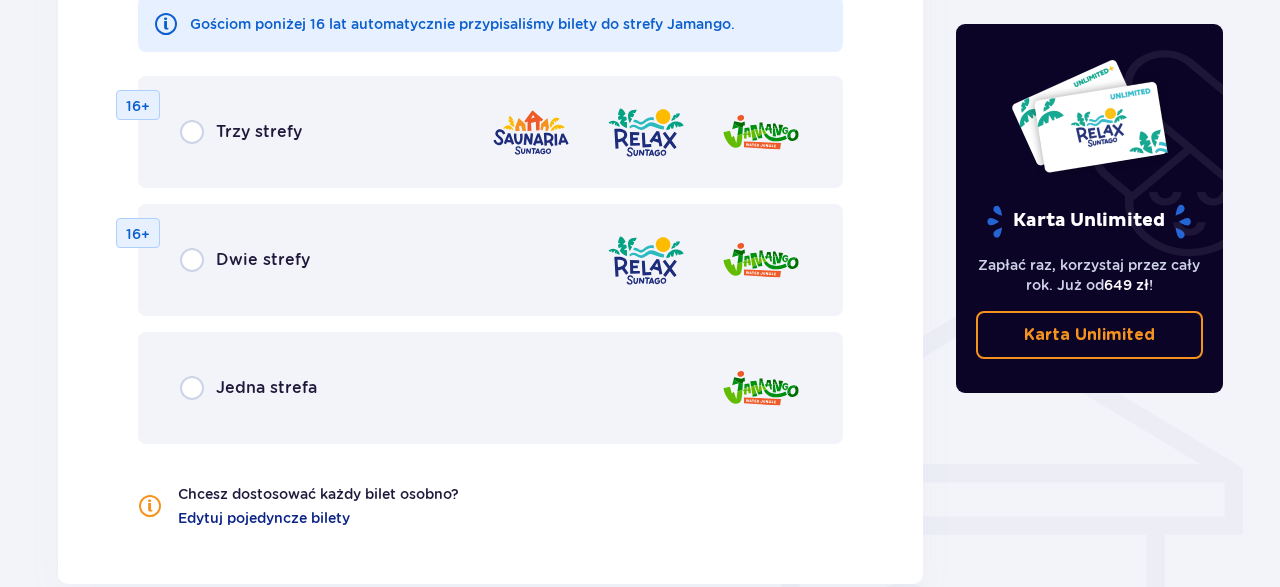 click on "Dwie strefy" at bounding box center (263, 260) 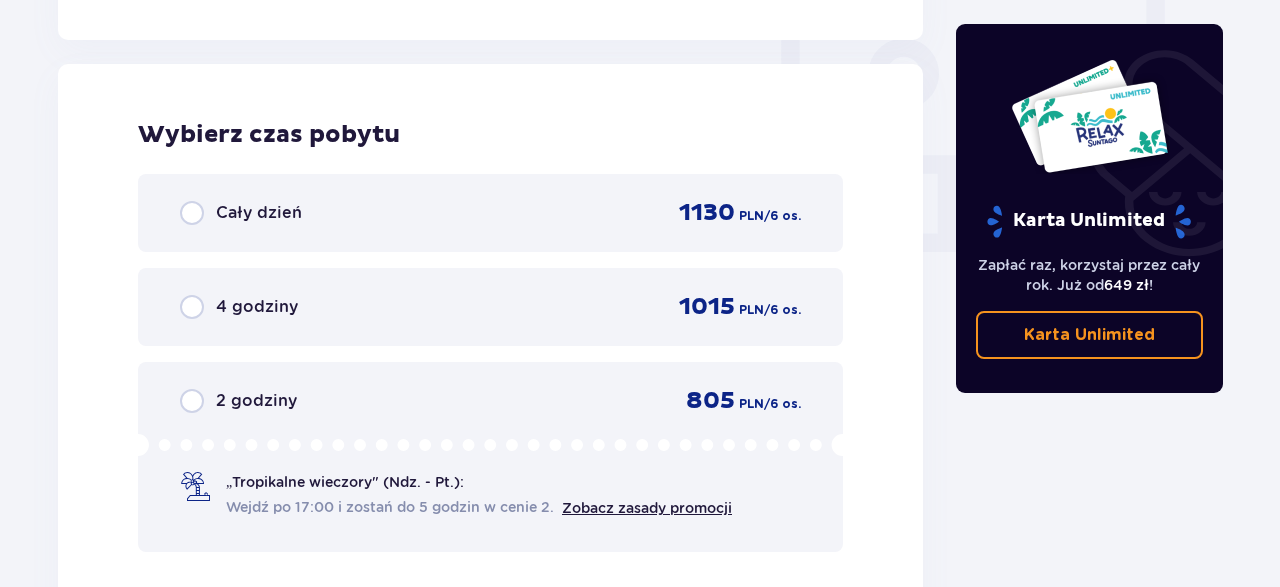 scroll, scrollTop: 1878, scrollLeft: 0, axis: vertical 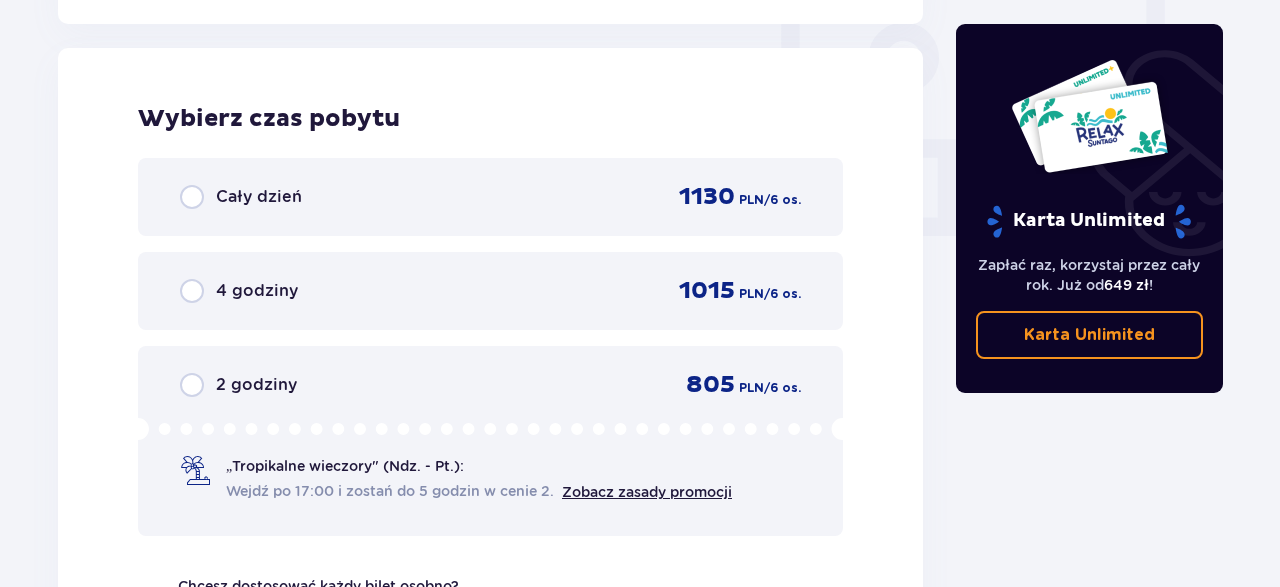 click on "Cały dzień" at bounding box center (259, 197) 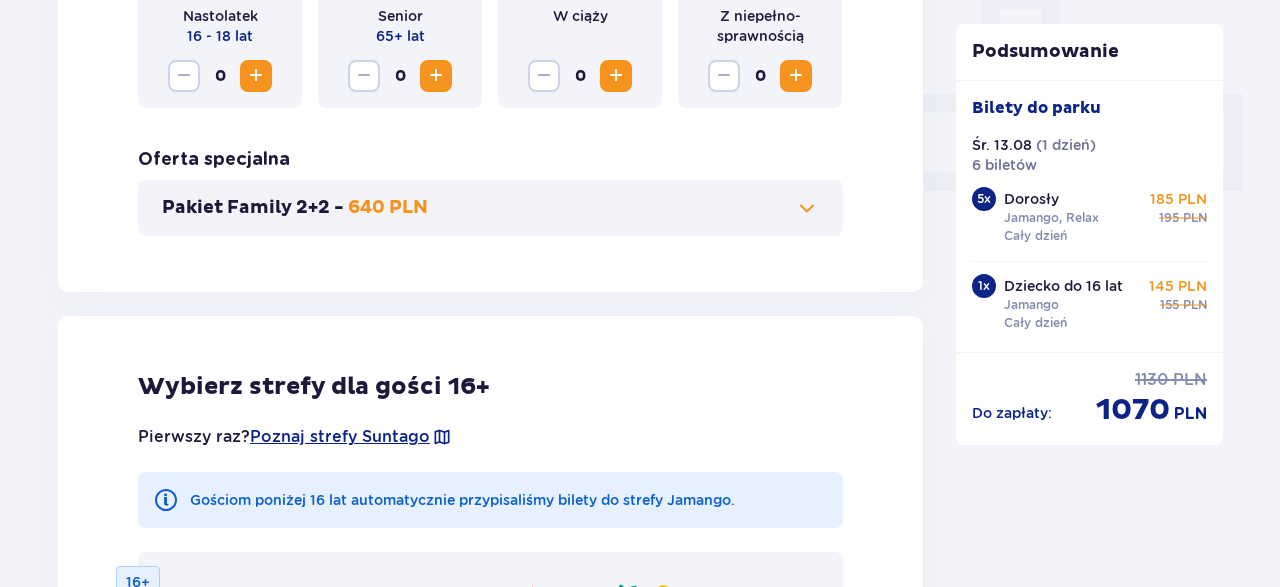 scroll, scrollTop: 606, scrollLeft: 0, axis: vertical 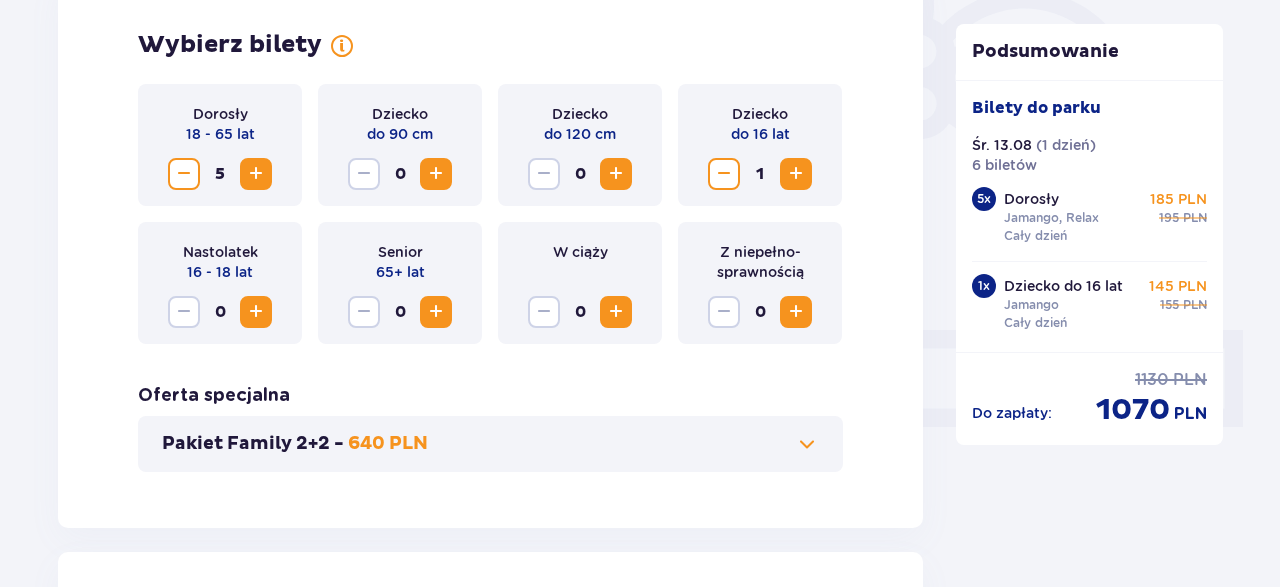 click at bounding box center (184, 174) 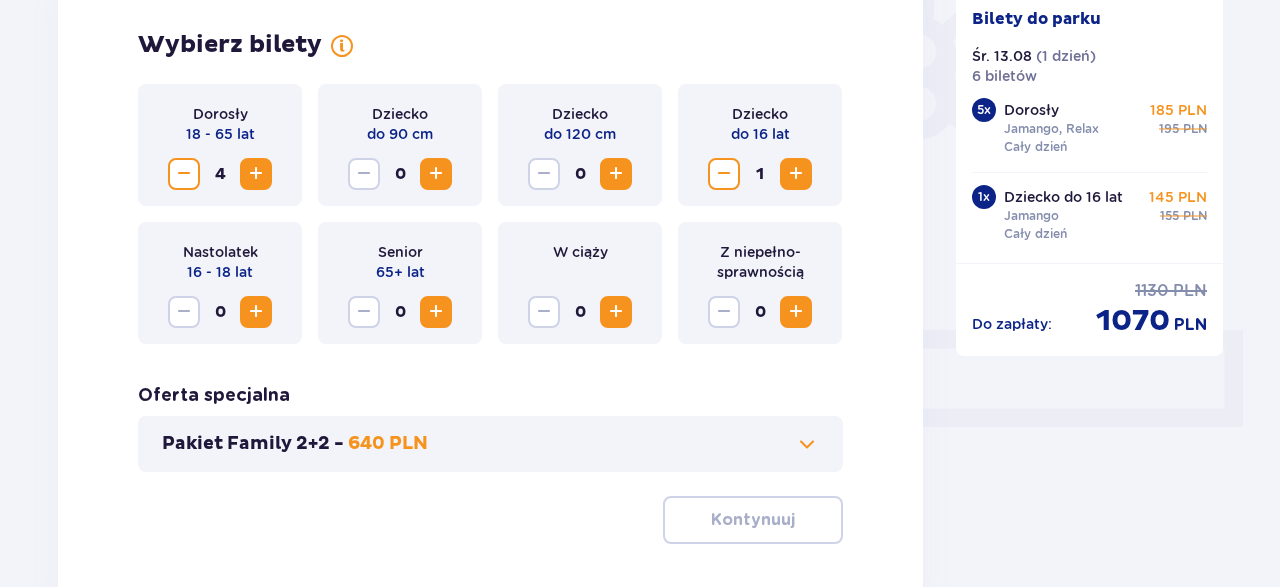 click at bounding box center (184, 174) 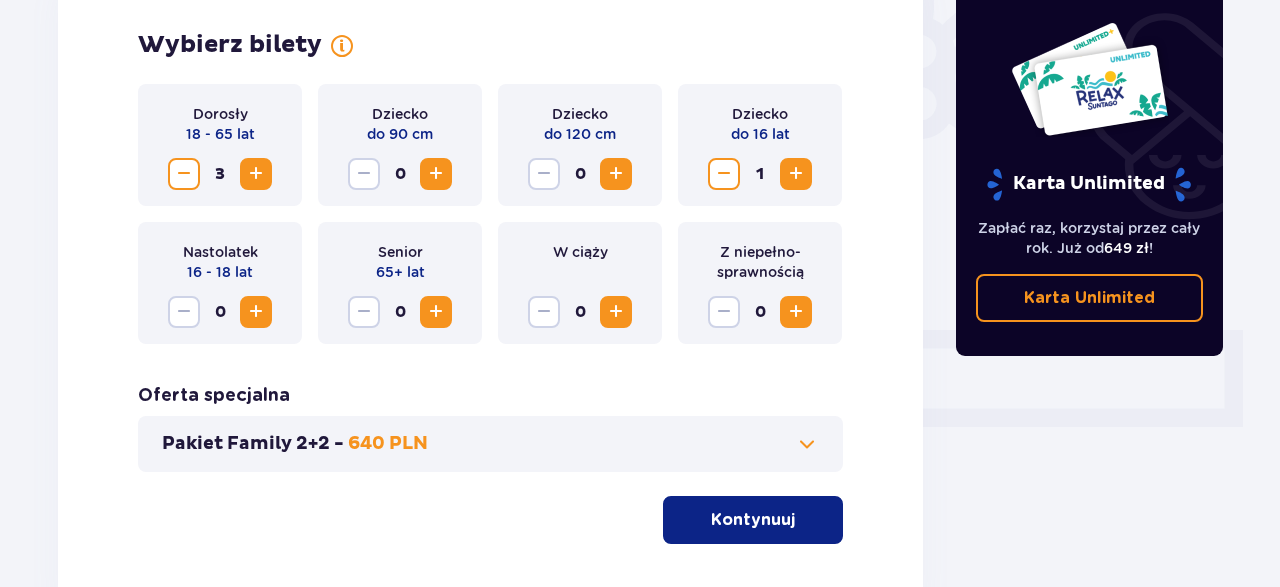click at bounding box center (184, 174) 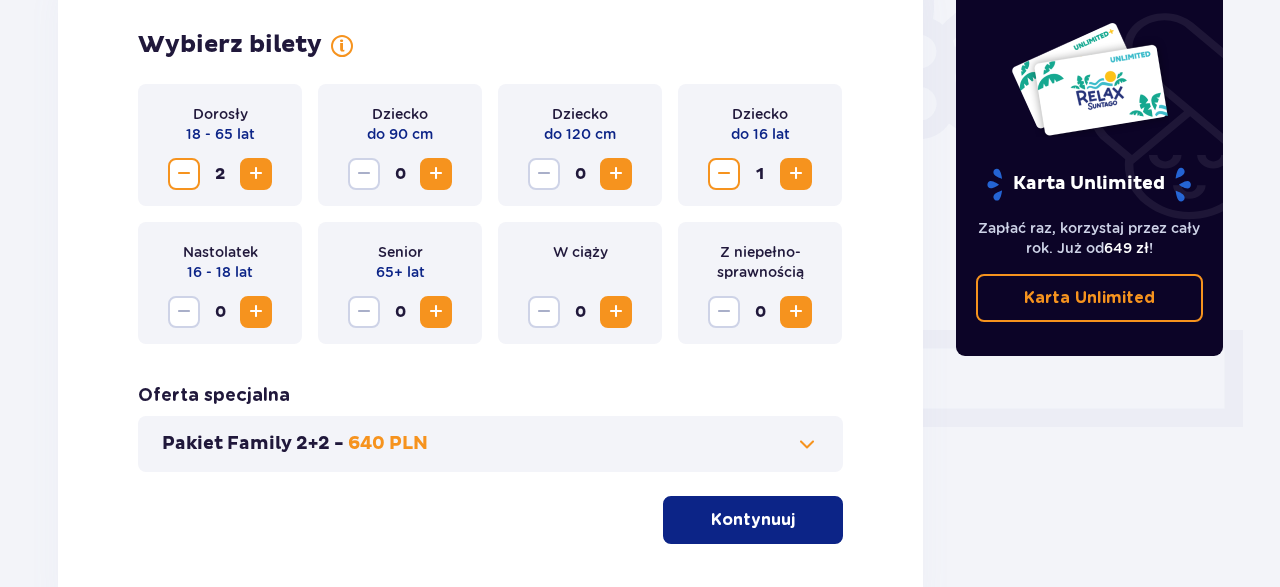 click at bounding box center (184, 174) 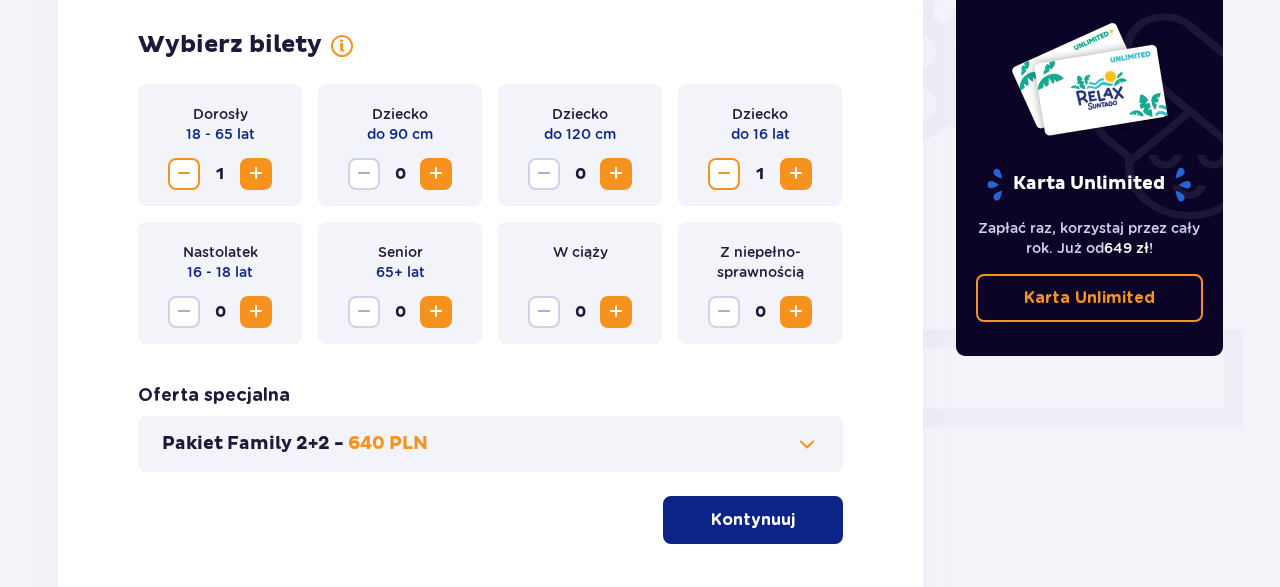click at bounding box center (184, 174) 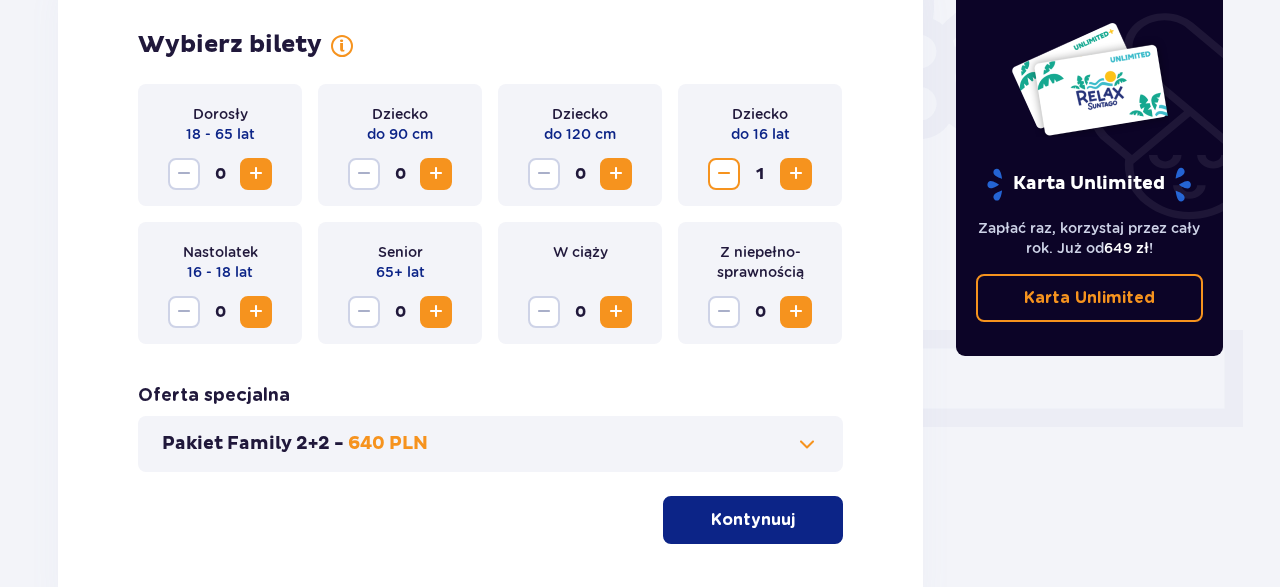 click at bounding box center (796, 312) 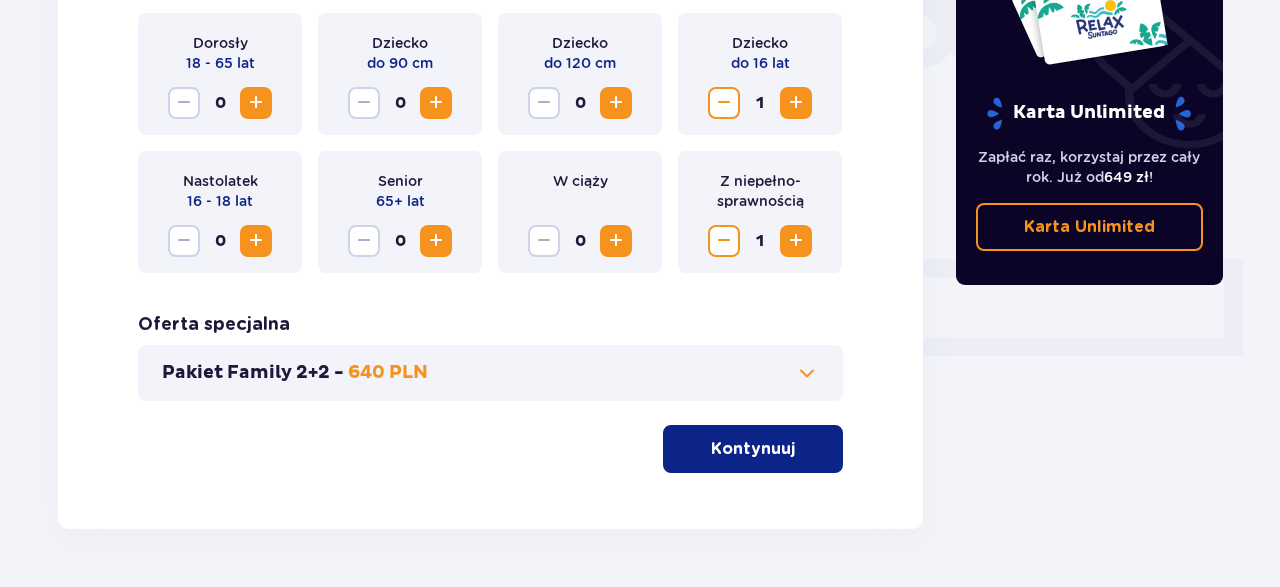scroll, scrollTop: 738, scrollLeft: 0, axis: vertical 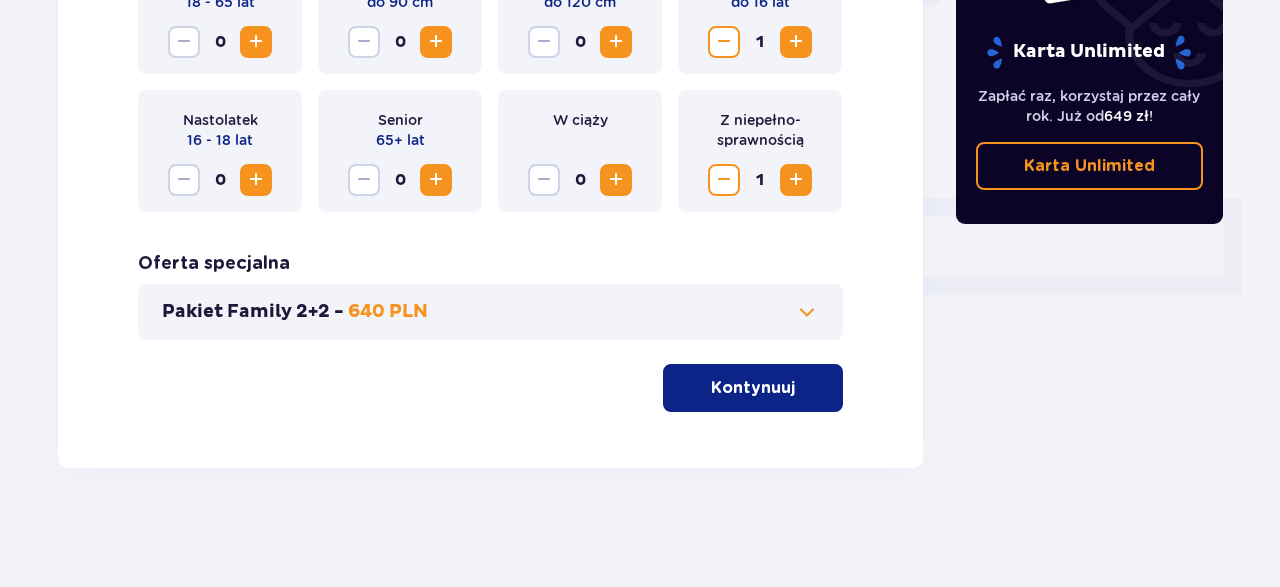 click on "Kontynuuj" at bounding box center (753, 388) 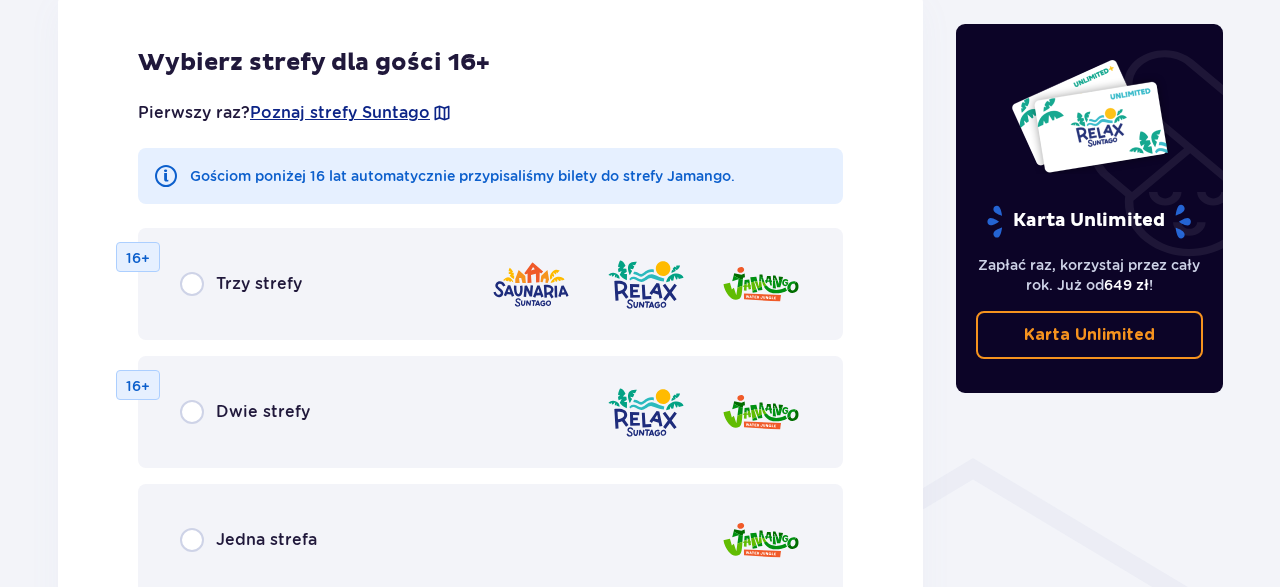 scroll, scrollTop: 1214, scrollLeft: 0, axis: vertical 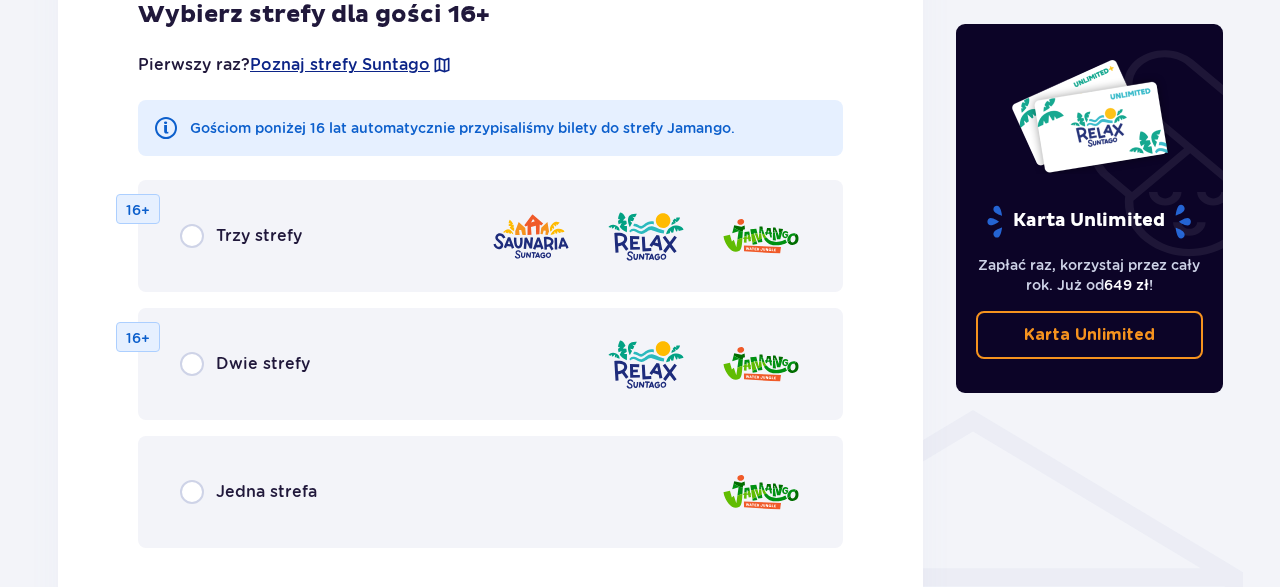 click on "Jedna strefa" at bounding box center [266, 492] 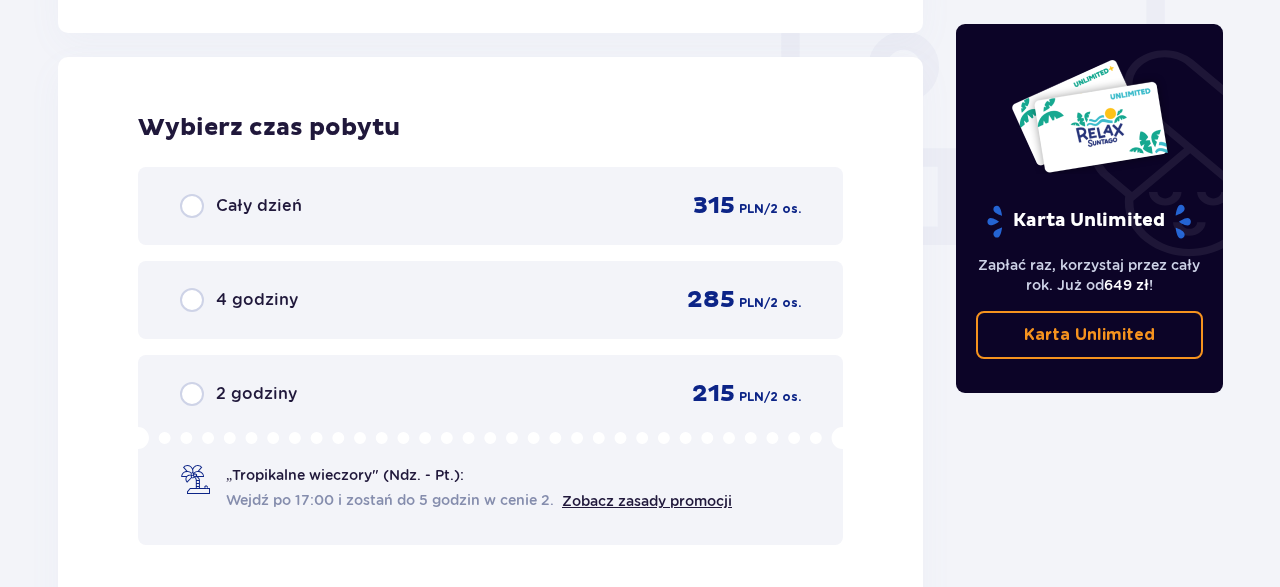 scroll, scrollTop: 1878, scrollLeft: 0, axis: vertical 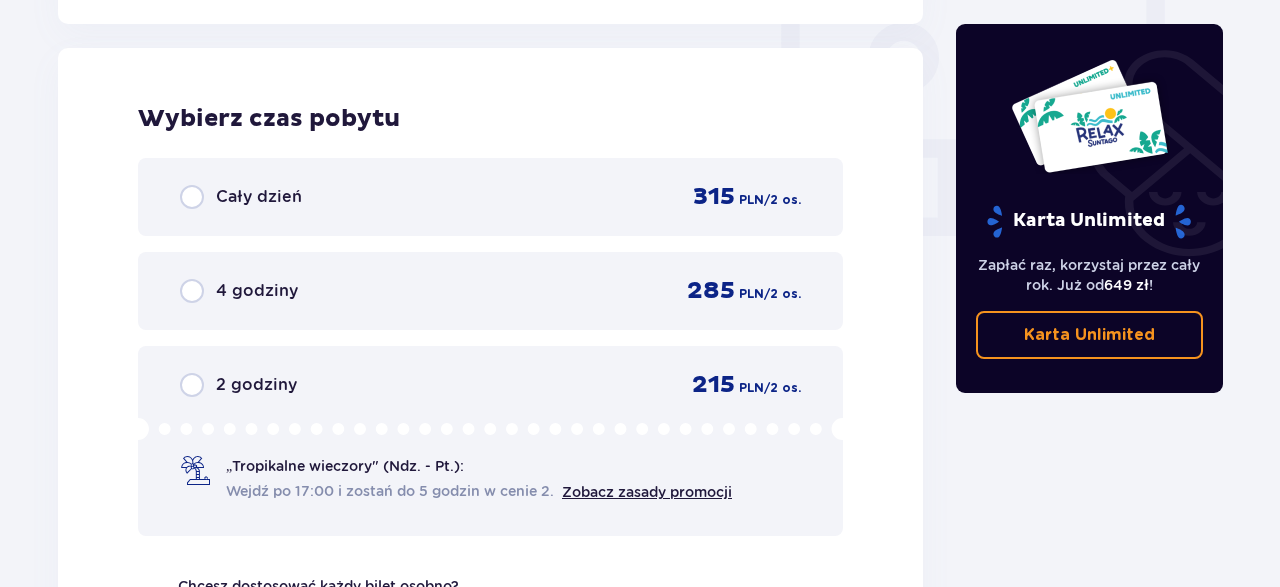 click on "Cały dzień   315 PLN / 2 os." at bounding box center (490, 197) 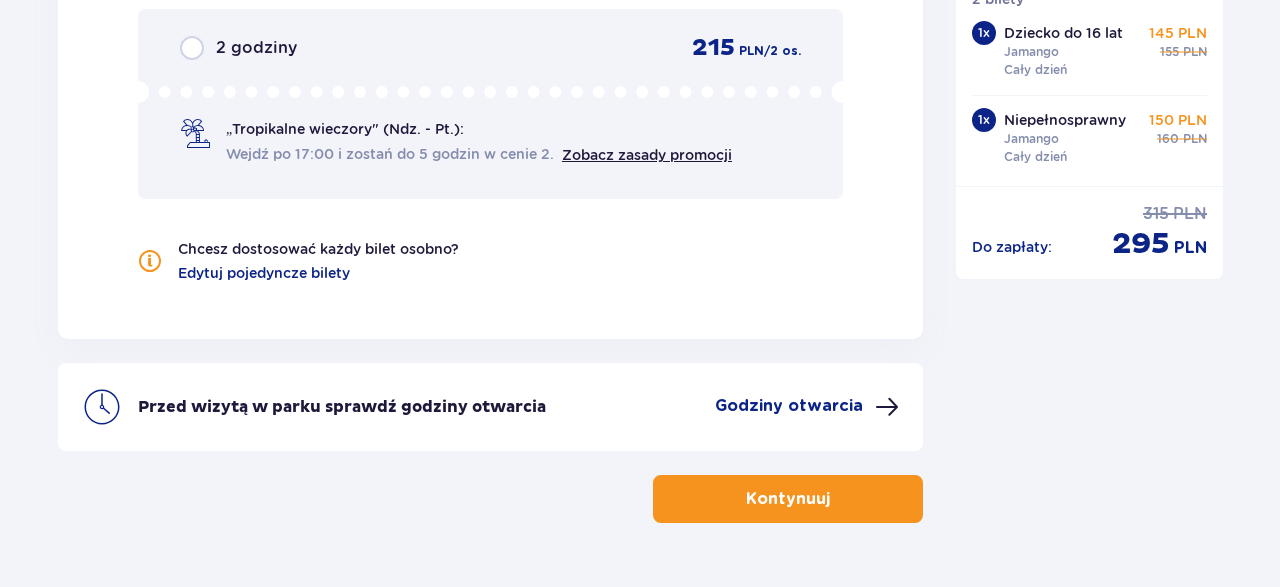 scroll, scrollTop: 2270, scrollLeft: 0, axis: vertical 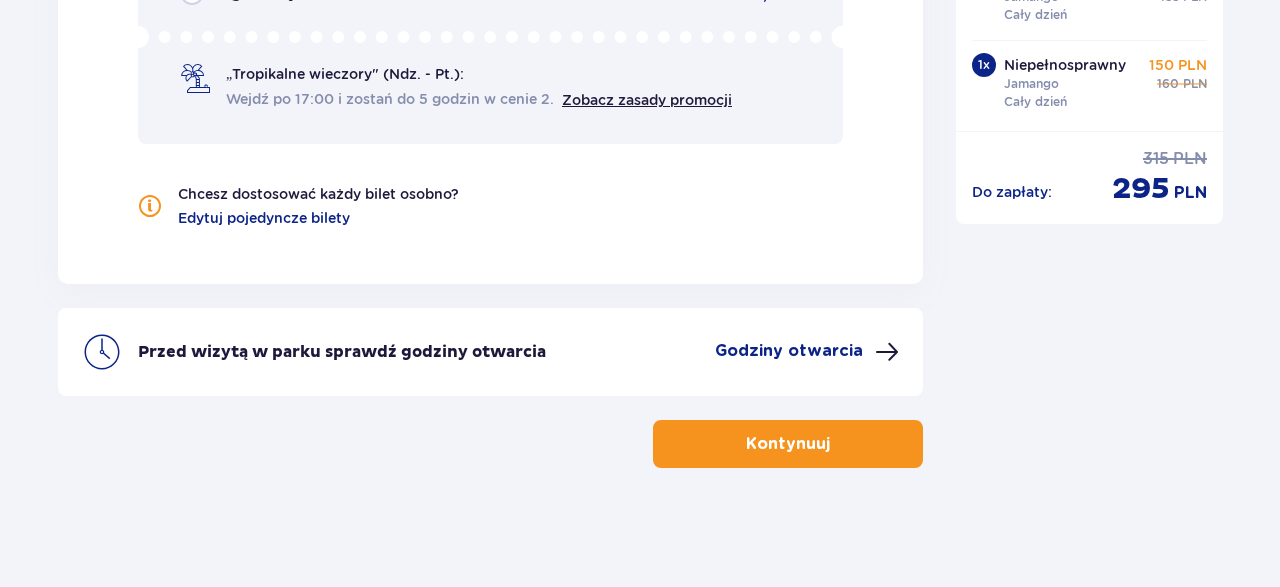 drag, startPoint x: 773, startPoint y: 346, endPoint x: 653, endPoint y: 377, distance: 123.9395 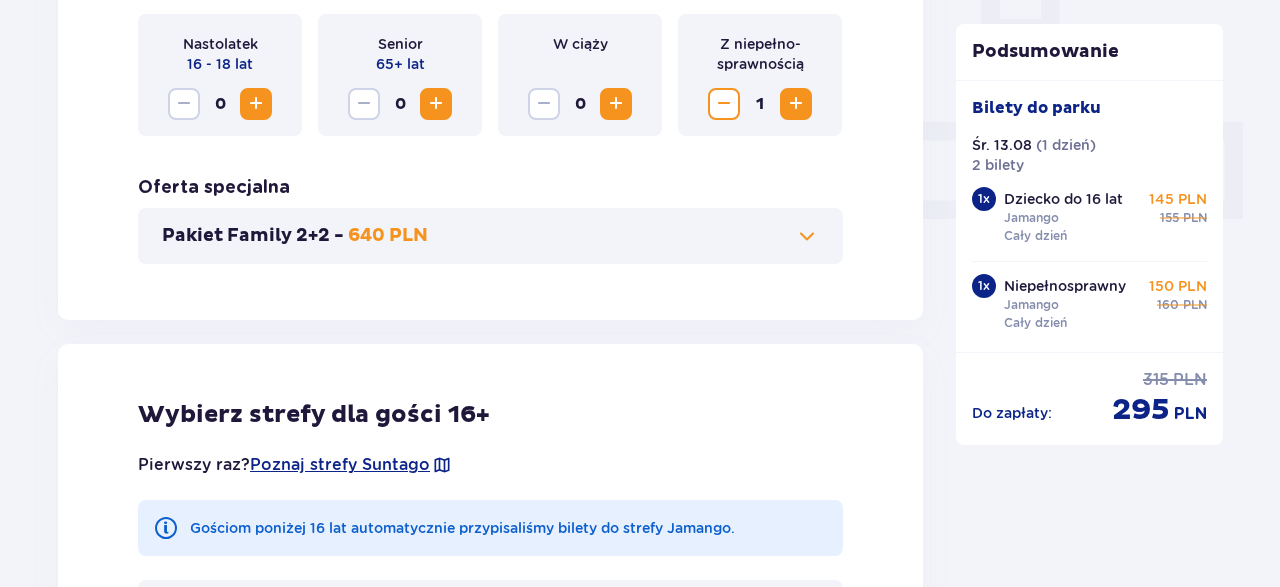 scroll, scrollTop: 398, scrollLeft: 0, axis: vertical 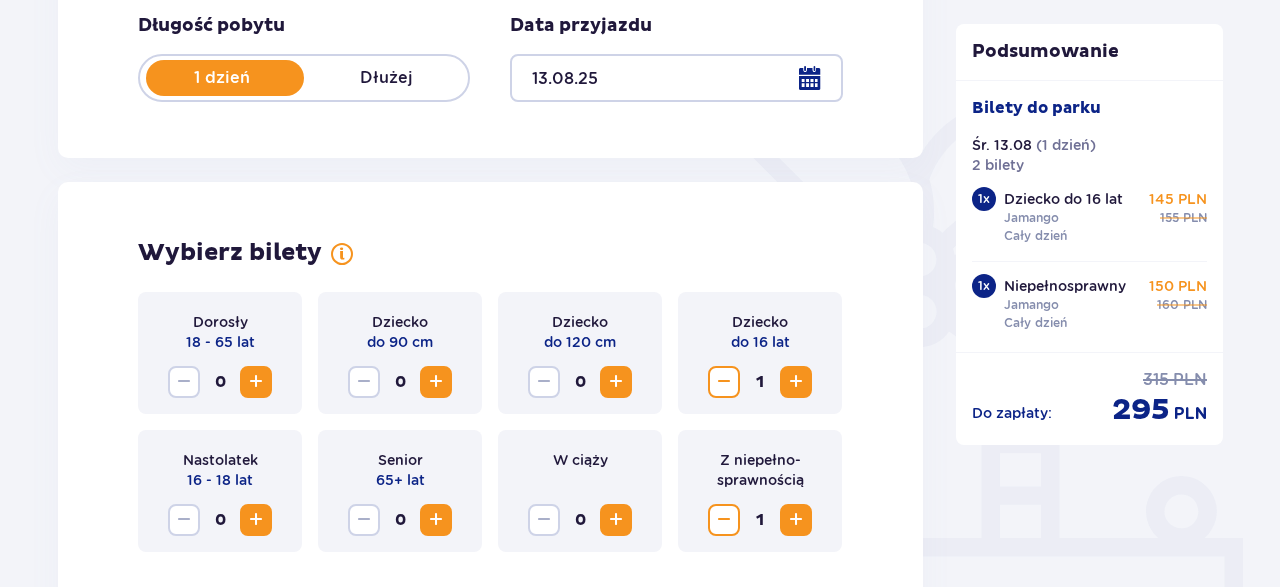 click at bounding box center [256, 382] 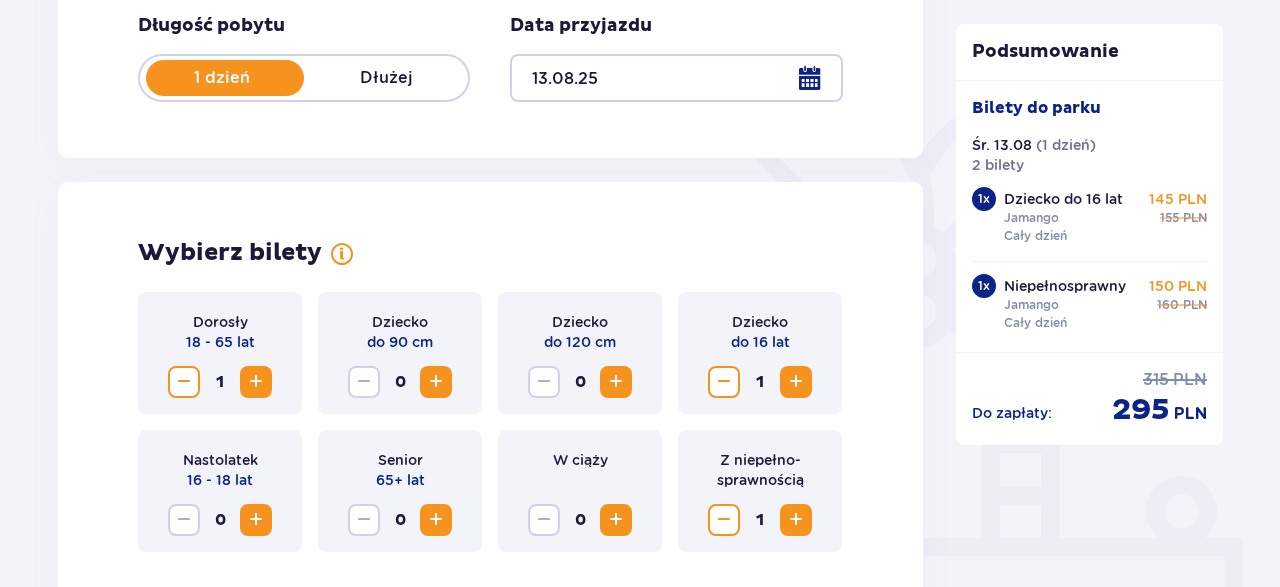 click at bounding box center [256, 382] 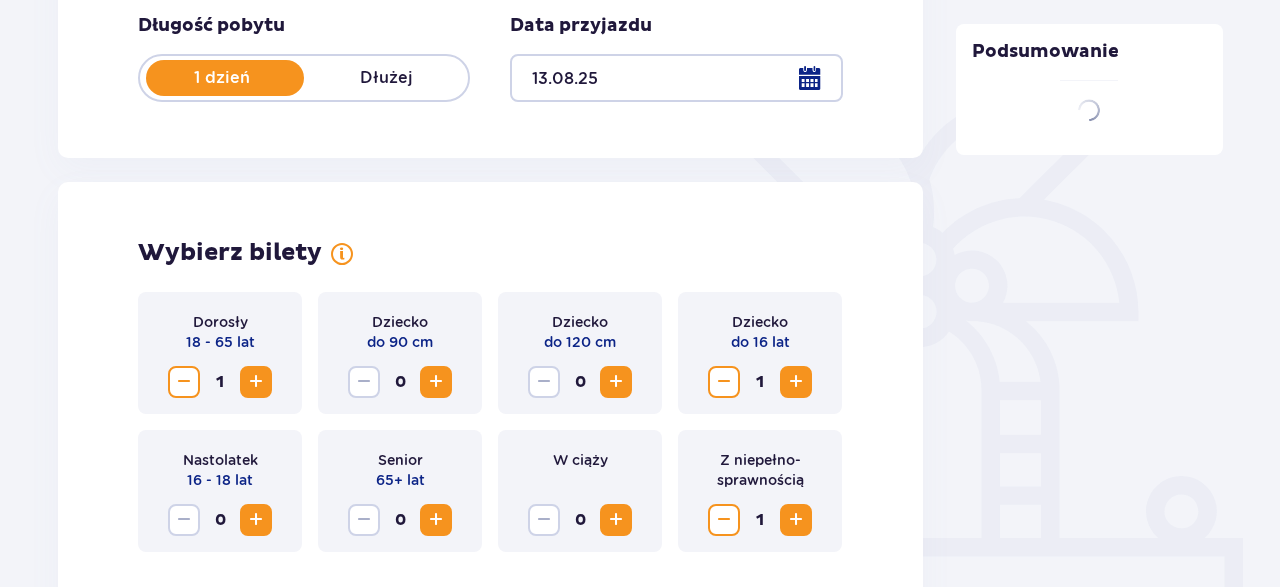 click at bounding box center [256, 382] 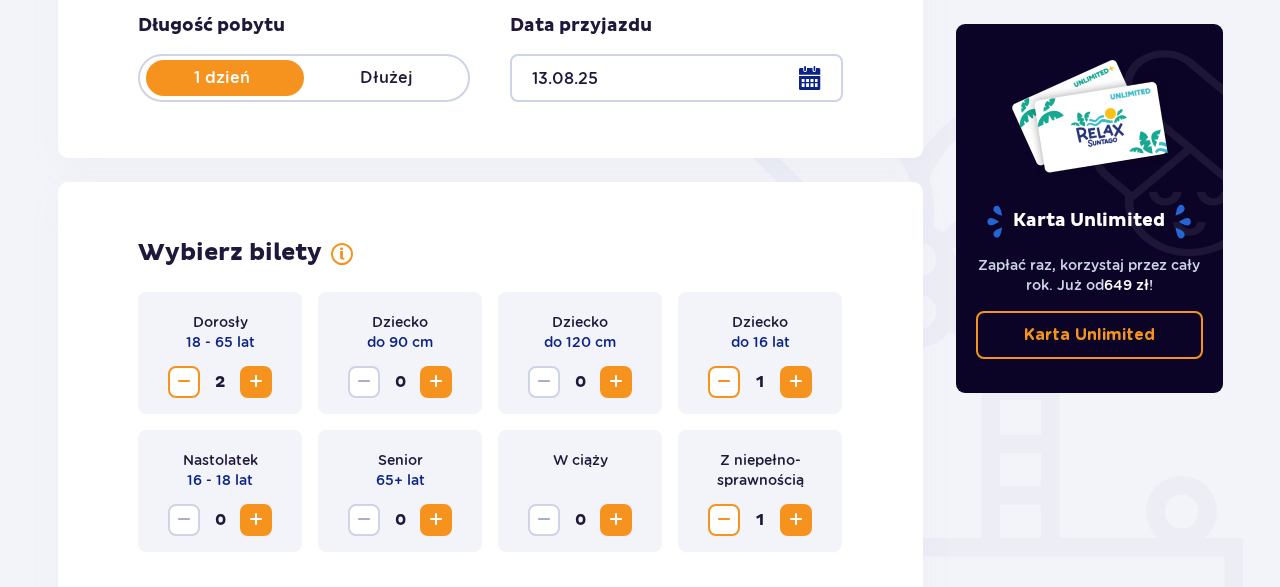 click at bounding box center [256, 382] 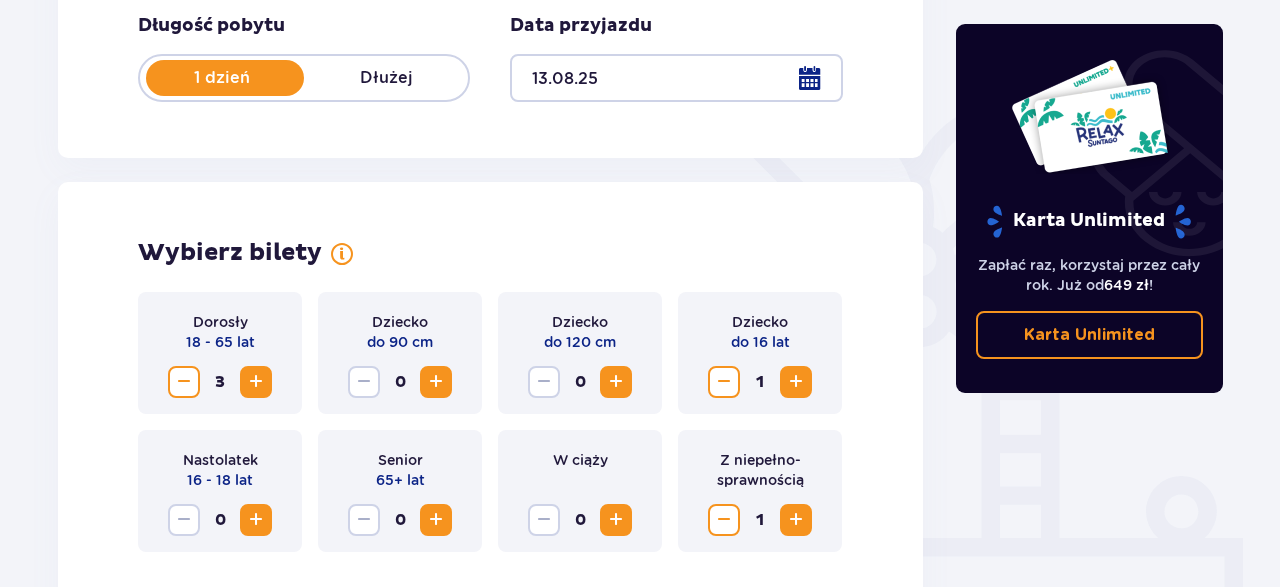 click at bounding box center [256, 382] 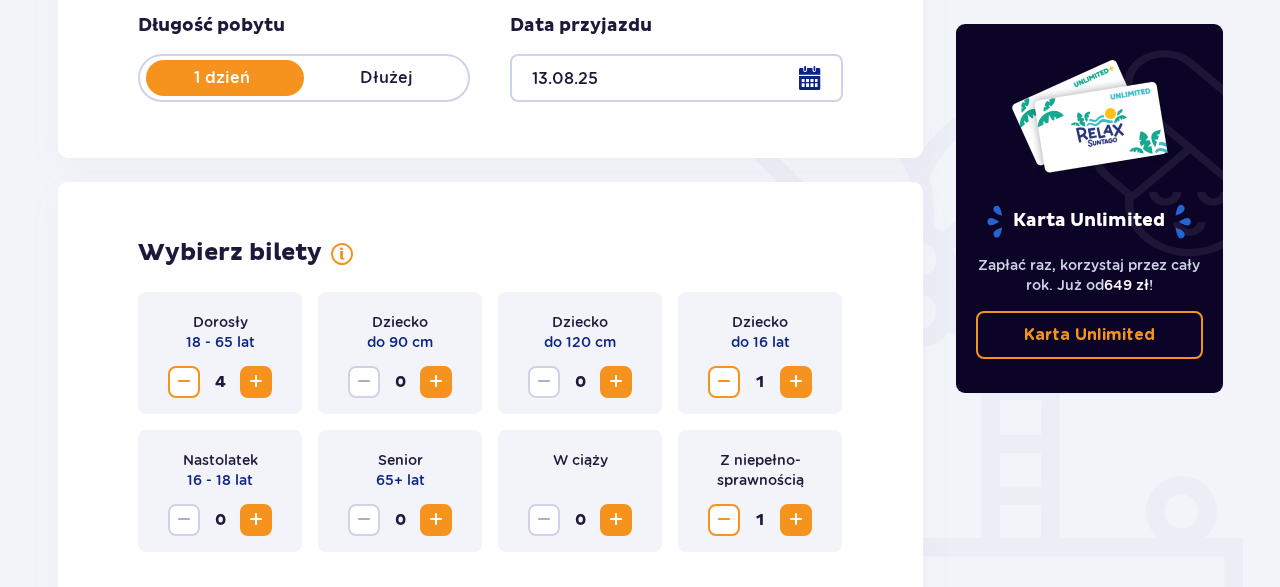 click at bounding box center [256, 382] 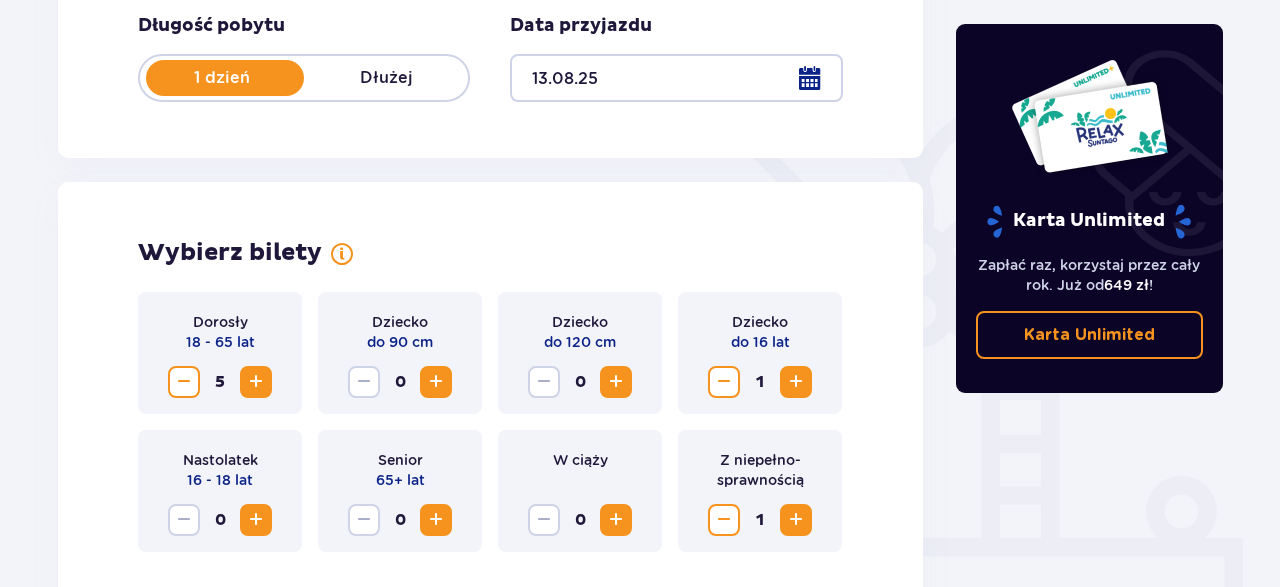 click at bounding box center [724, 520] 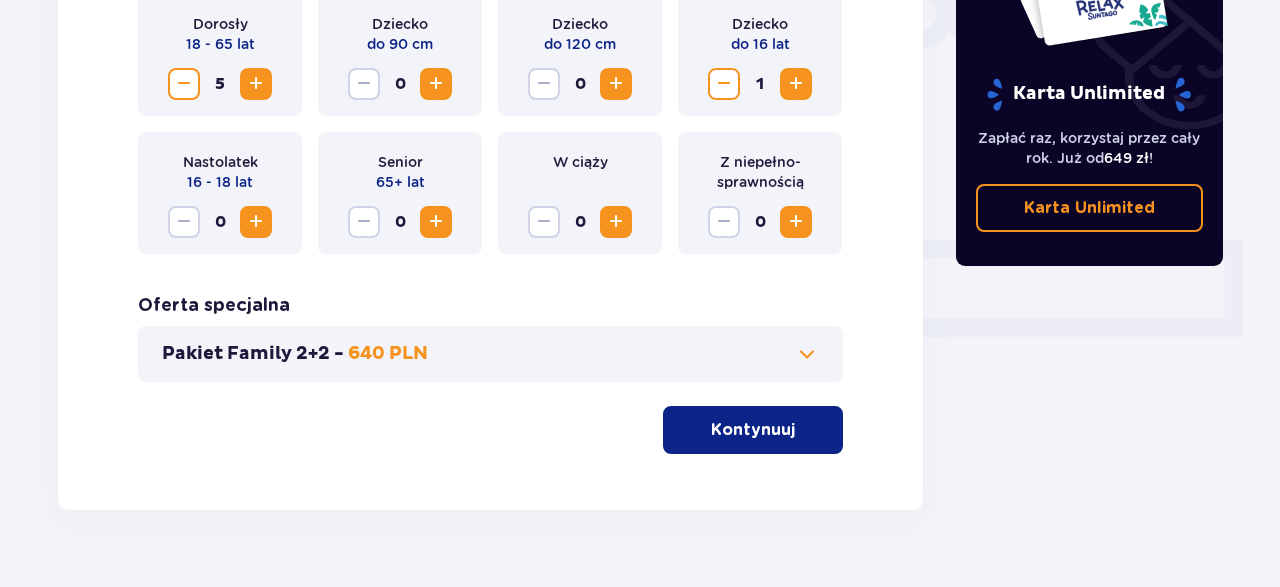 scroll, scrollTop: 634, scrollLeft: 0, axis: vertical 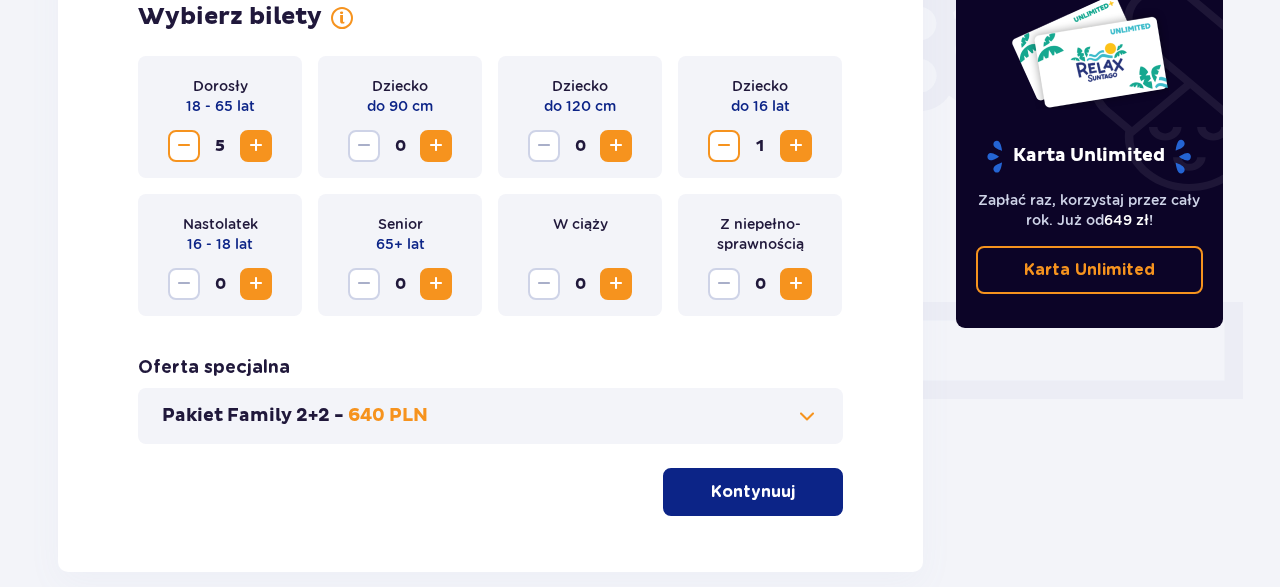 click on "Pakiet Family 2+2 -  640 PLN" at bounding box center [490, 416] 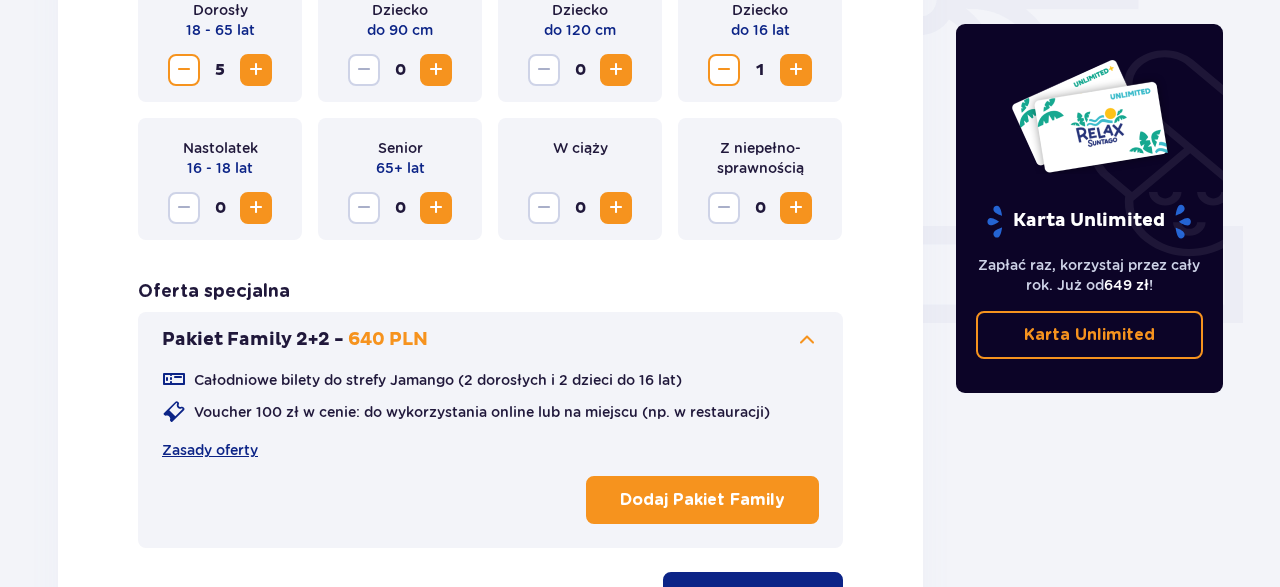 scroll, scrollTop: 918, scrollLeft: 0, axis: vertical 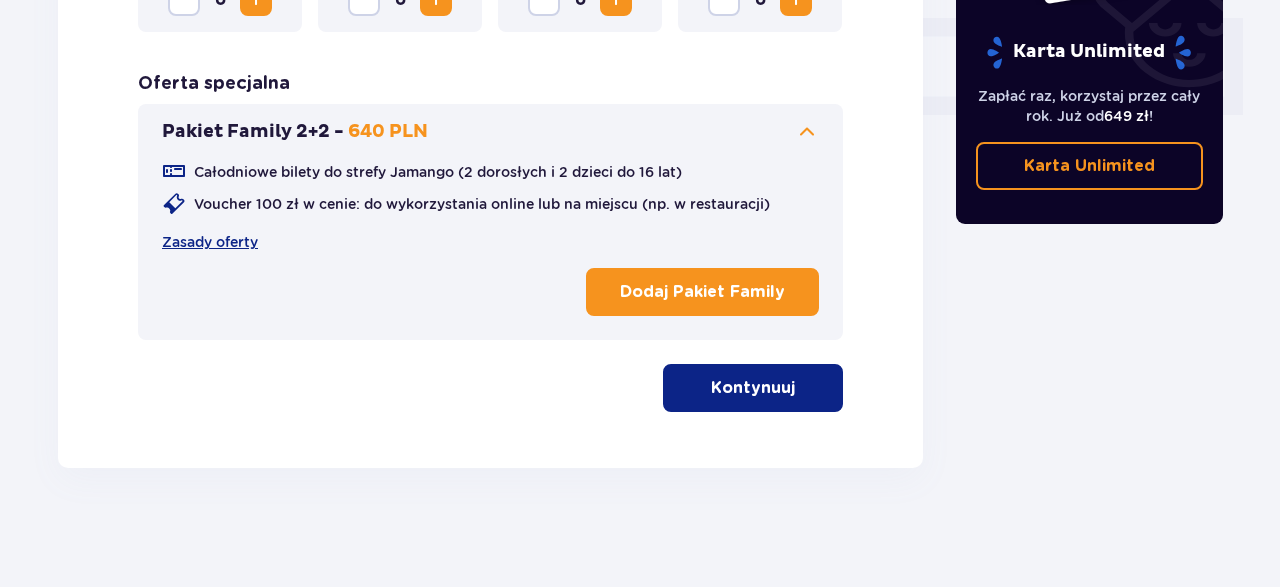 click on "Kontynuuj" at bounding box center [753, 388] 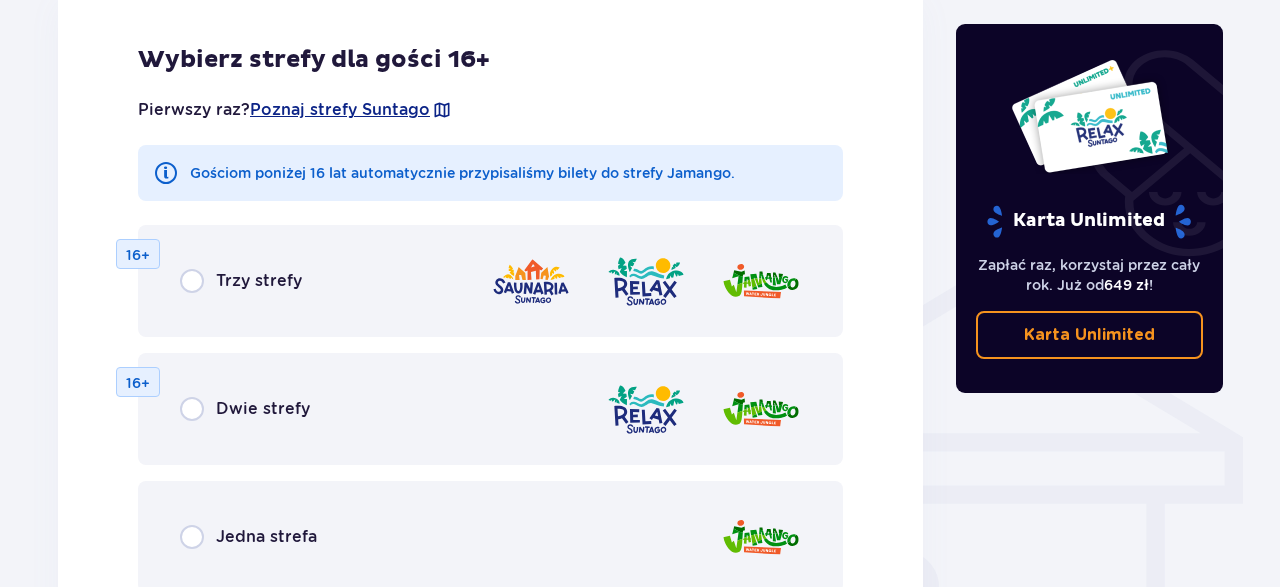 scroll, scrollTop: 1394, scrollLeft: 0, axis: vertical 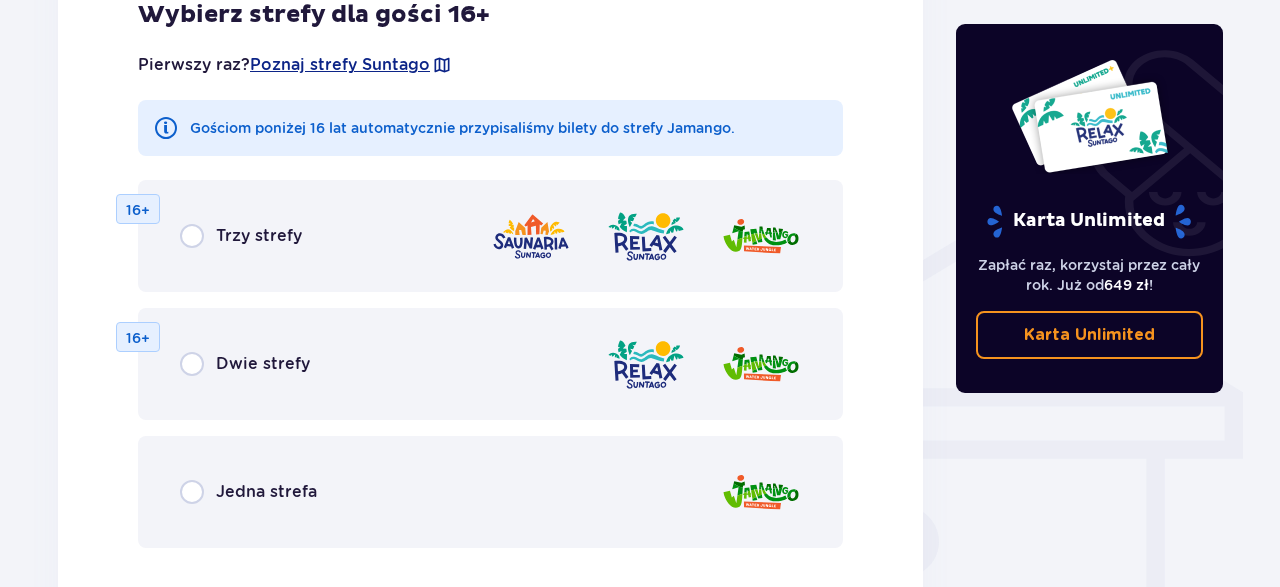 click on "Dwie strefy" at bounding box center (245, 364) 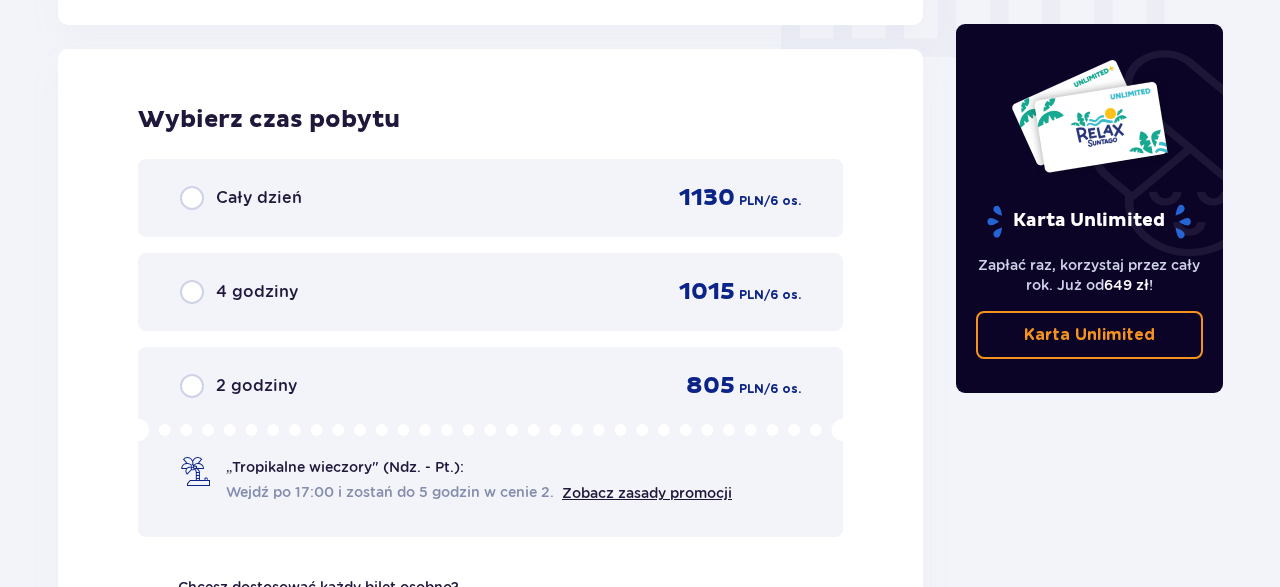 scroll, scrollTop: 2058, scrollLeft: 0, axis: vertical 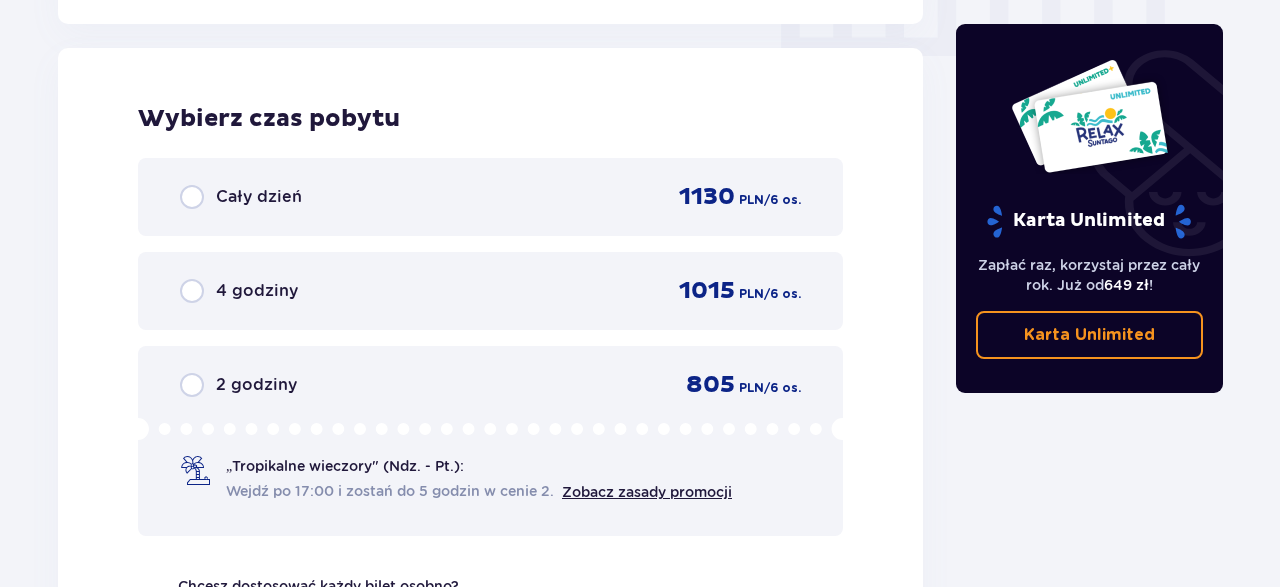 click on "Cały dzień   1130 PLN / 6 os." at bounding box center (490, 197) 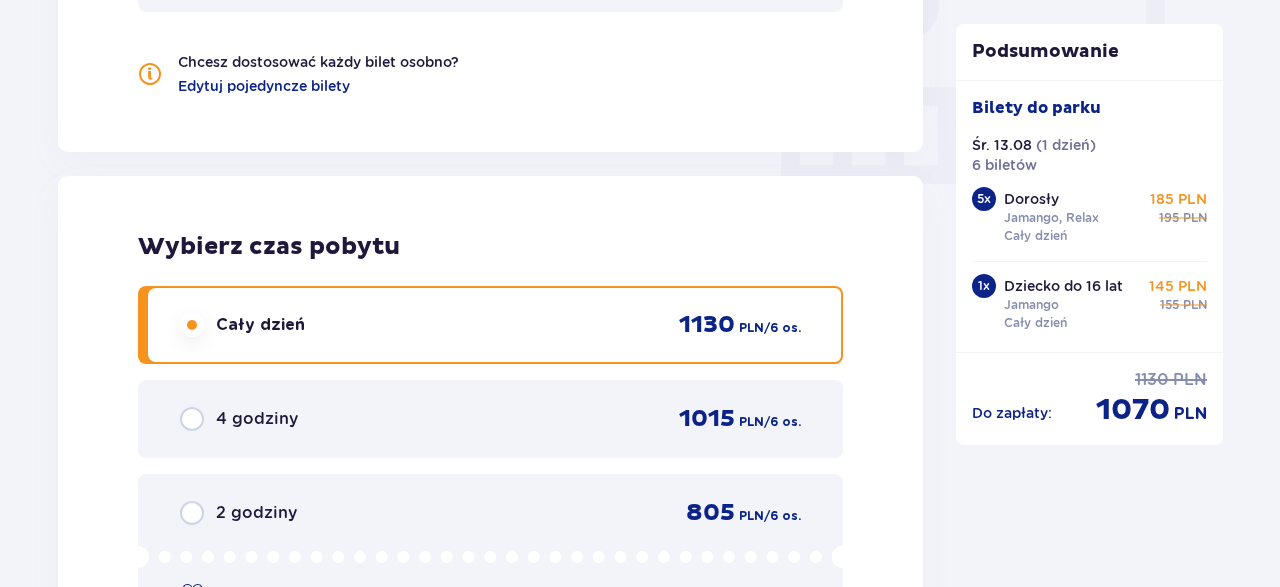 scroll, scrollTop: 2242, scrollLeft: 0, axis: vertical 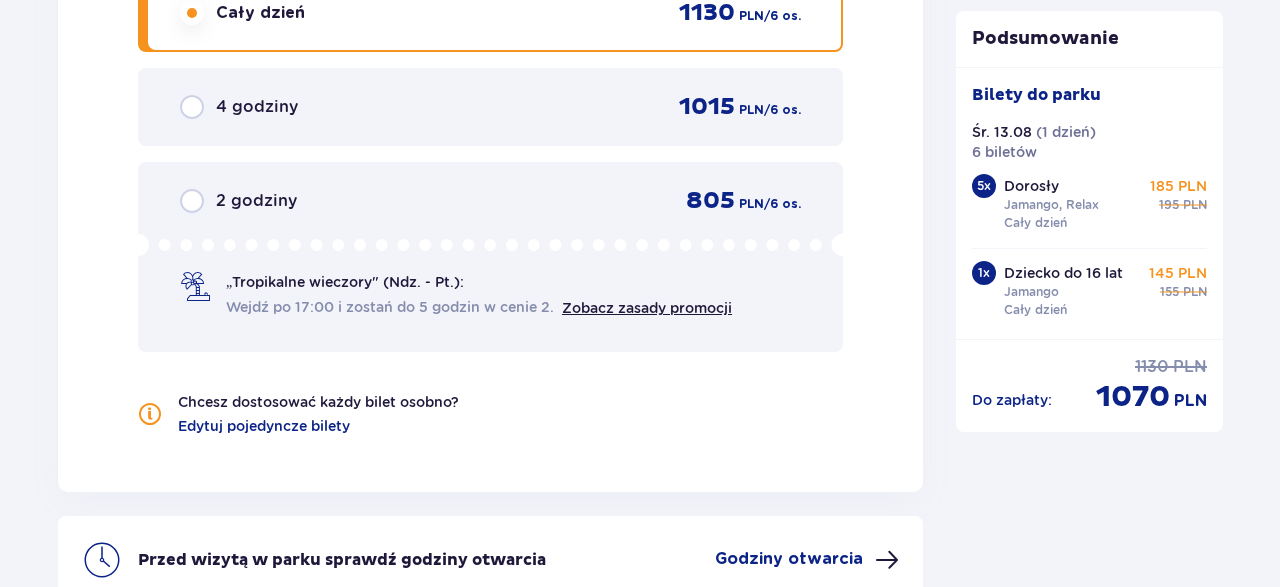 click on "„Tropikalne wieczory" (Ndz. - Pt.): Wejdź po 17:00 i zostań do 5 godzin w cenie 2. Zobacz zasady promocji" at bounding box center [479, 295] 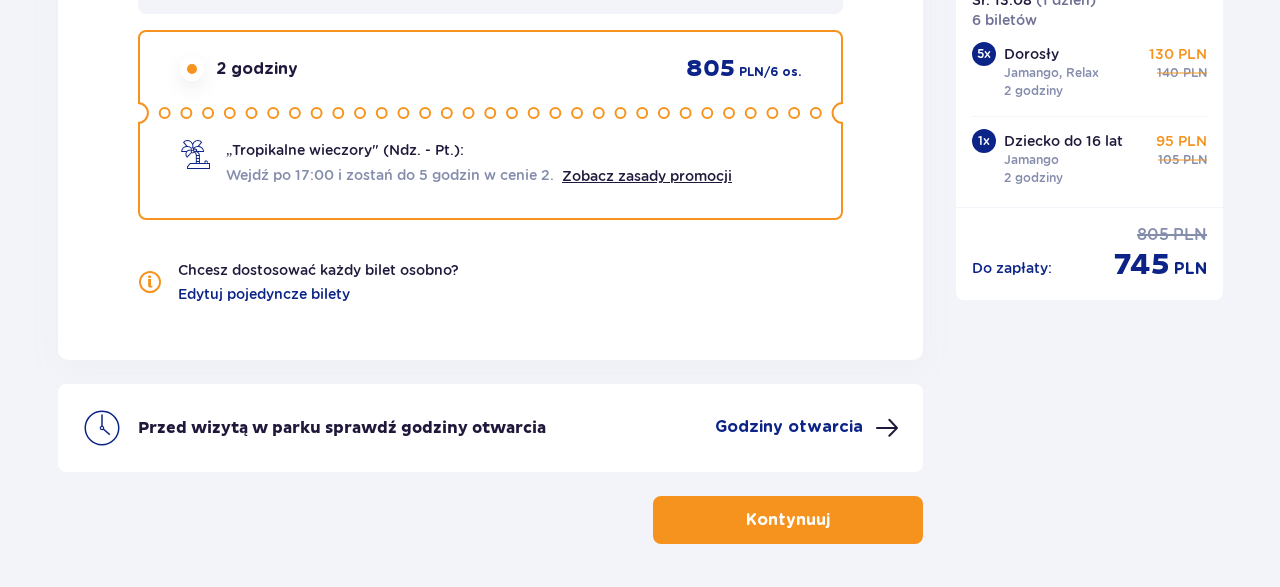 scroll, scrollTop: 2242, scrollLeft: 0, axis: vertical 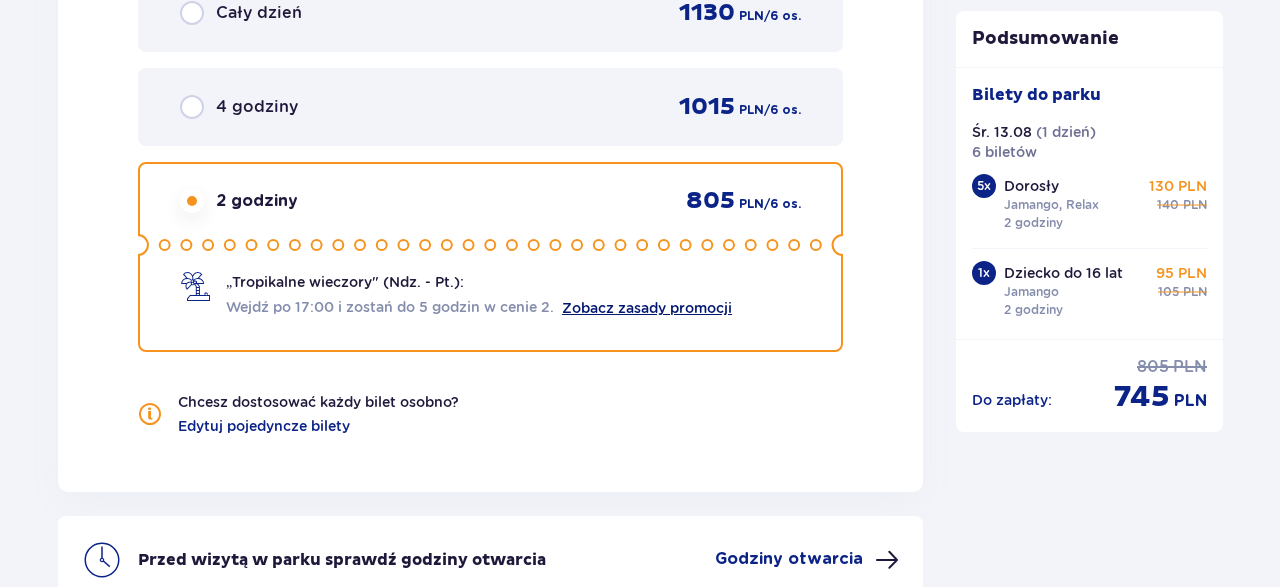 click on "Zobacz zasady promocji" at bounding box center (647, 308) 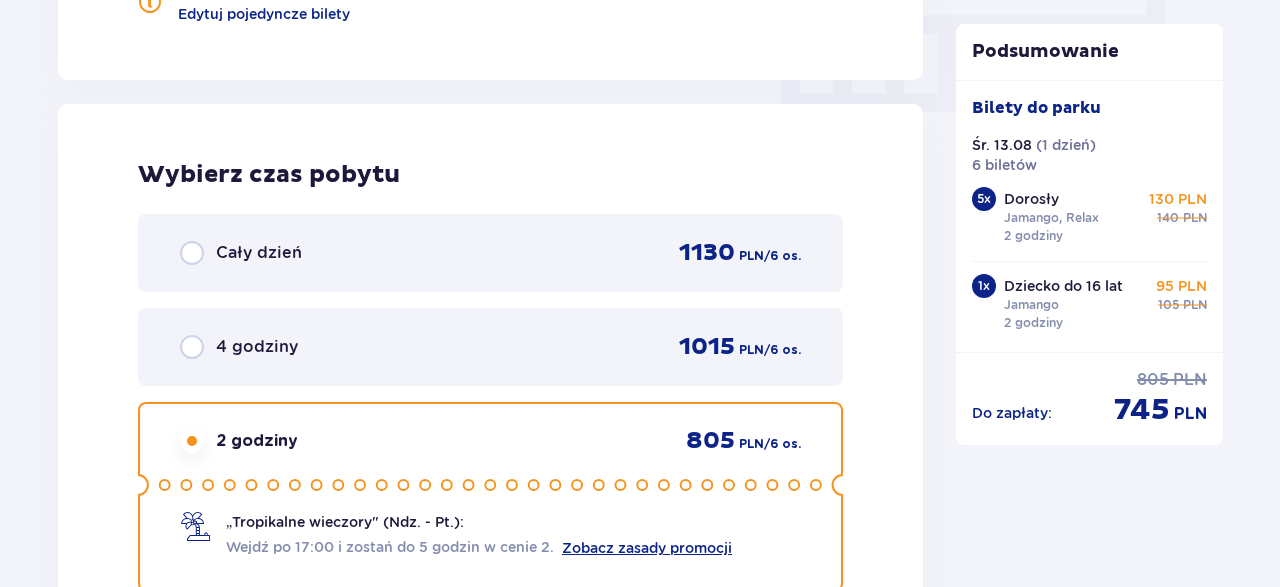 scroll, scrollTop: 1930, scrollLeft: 0, axis: vertical 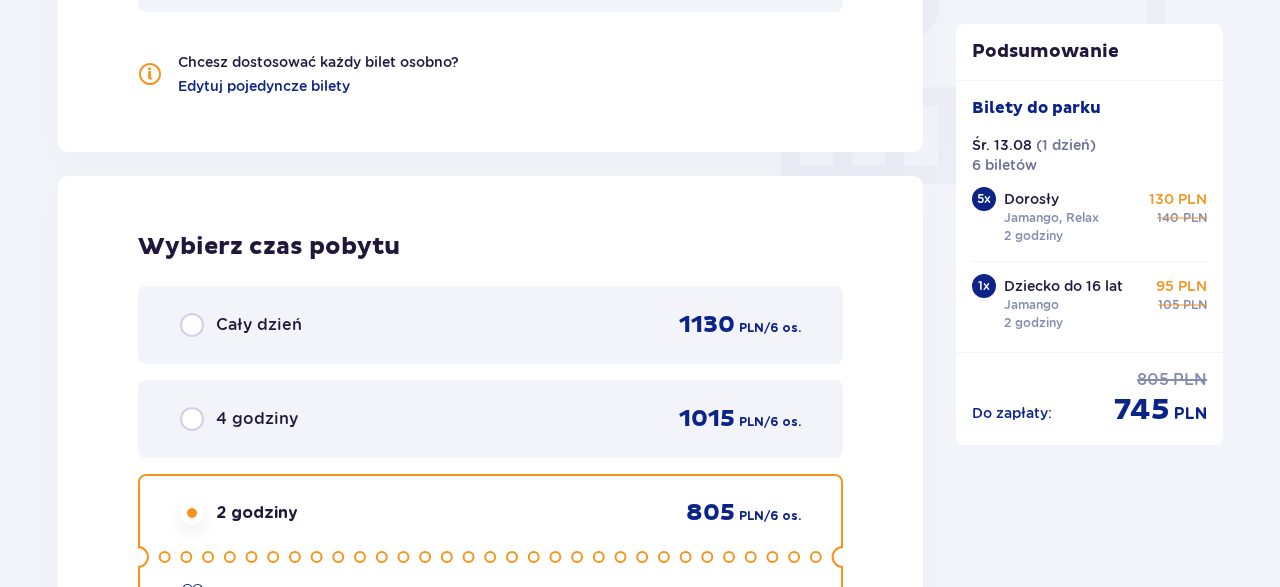 click on "Cały dzień" at bounding box center (259, 325) 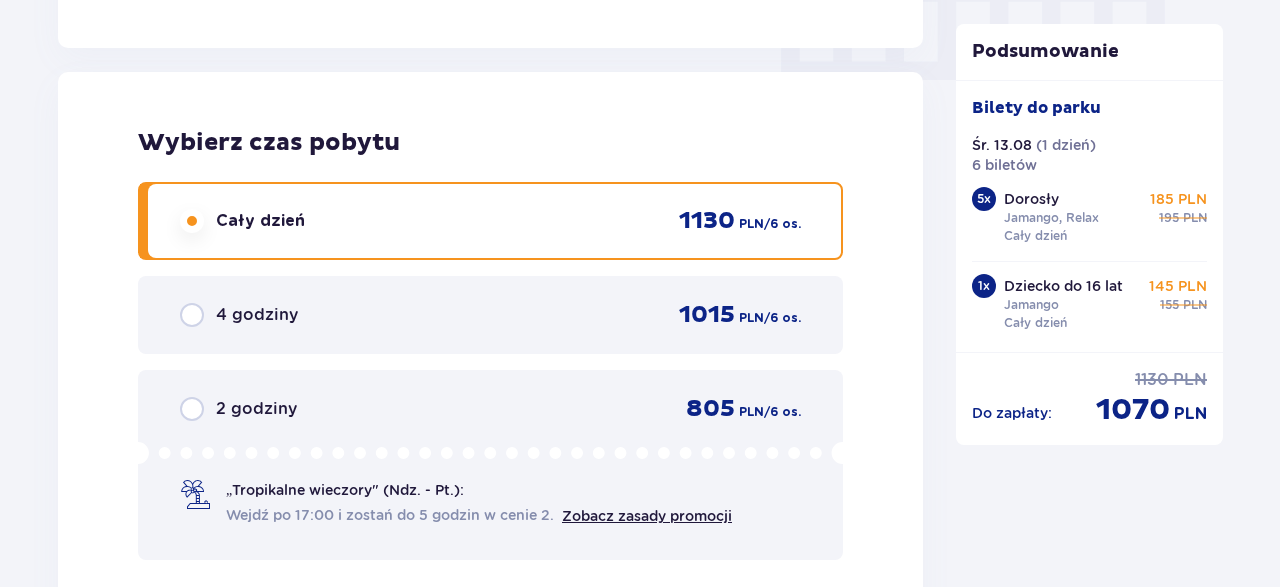 scroll, scrollTop: 2450, scrollLeft: 0, axis: vertical 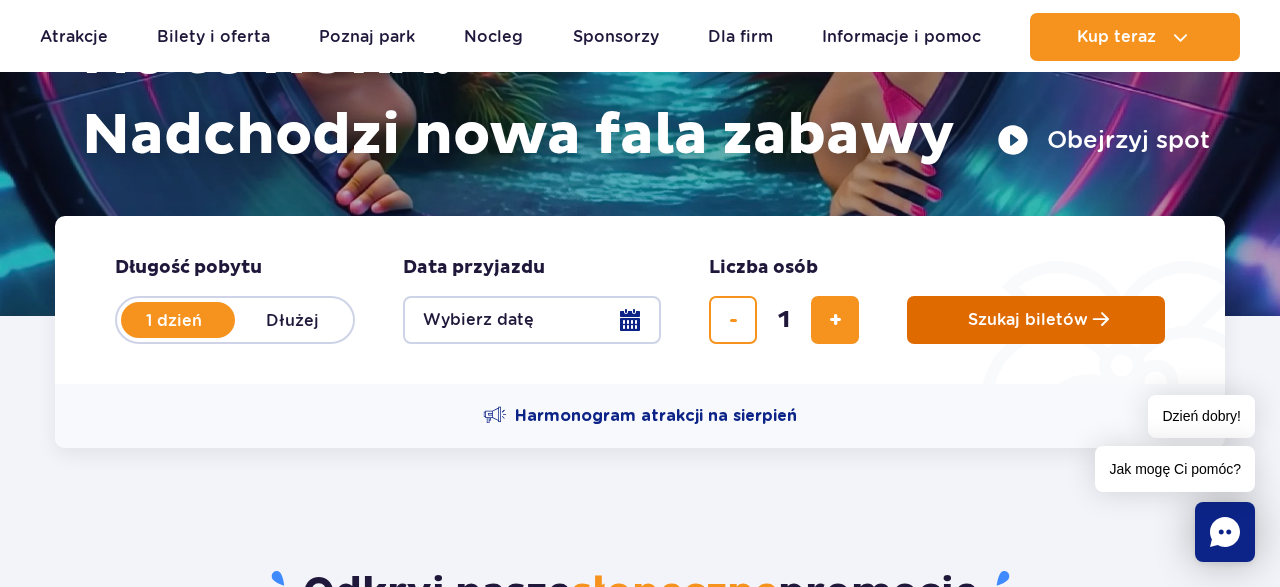 click on "Szukaj biletów" at bounding box center [1028, 320] 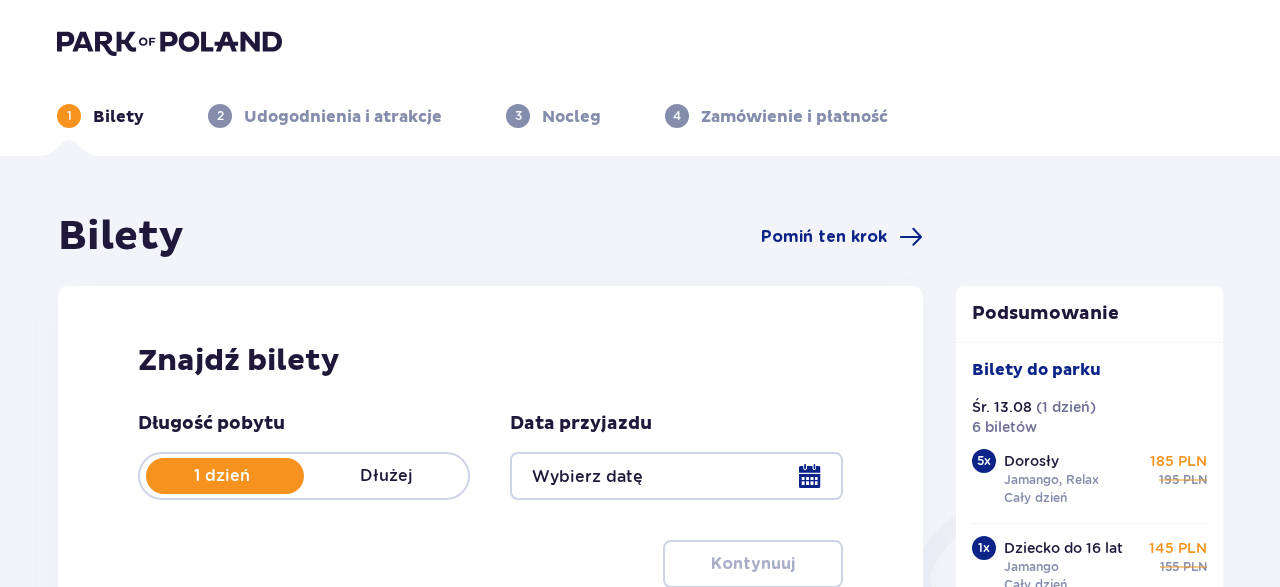 scroll, scrollTop: 0, scrollLeft: 0, axis: both 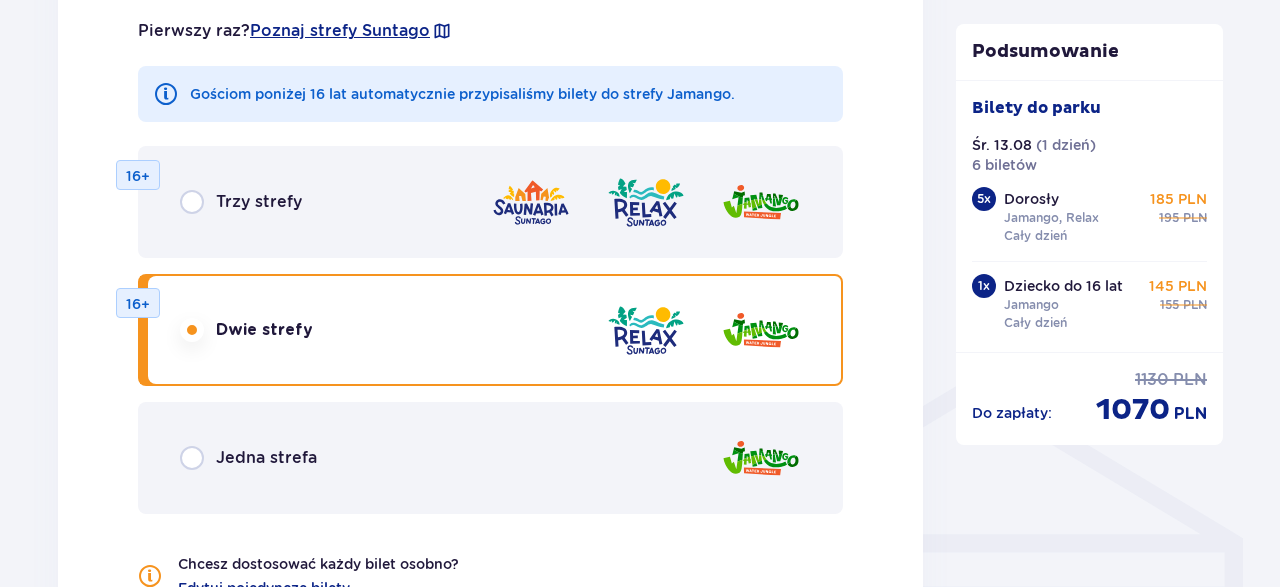 click at bounding box center [646, 330] 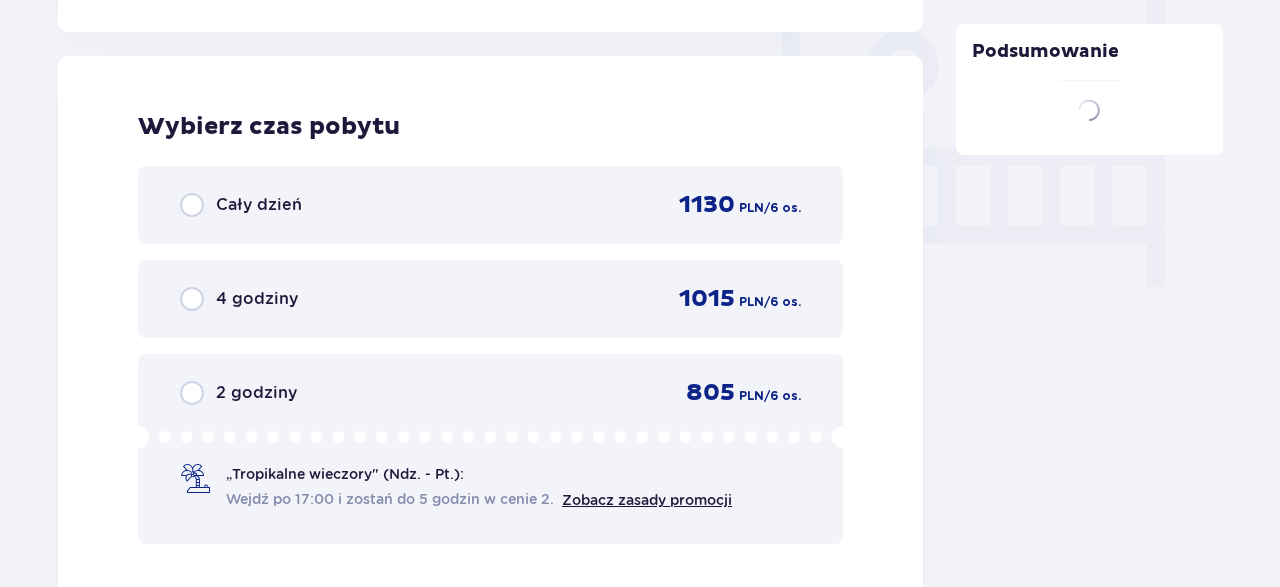 scroll, scrollTop: 1878, scrollLeft: 0, axis: vertical 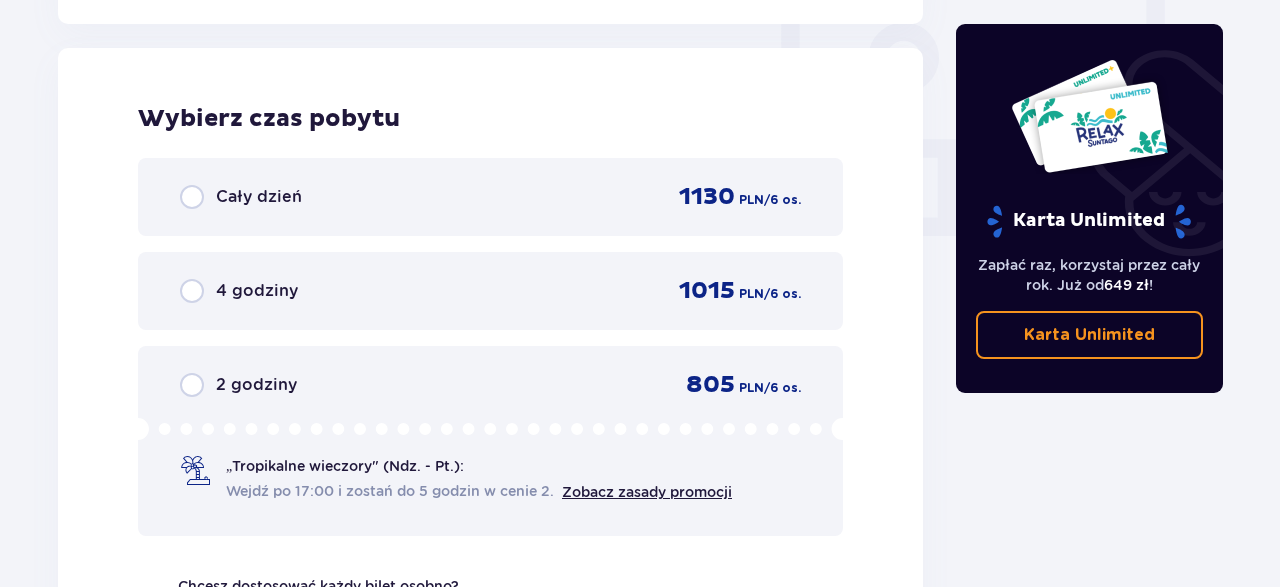 click on "2 godziny" at bounding box center (238, 385) 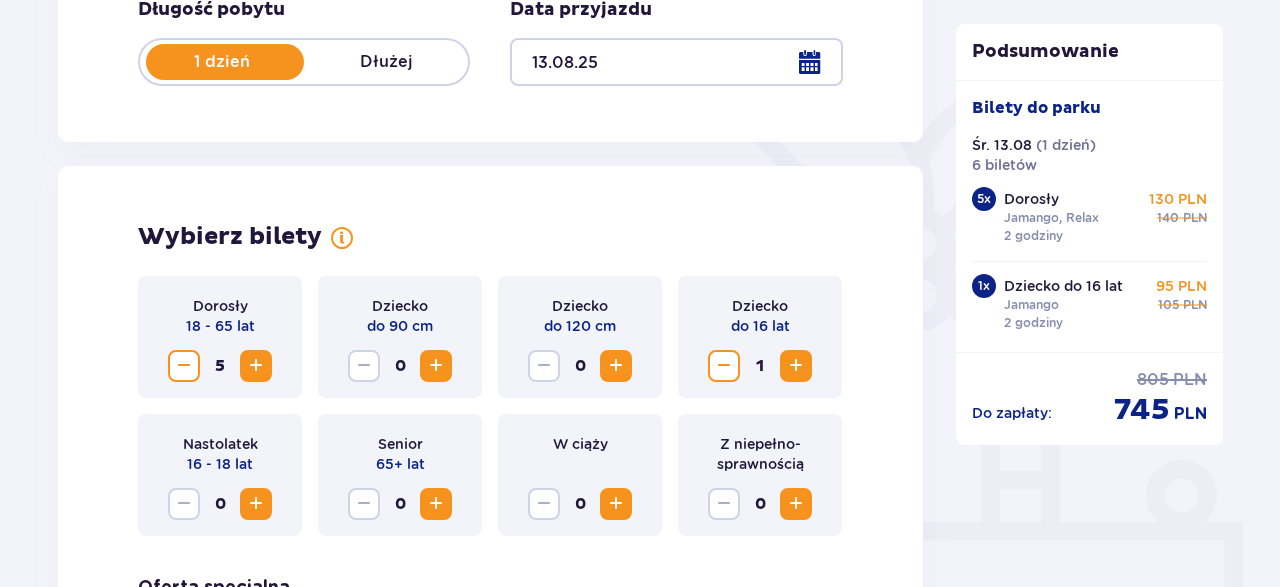 scroll, scrollTop: 398, scrollLeft: 0, axis: vertical 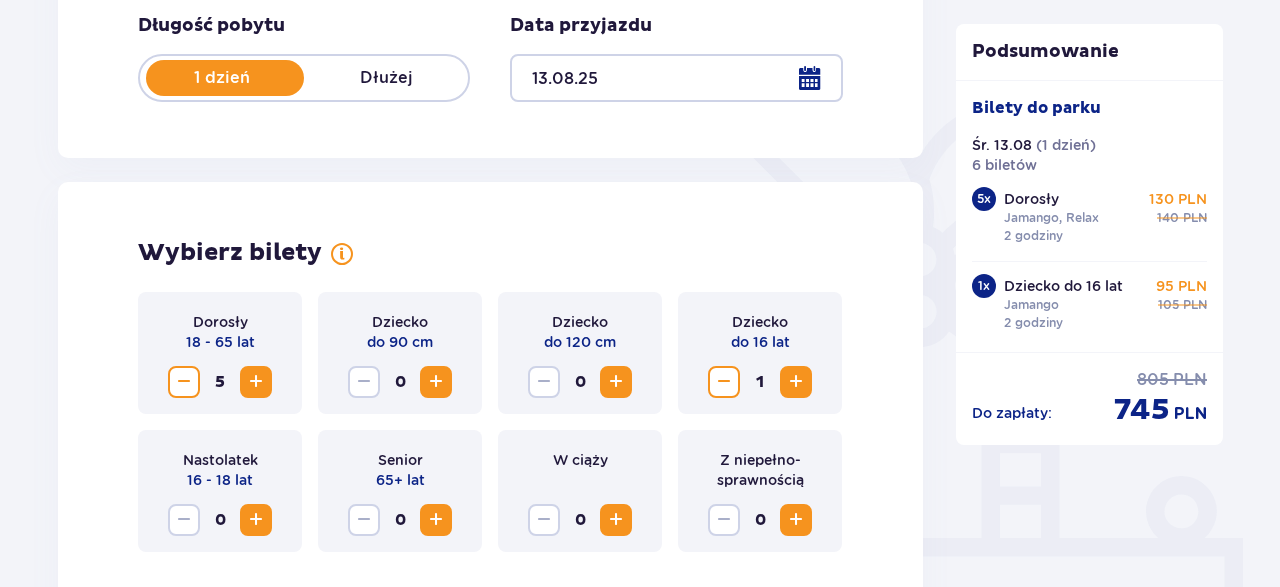 click at bounding box center (184, 382) 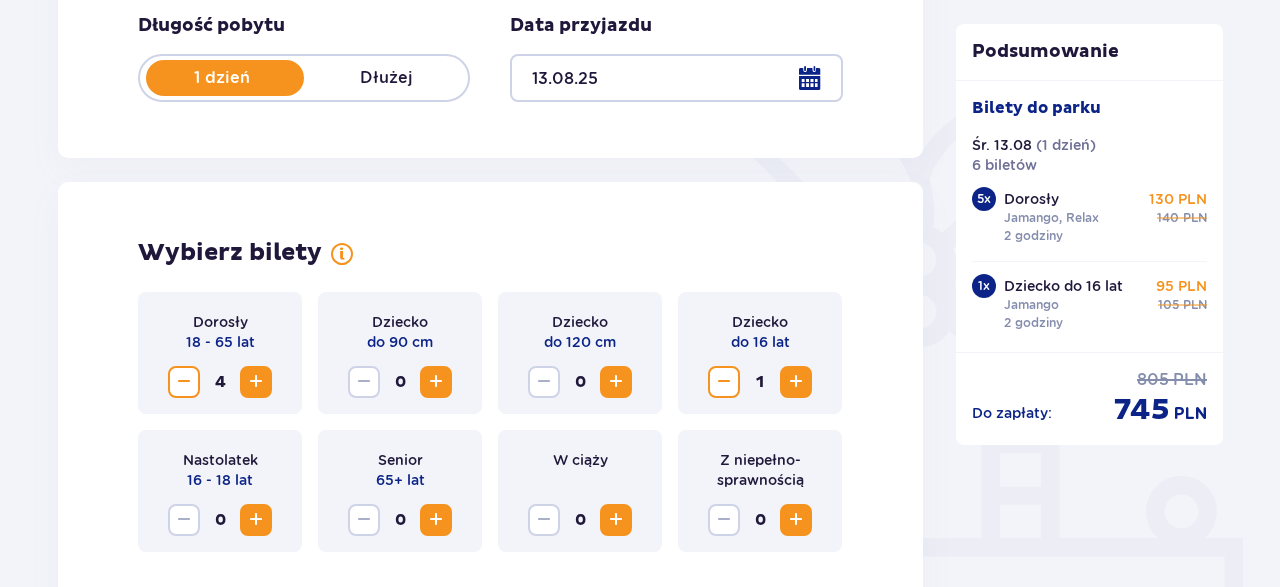 click at bounding box center (184, 382) 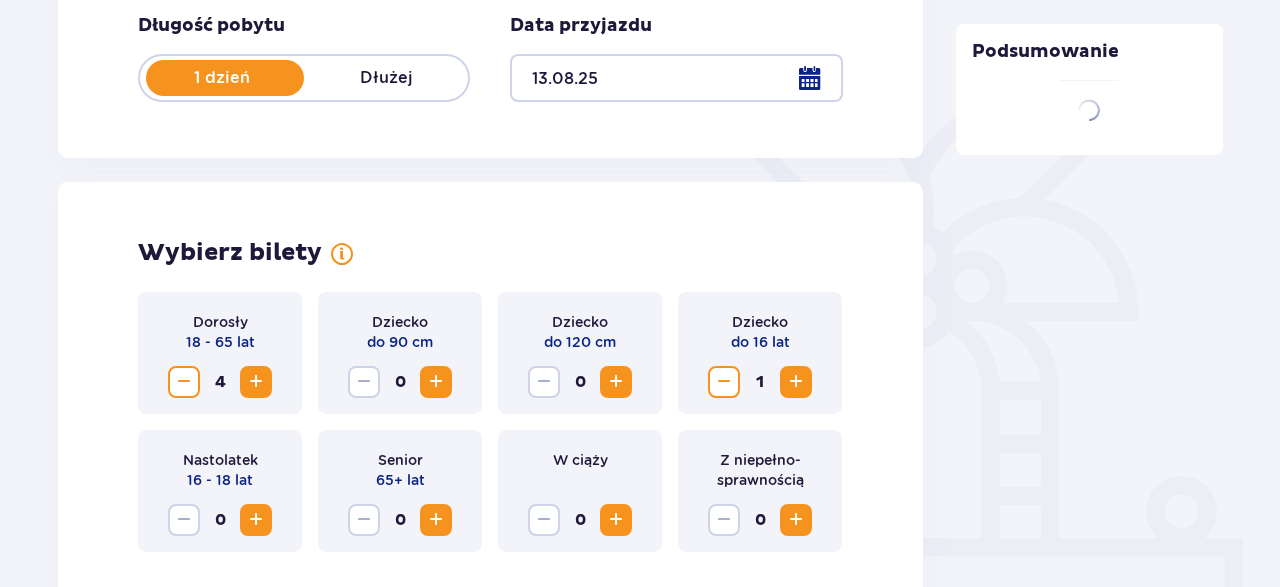 click at bounding box center (184, 382) 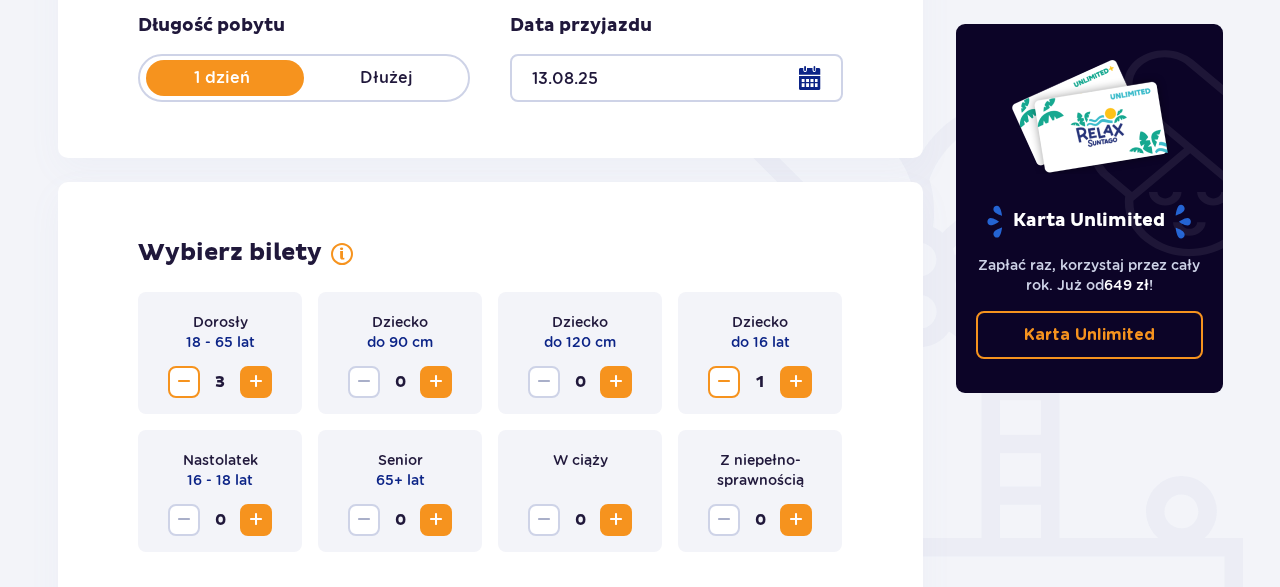 click at bounding box center (184, 382) 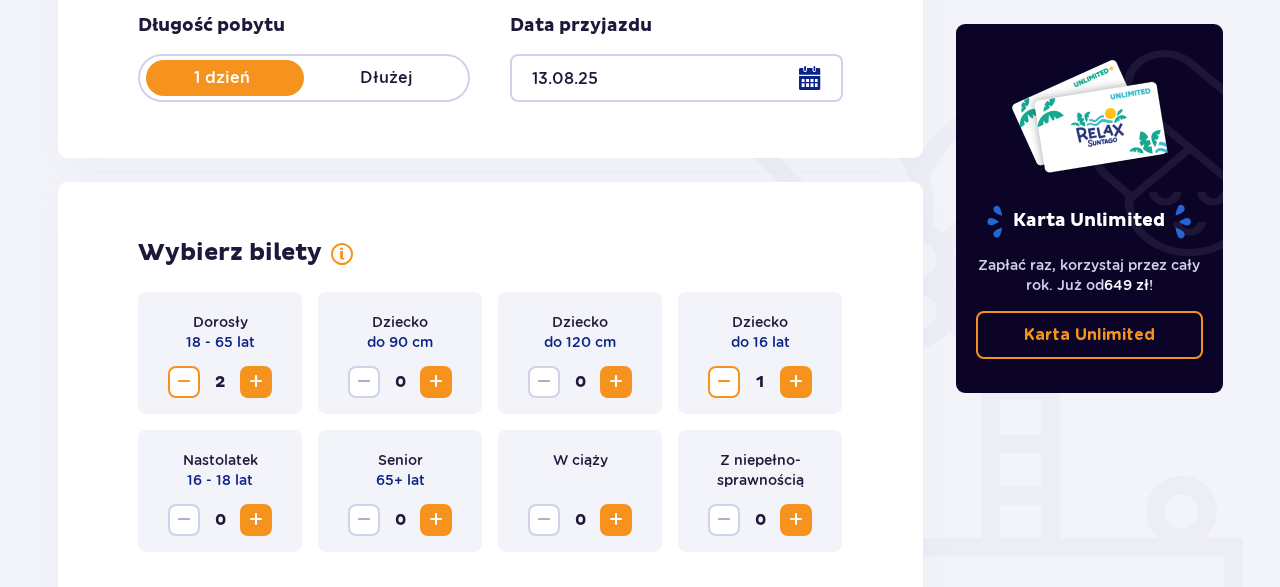 click at bounding box center (184, 382) 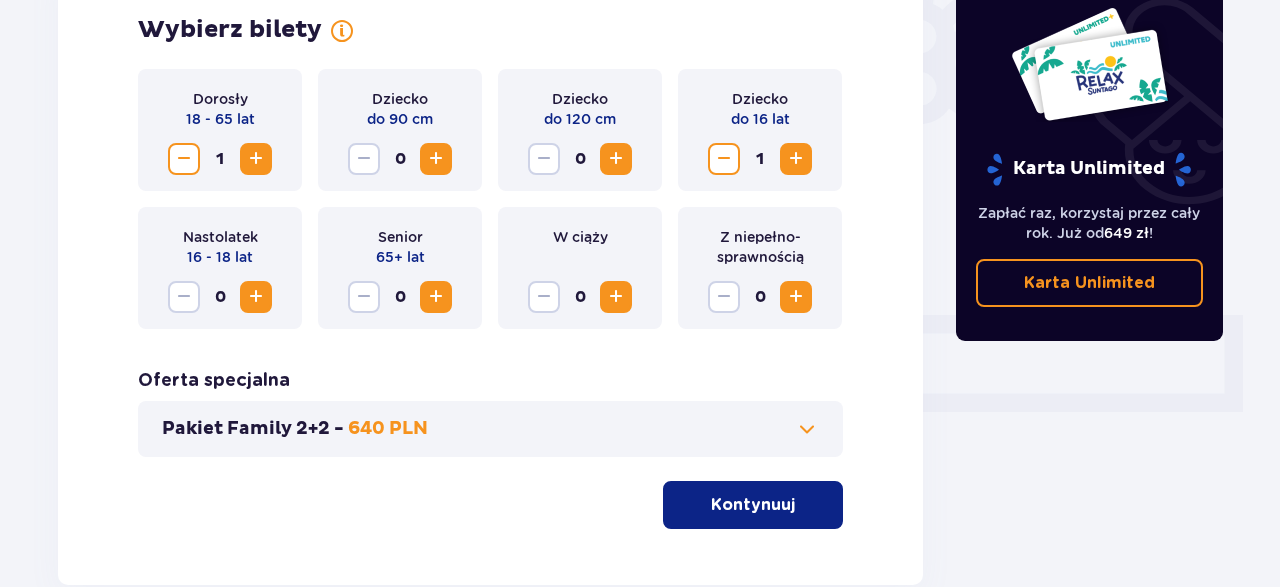 scroll, scrollTop: 710, scrollLeft: 0, axis: vertical 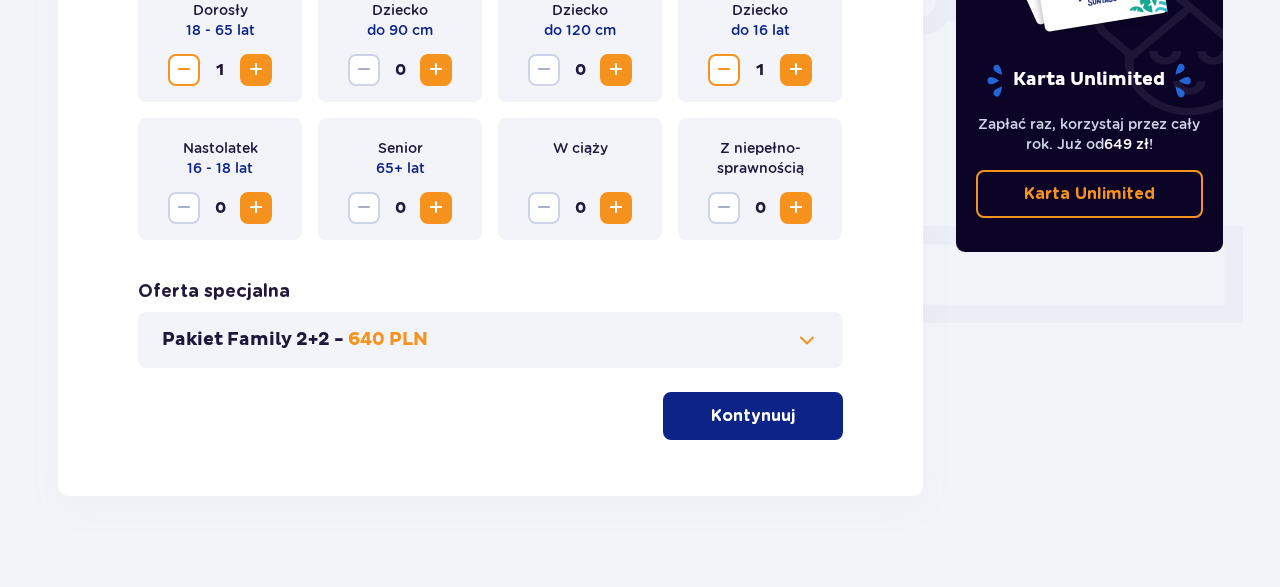 click on "Kontynuuj" at bounding box center [753, 416] 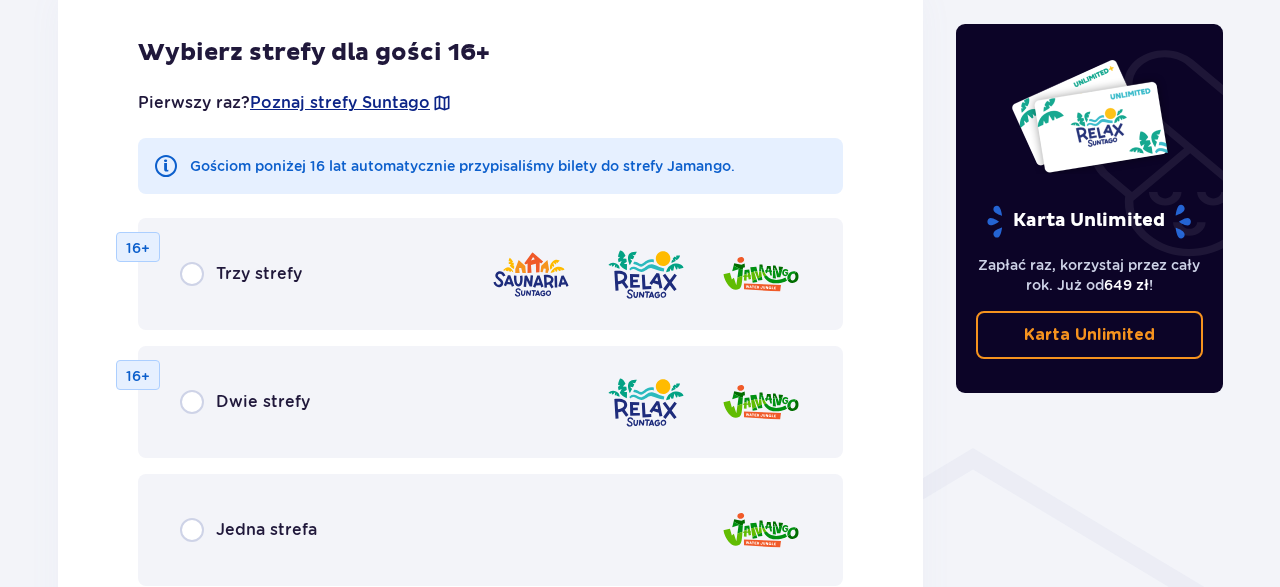 scroll, scrollTop: 1214, scrollLeft: 0, axis: vertical 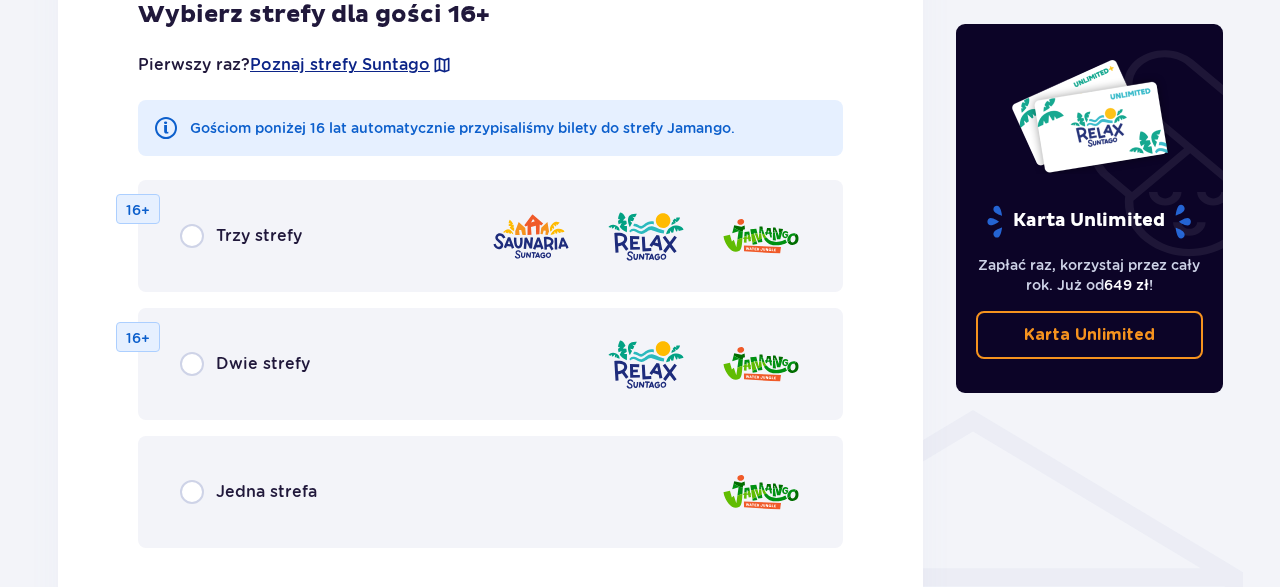 click on "Dwie strefy 16+" at bounding box center [490, 364] 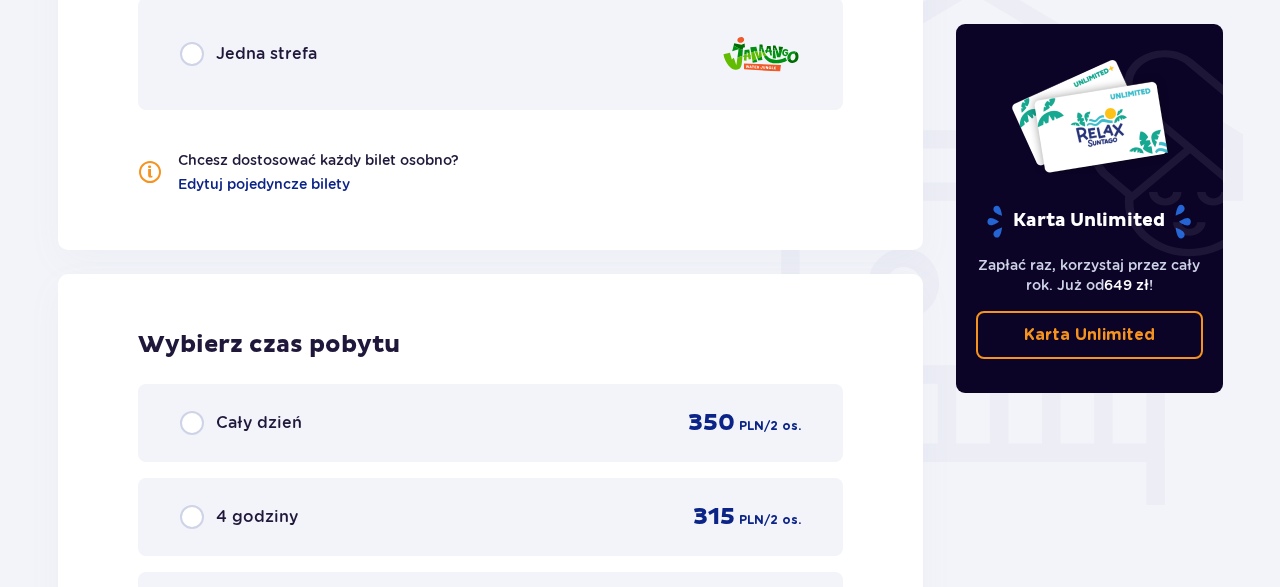 scroll, scrollTop: 1566, scrollLeft: 0, axis: vertical 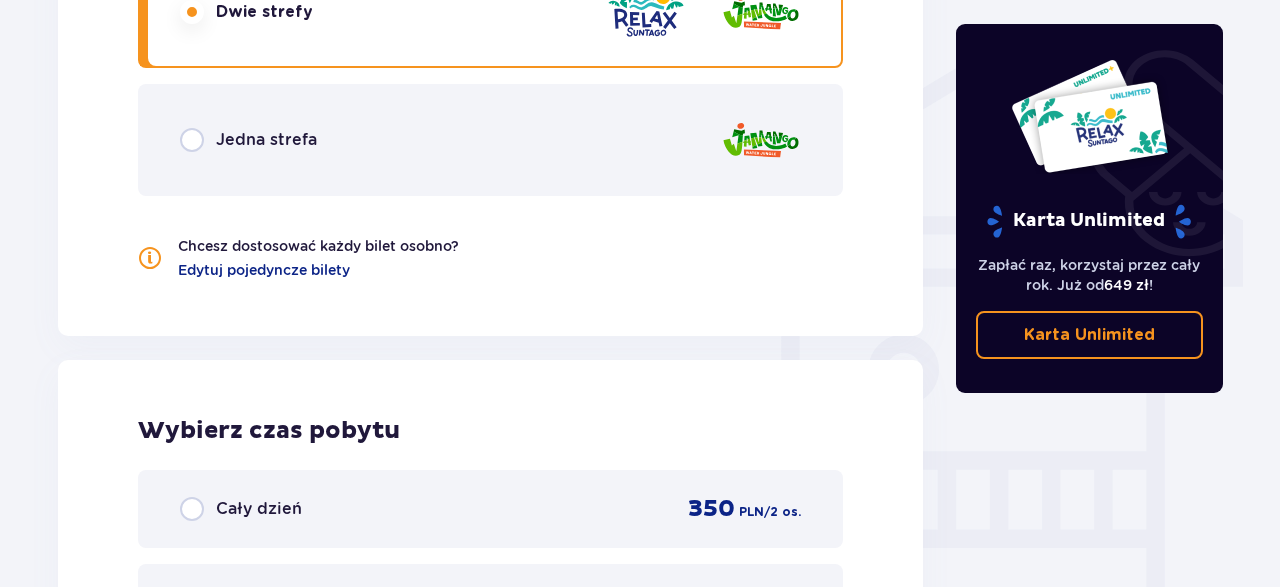 click on "Jedna strefa" at bounding box center [266, 140] 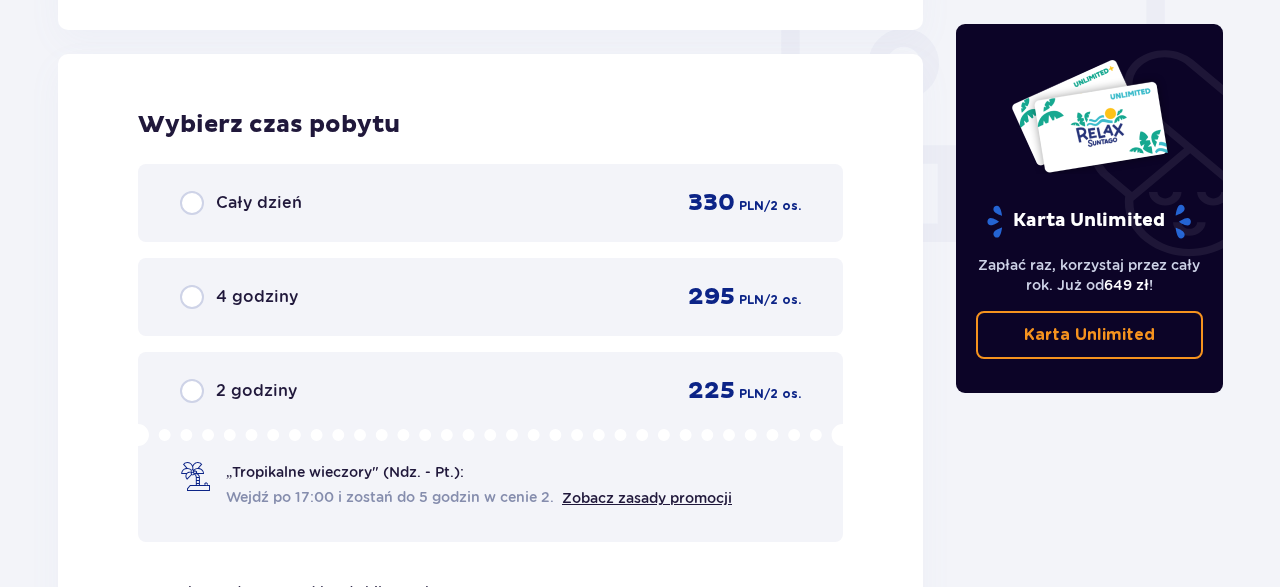 scroll, scrollTop: 1878, scrollLeft: 0, axis: vertical 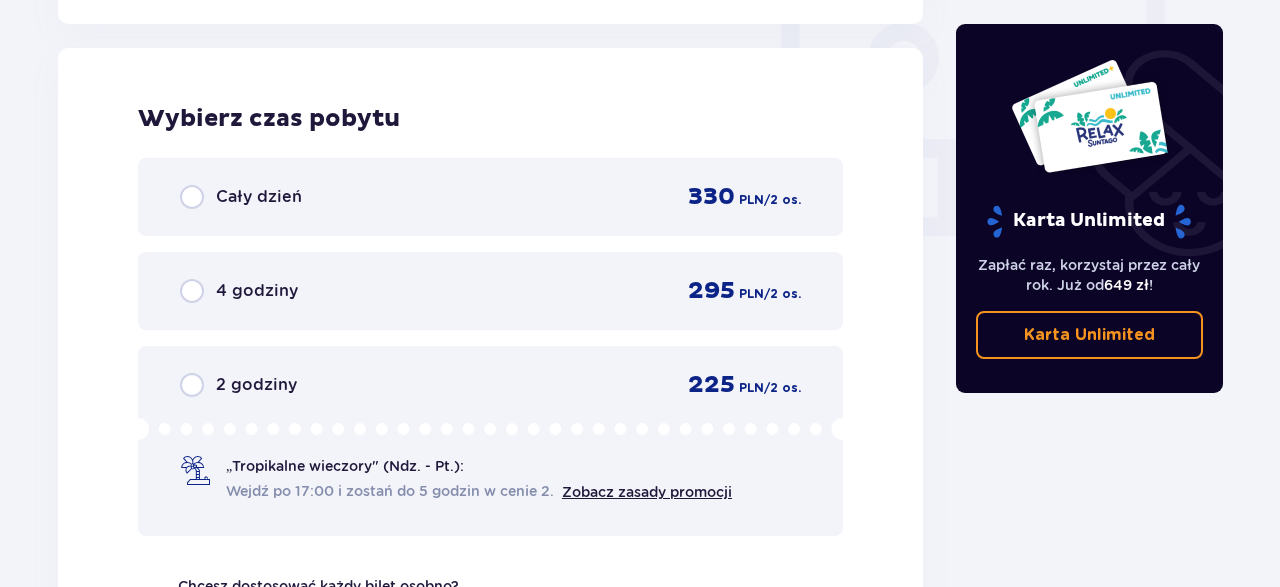 click on "2 godziny   225 PLN / 2 os." at bounding box center [490, 385] 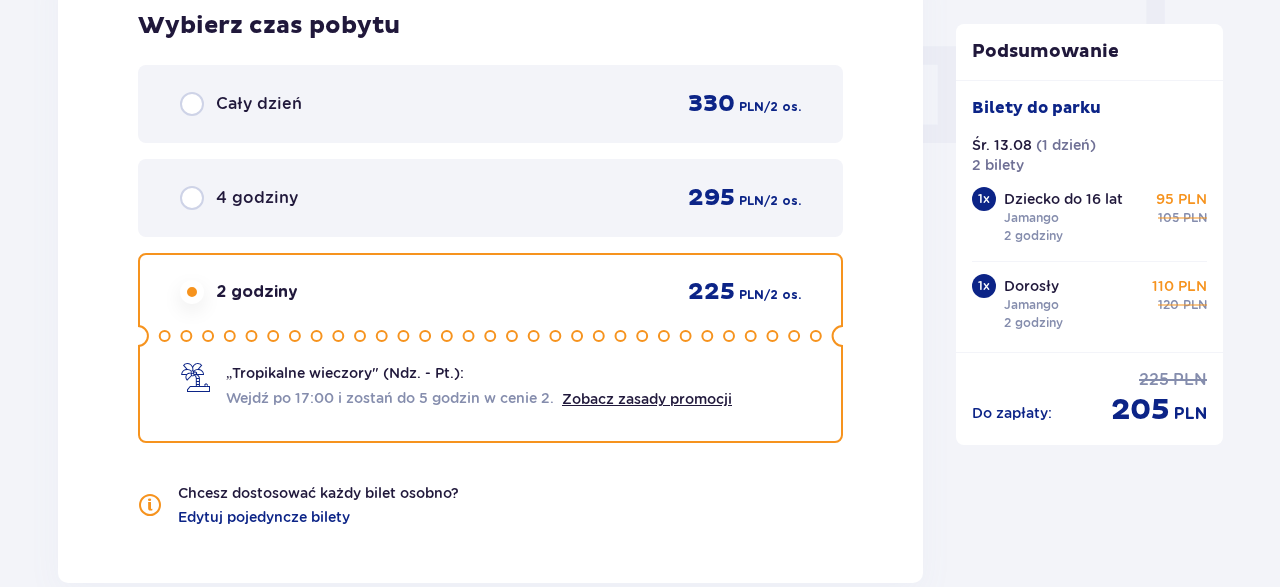 scroll, scrollTop: 1958, scrollLeft: 0, axis: vertical 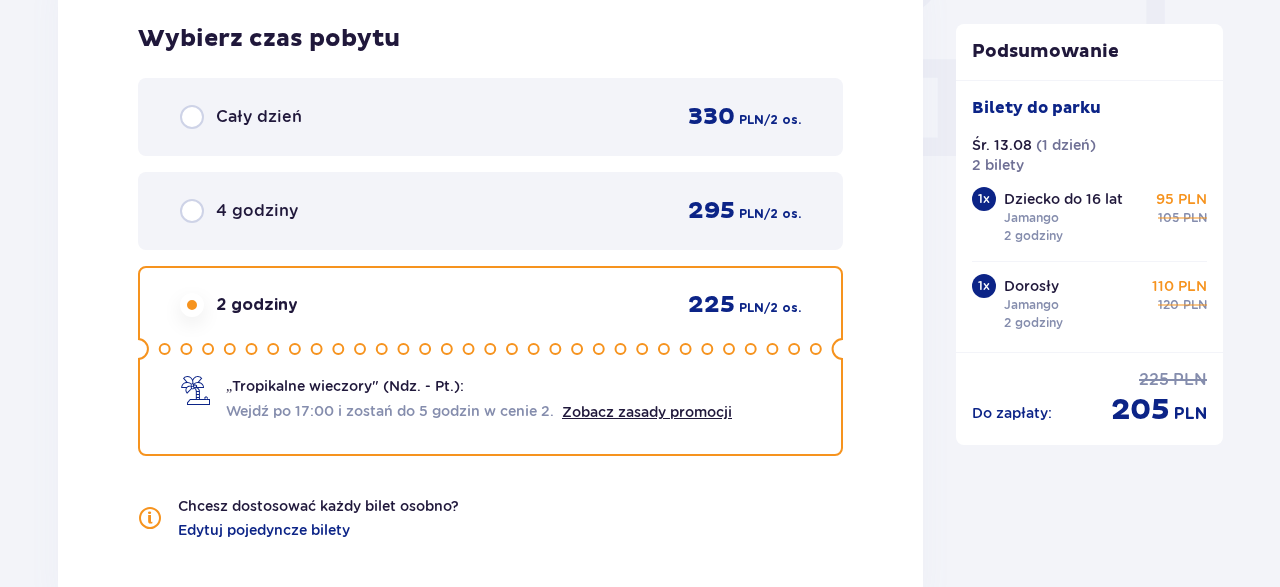 click on "Cały dzień   330 PLN / 2 os." at bounding box center (490, 117) 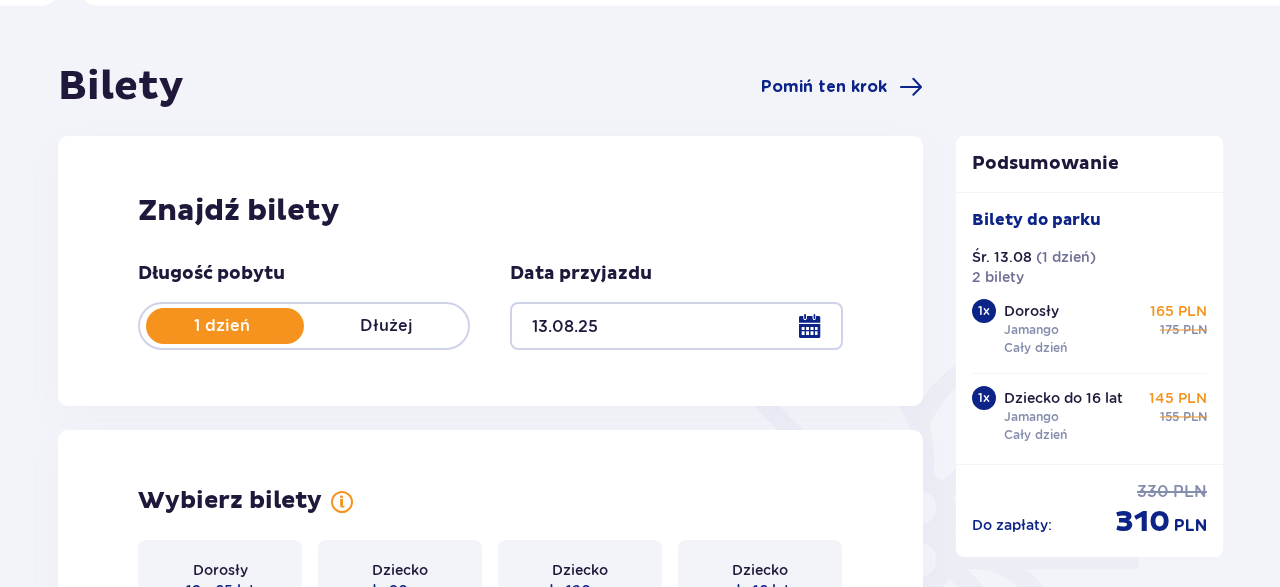 scroll, scrollTop: 86, scrollLeft: 0, axis: vertical 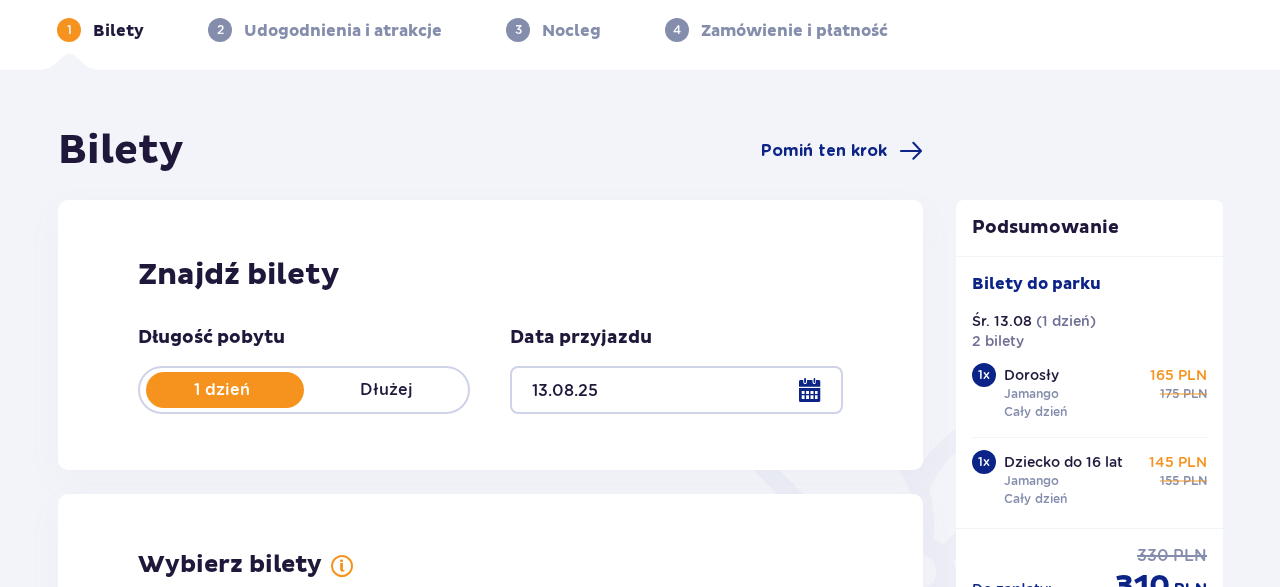 click on "Dłużej" at bounding box center (386, 390) 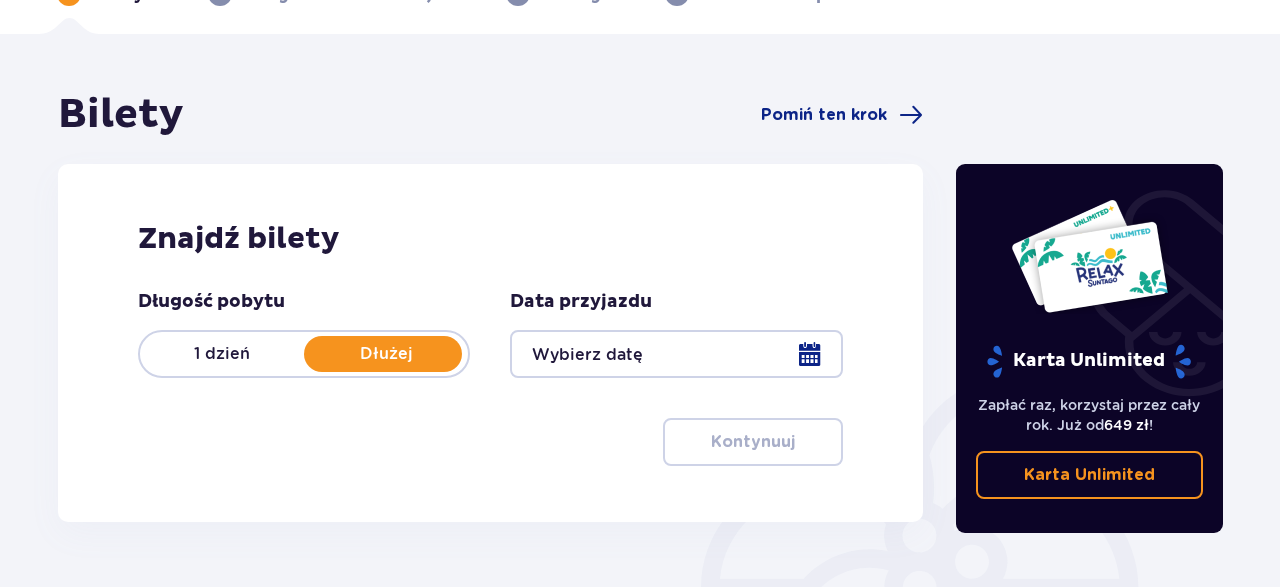 scroll, scrollTop: 208, scrollLeft: 0, axis: vertical 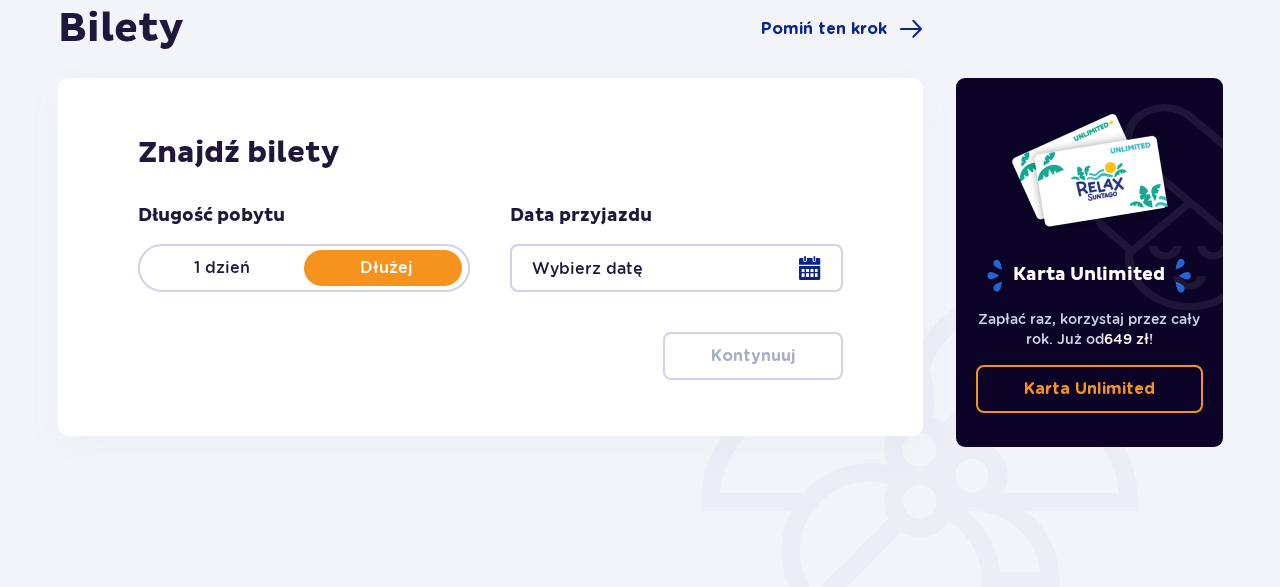 click at bounding box center [676, 268] 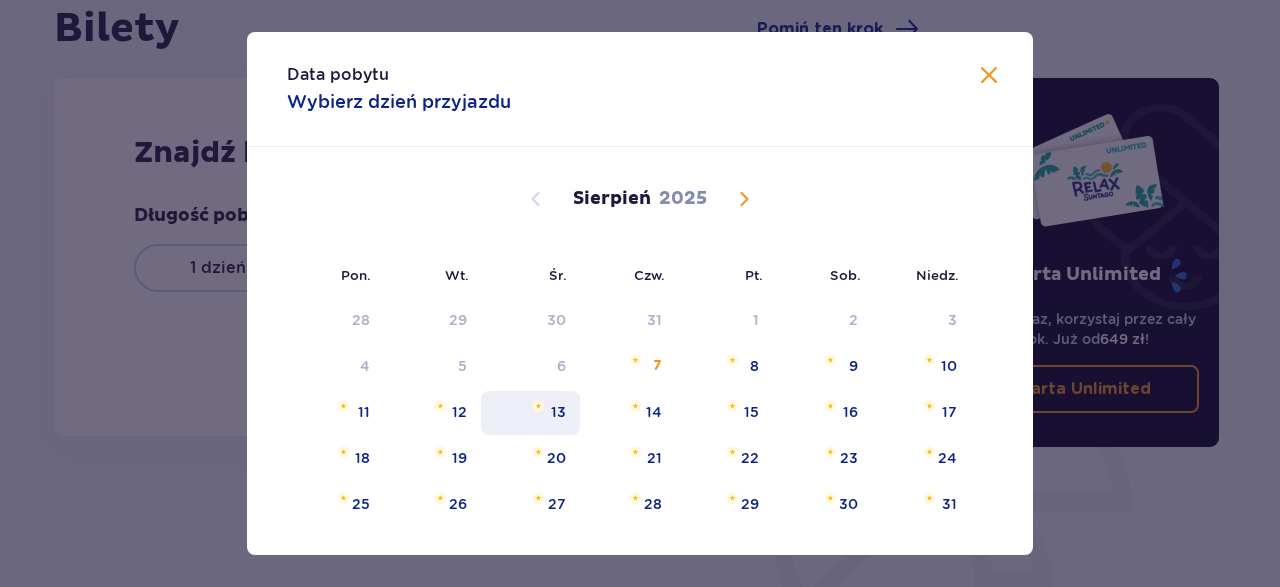 click on "13" at bounding box center (530, 413) 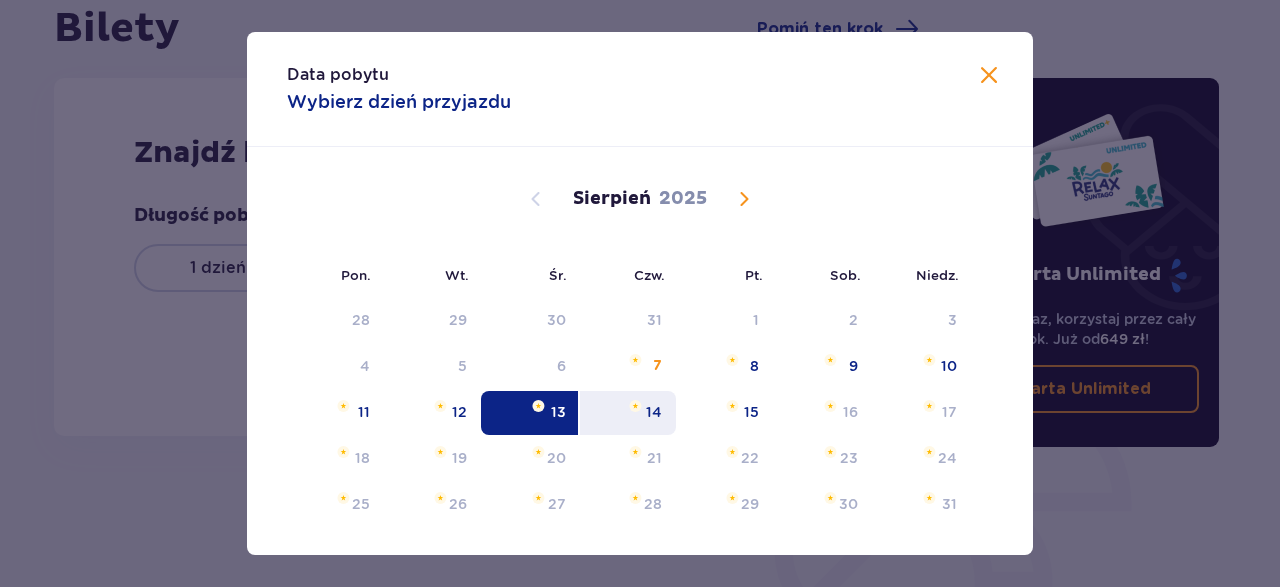 click at bounding box center (635, 406) 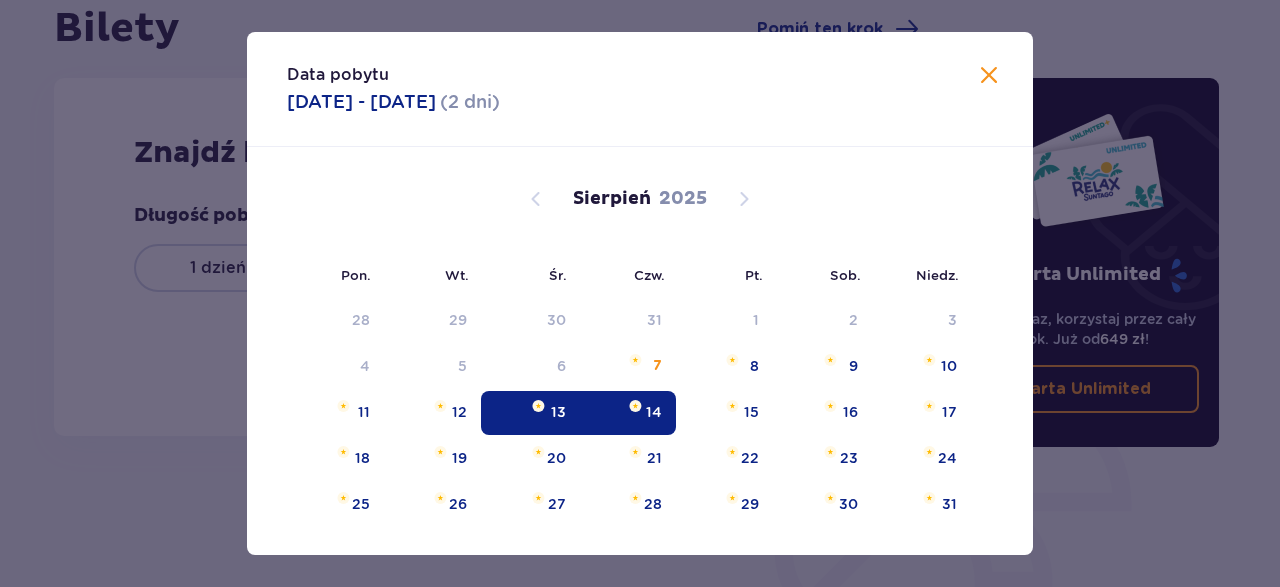 type on "13.08.25 - 14.08.25" 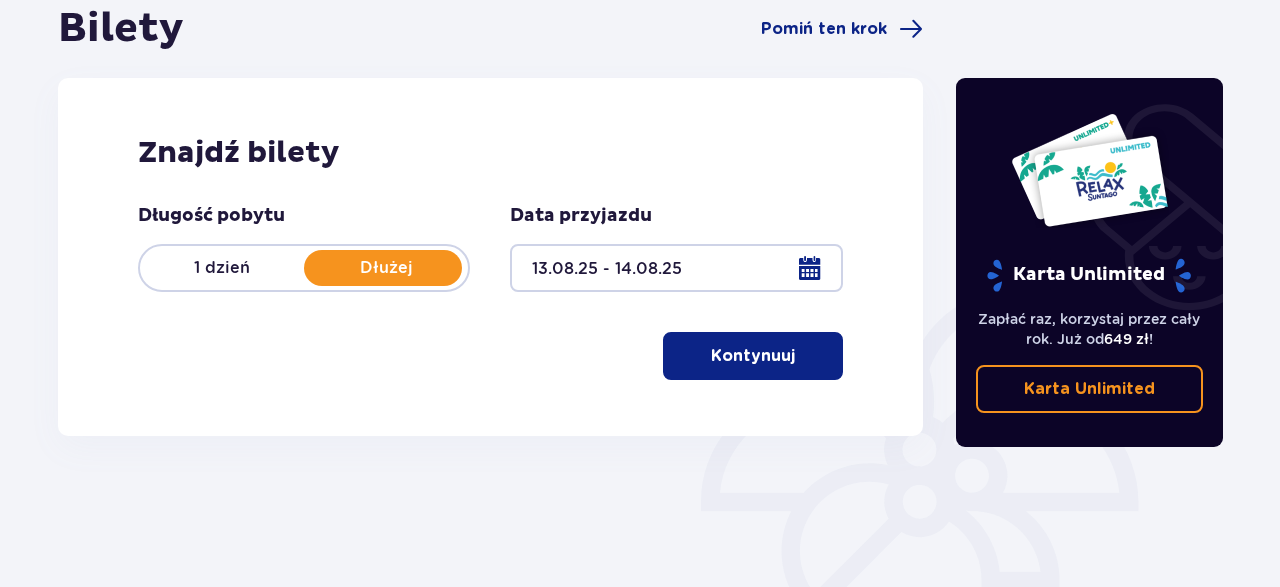 click on "Kontynuuj" at bounding box center (753, 356) 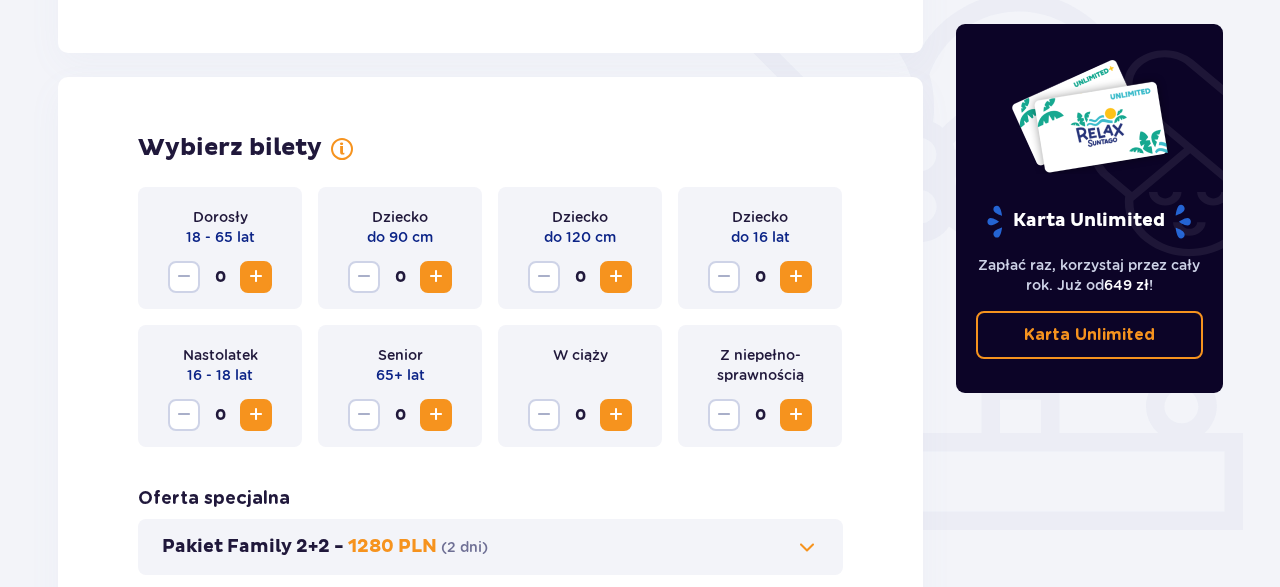 scroll, scrollTop: 556, scrollLeft: 0, axis: vertical 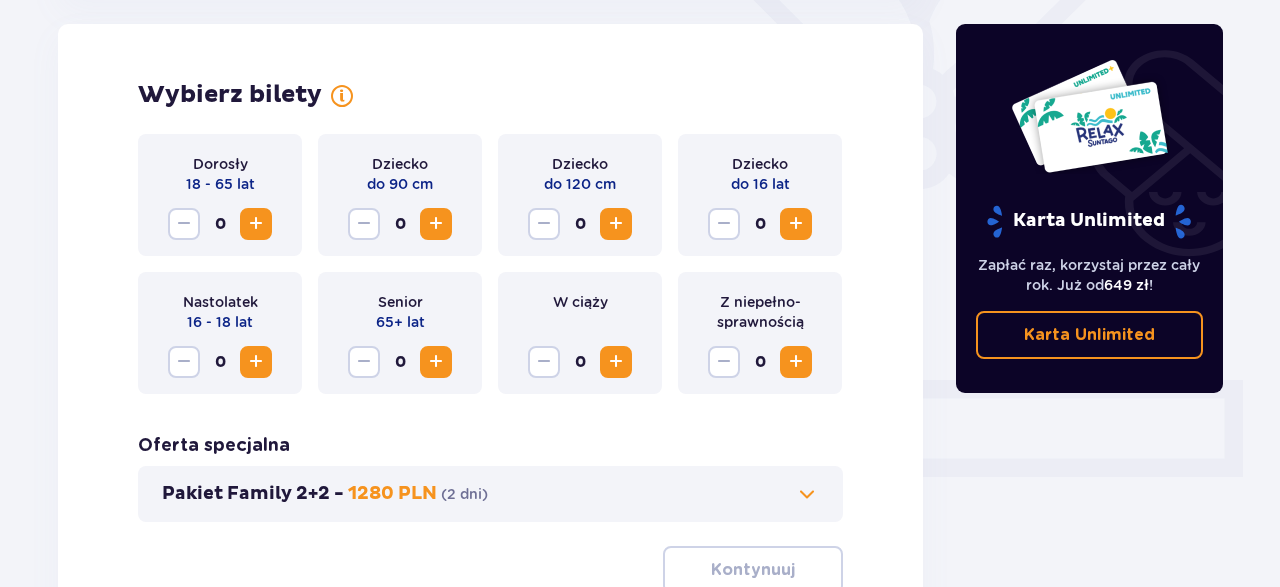 click at bounding box center (256, 224) 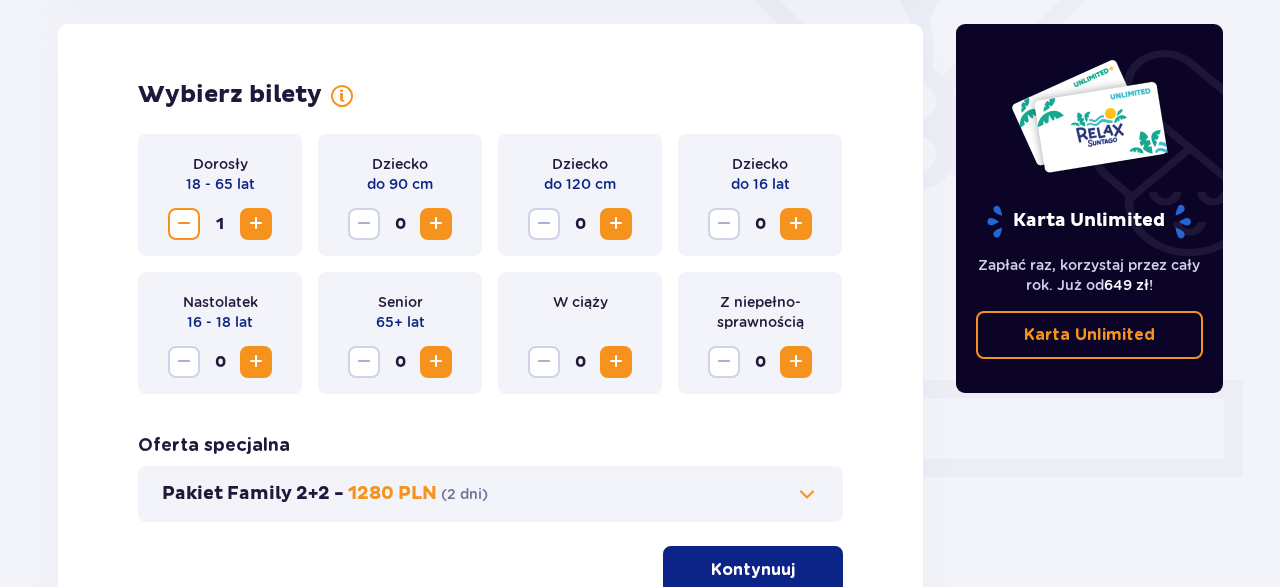 click at bounding box center [256, 224] 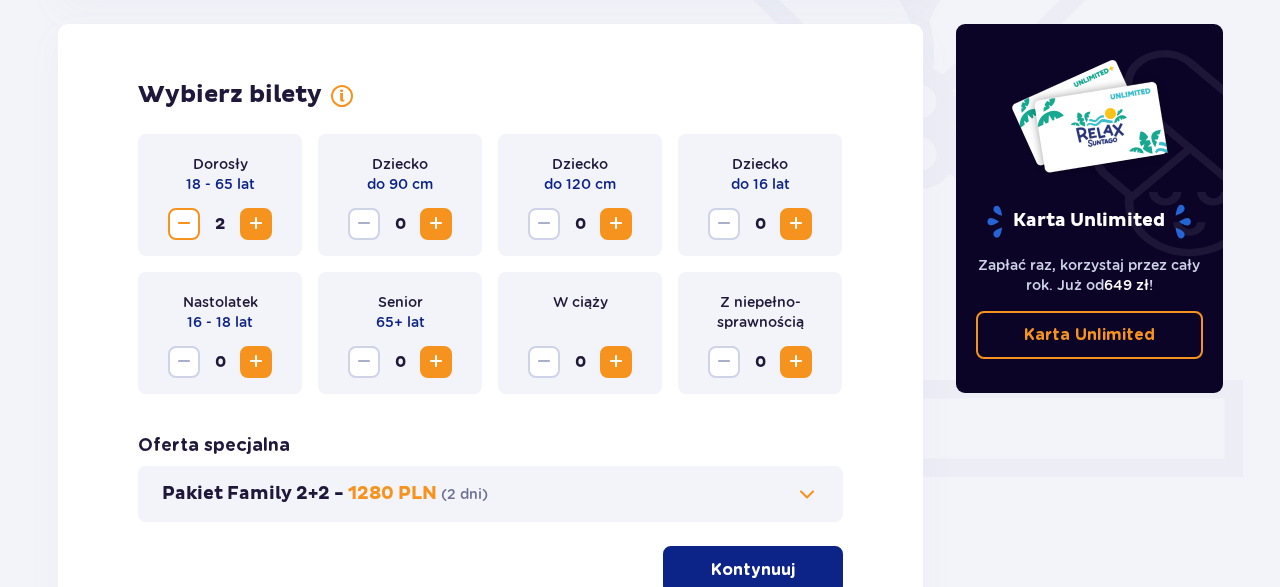 click at bounding box center [256, 224] 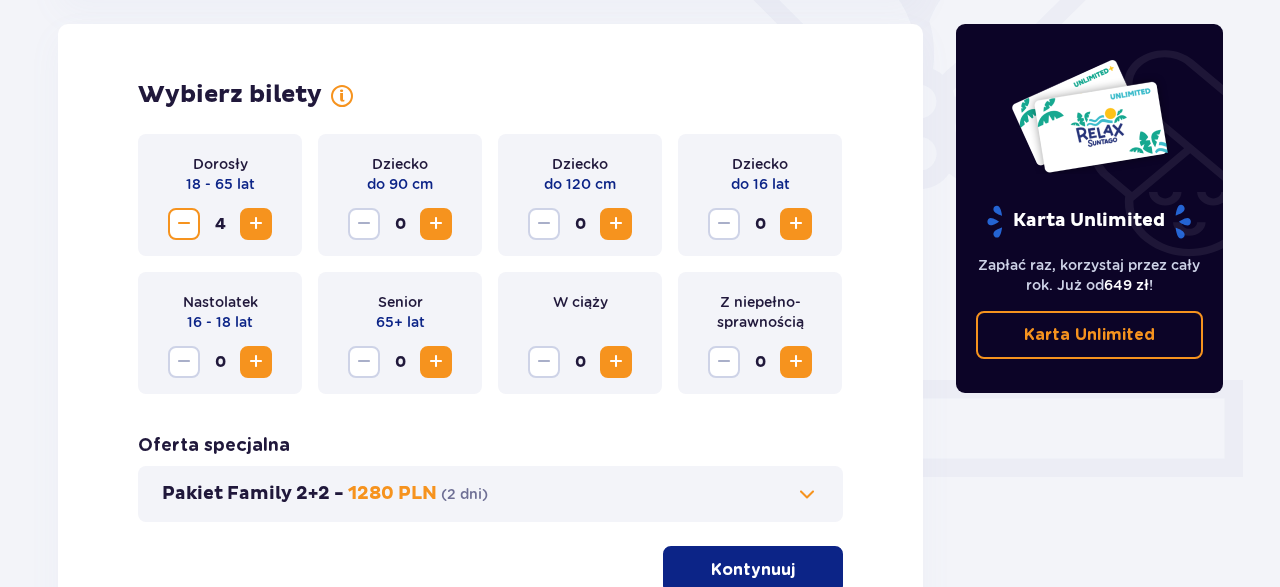 click at bounding box center (256, 224) 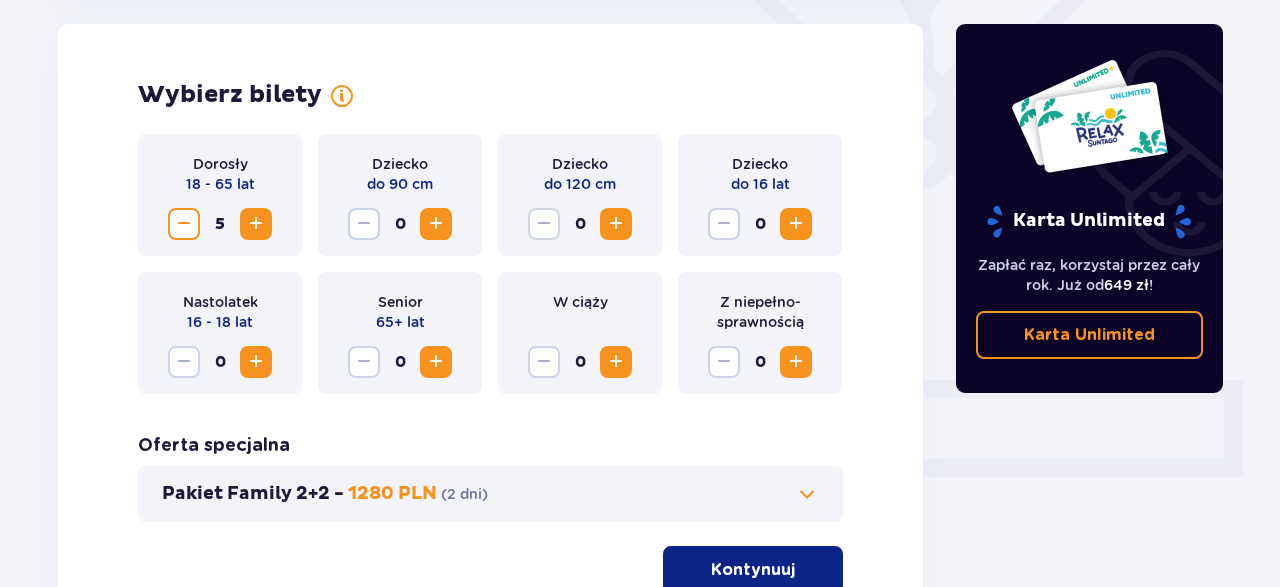 click at bounding box center [796, 224] 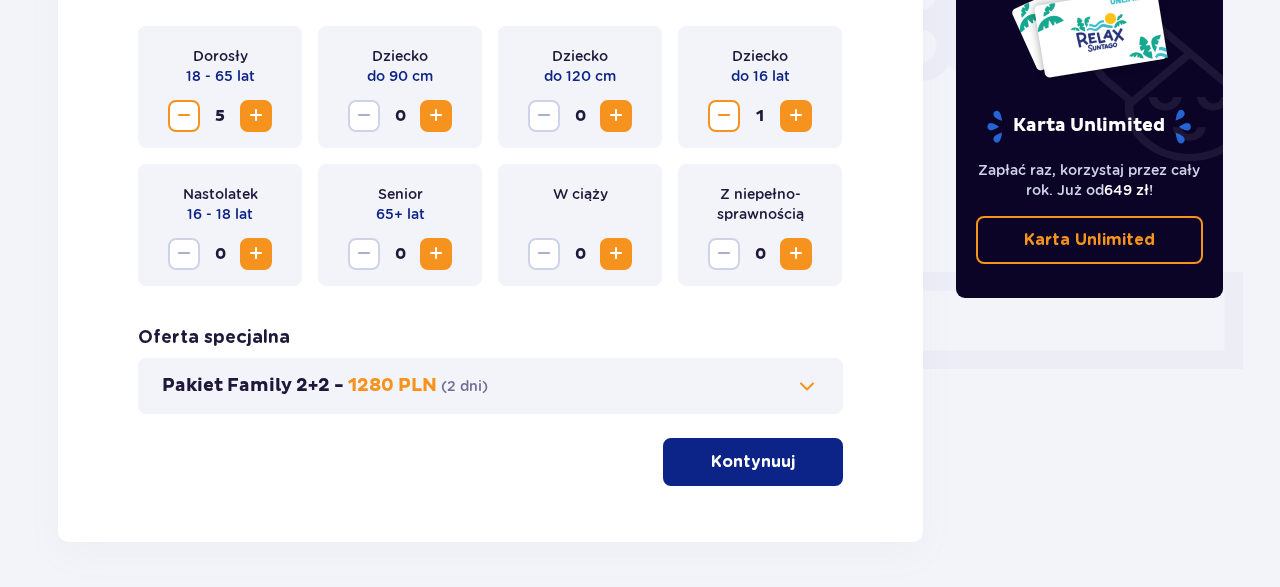 scroll, scrollTop: 738, scrollLeft: 0, axis: vertical 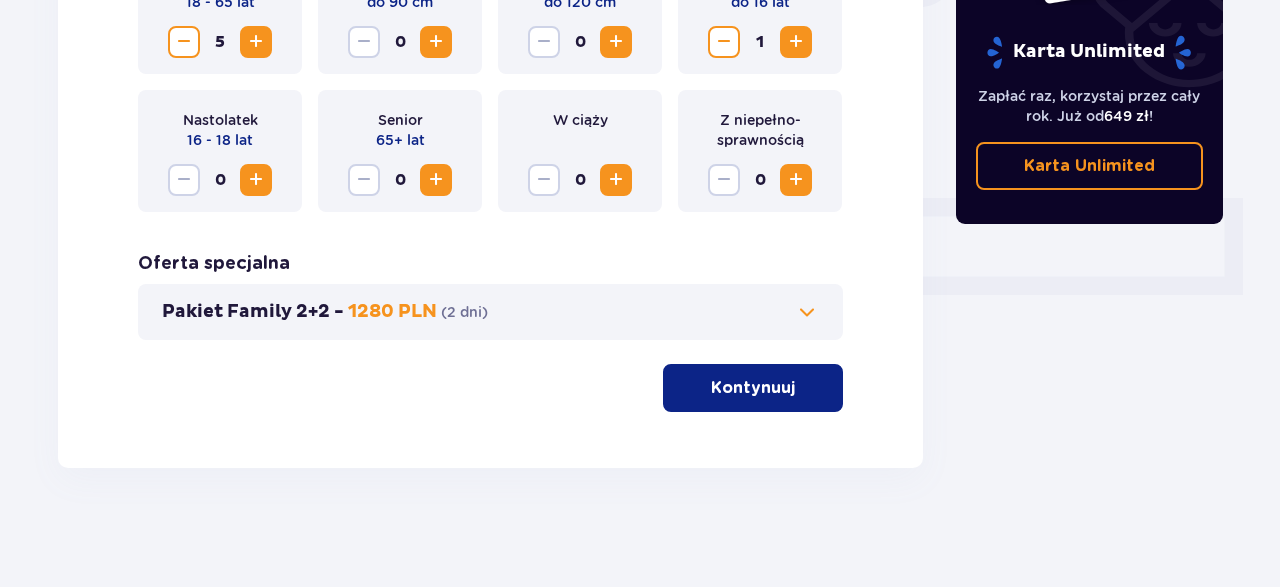 click on "Kontynuuj" at bounding box center [753, 388] 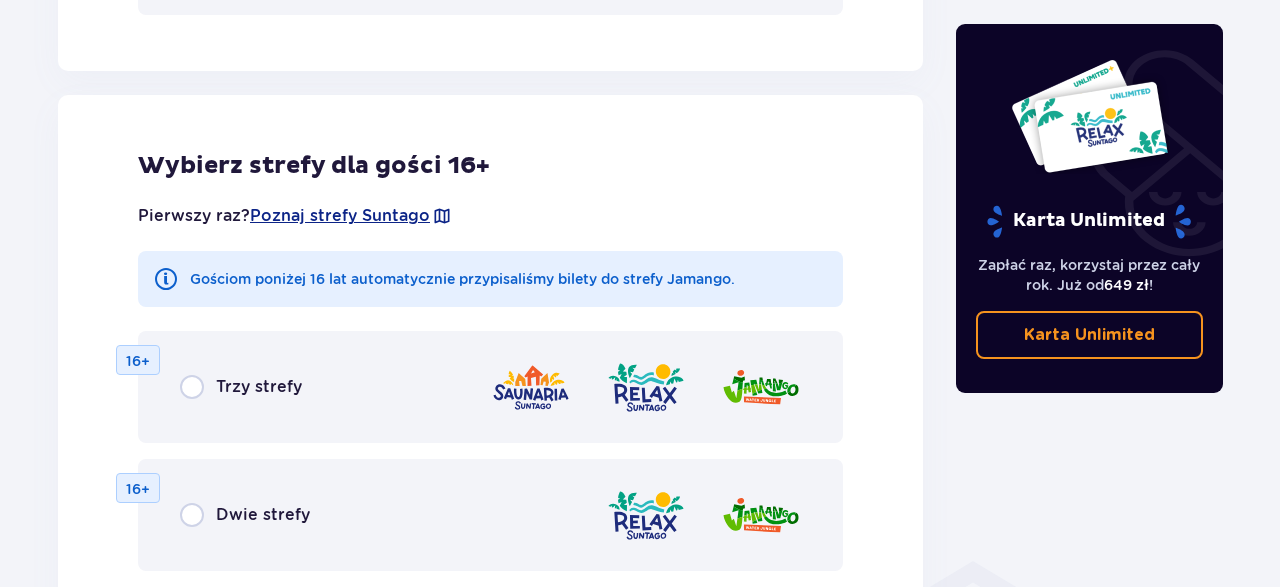 scroll, scrollTop: 1110, scrollLeft: 0, axis: vertical 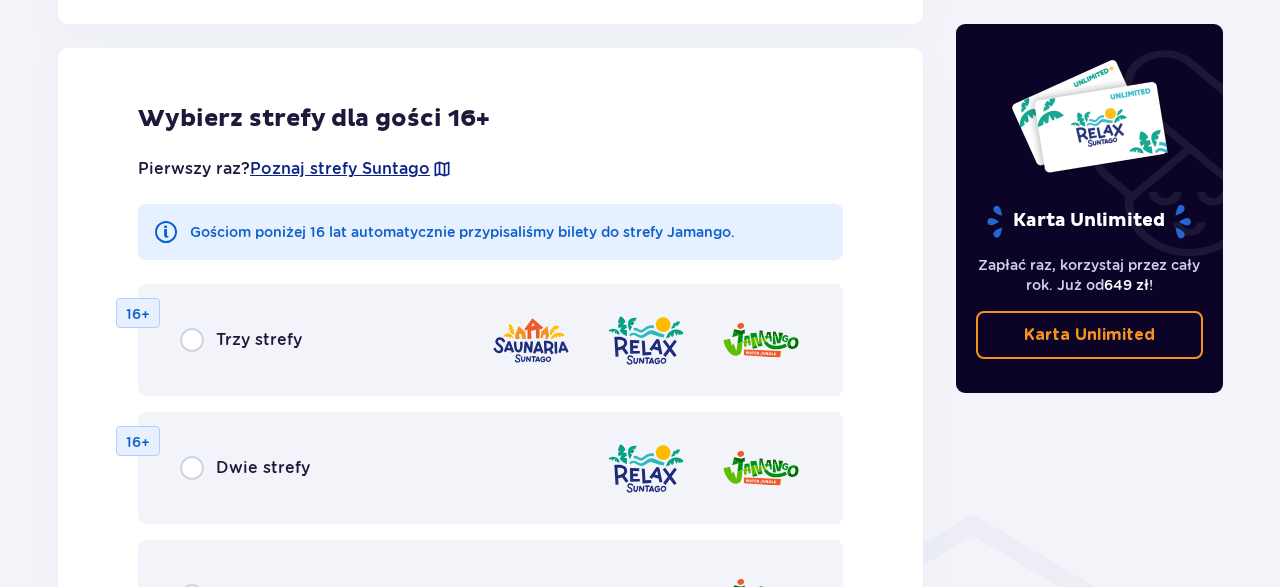 click on "Dwie strefy" at bounding box center [263, 468] 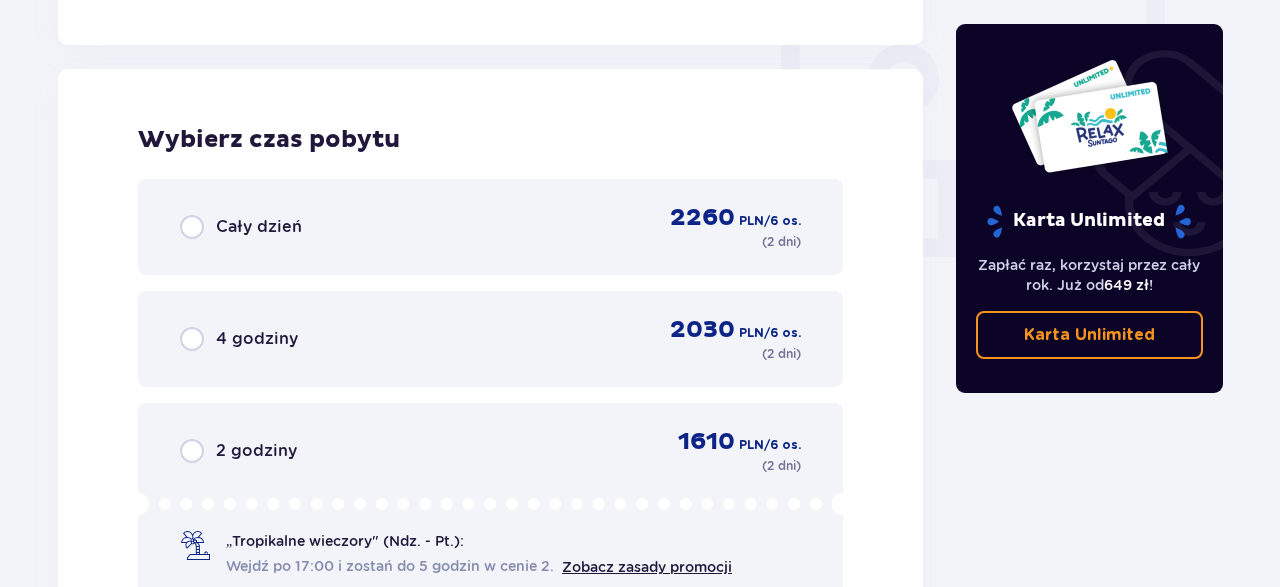 scroll, scrollTop: 1878, scrollLeft: 0, axis: vertical 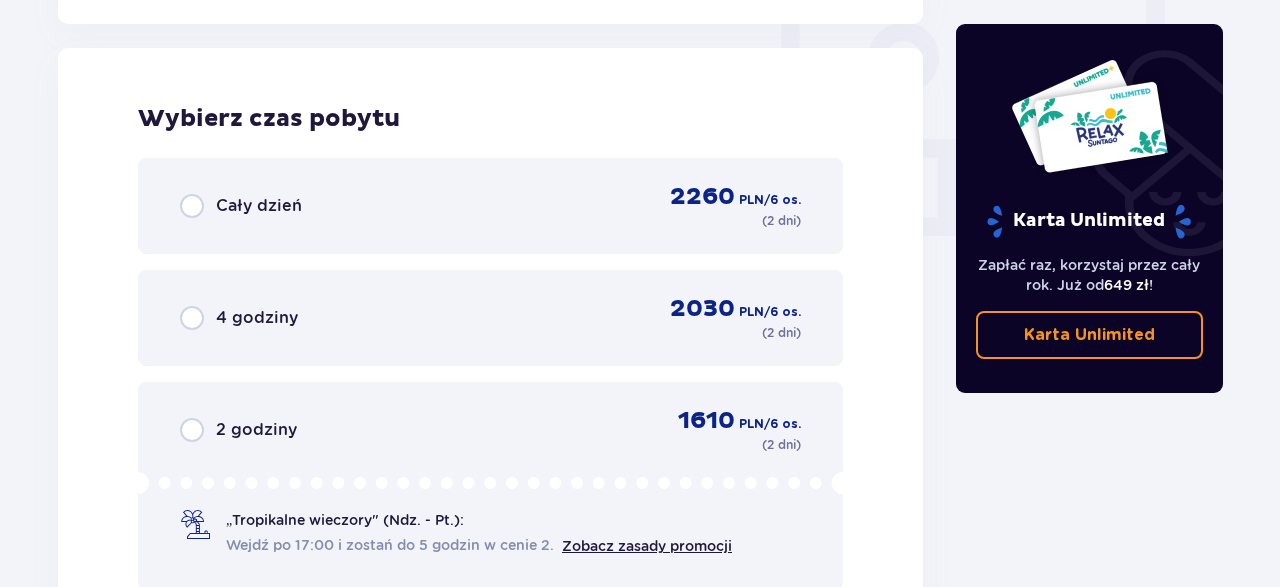 click on "Cały dzień" at bounding box center [259, 206] 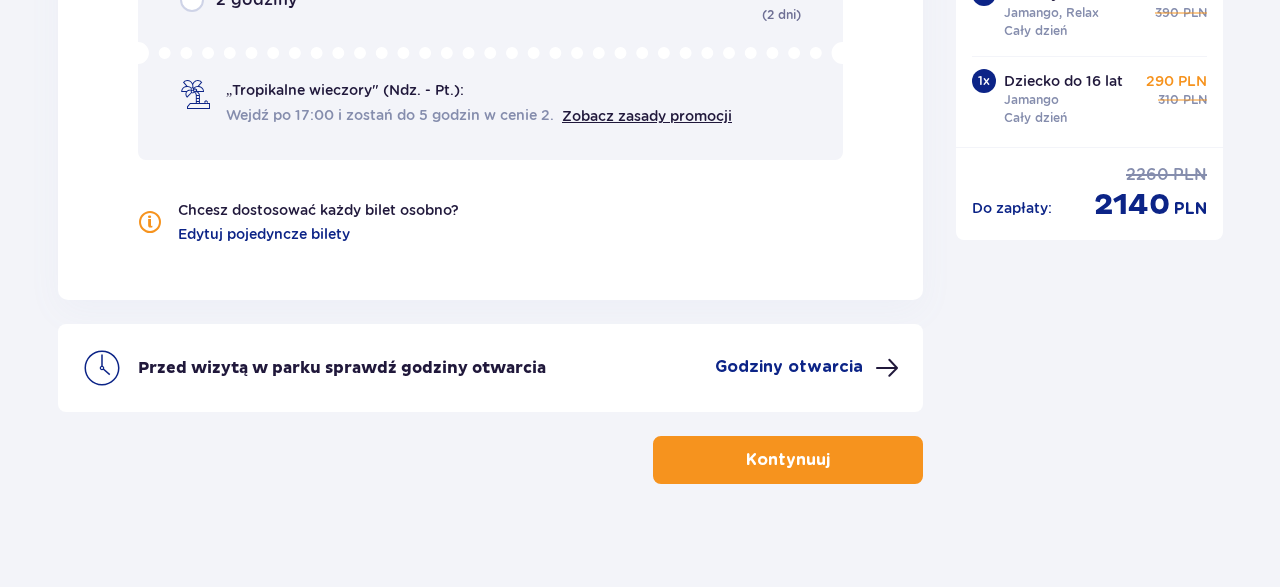 scroll, scrollTop: 2324, scrollLeft: 0, axis: vertical 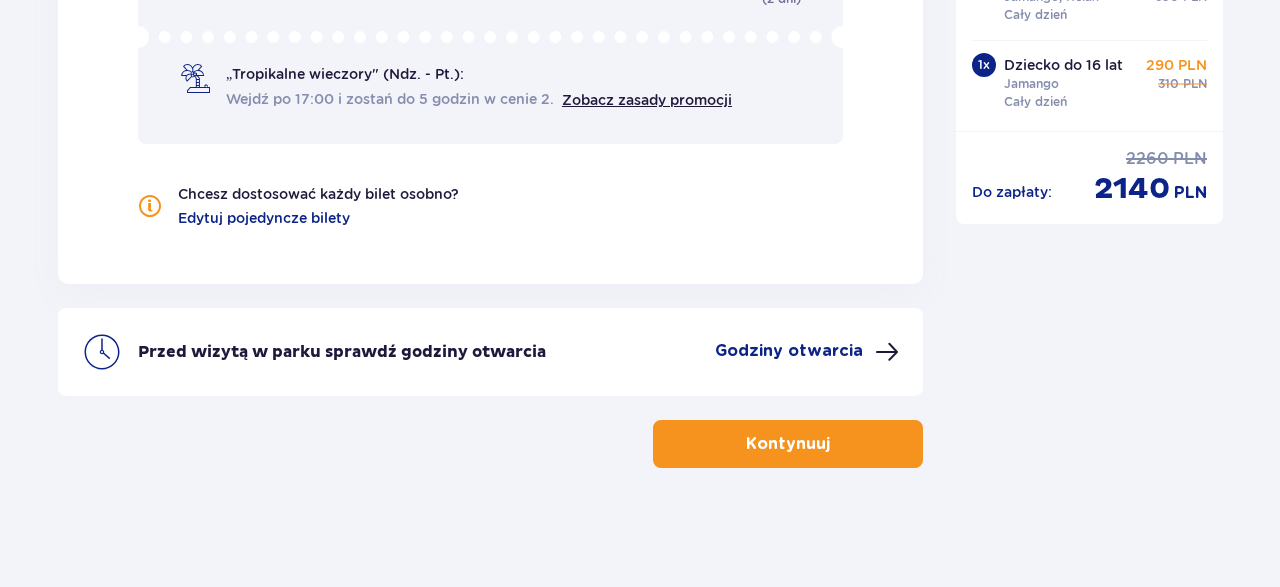 click on "Kontynuuj" at bounding box center (788, 444) 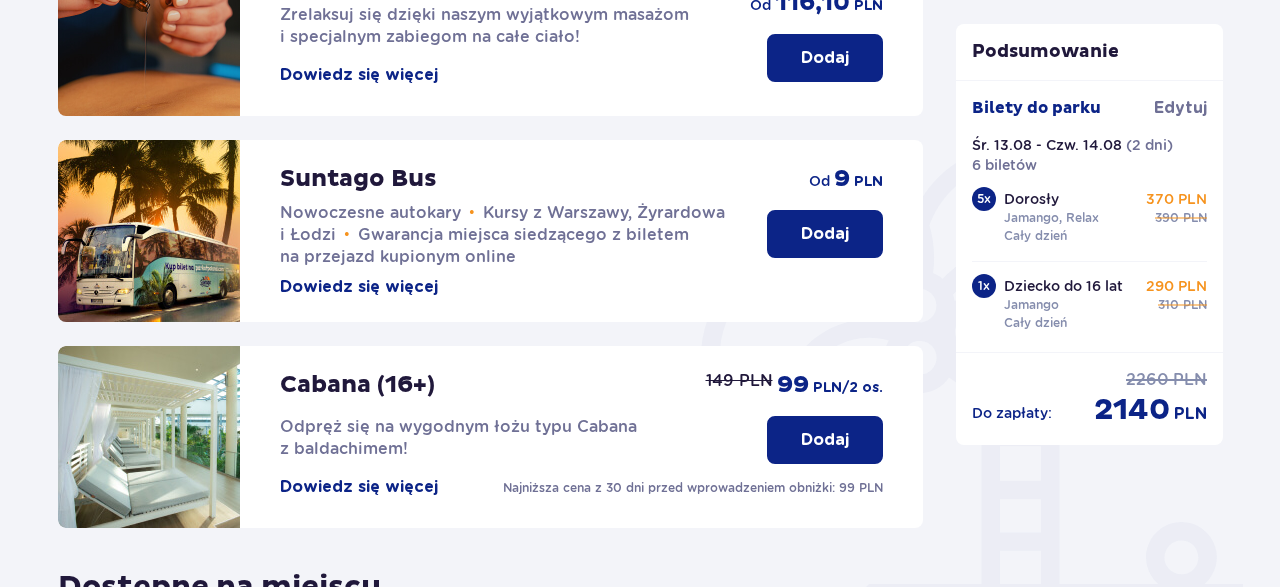 scroll, scrollTop: 0, scrollLeft: 0, axis: both 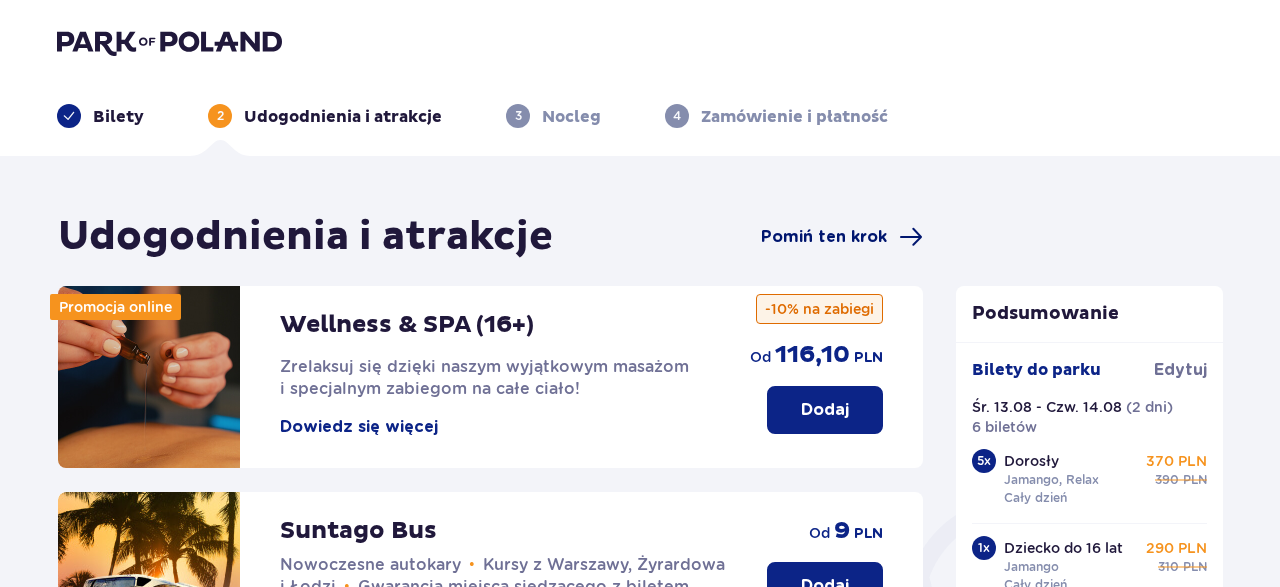 click on "Pomiń ten krok" at bounding box center (824, 237) 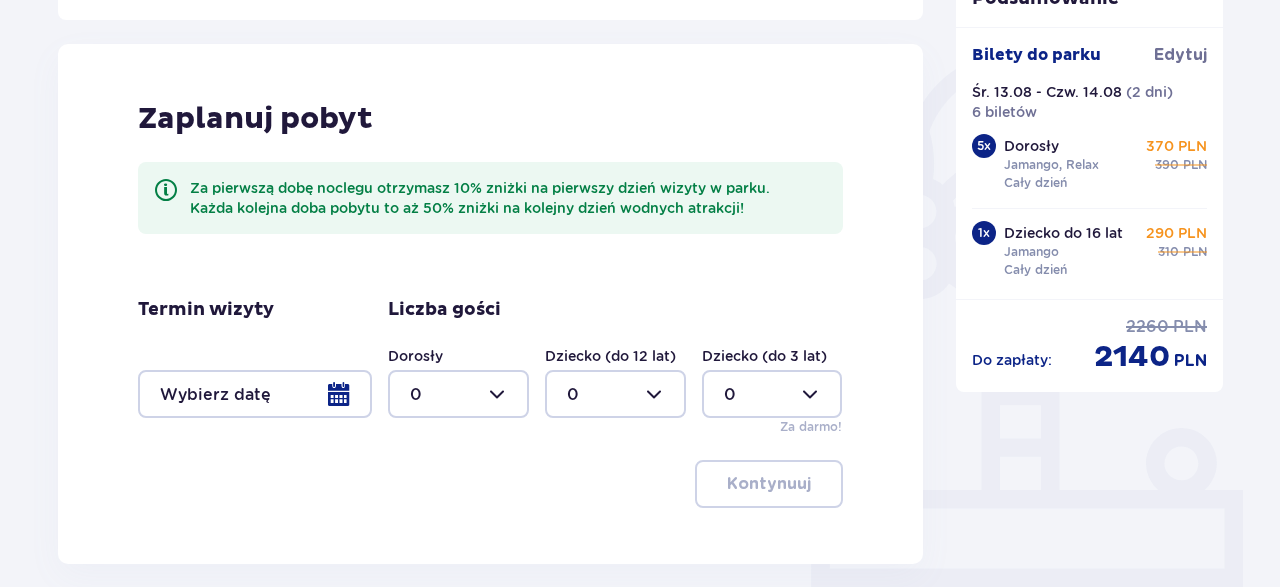 scroll, scrollTop: 520, scrollLeft: 0, axis: vertical 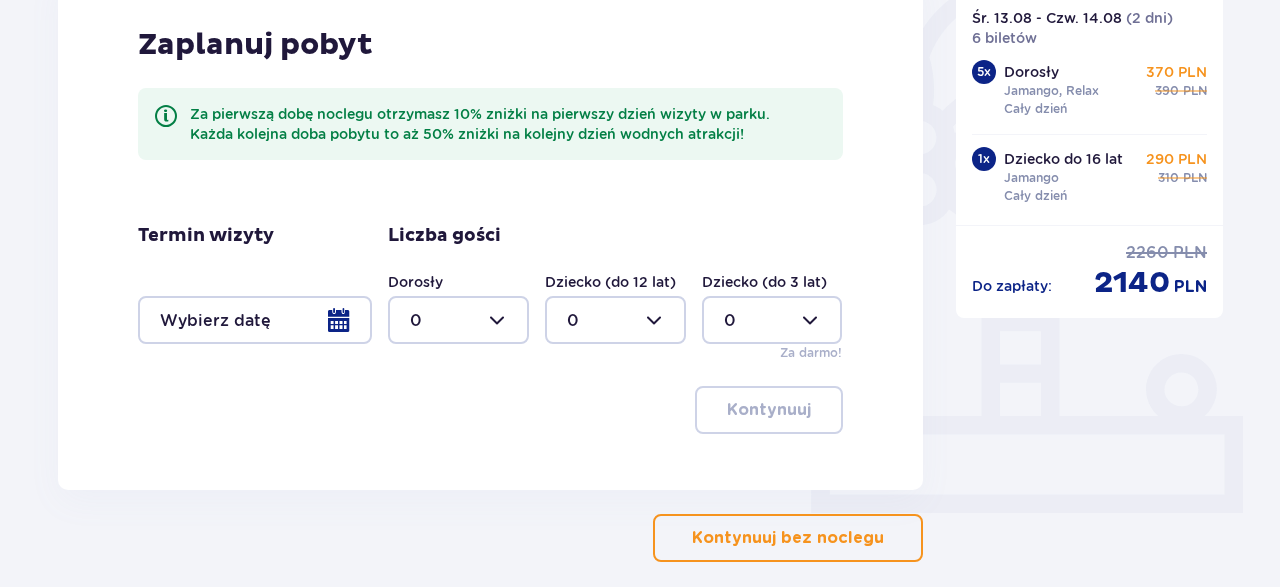 click at bounding box center (255, 320) 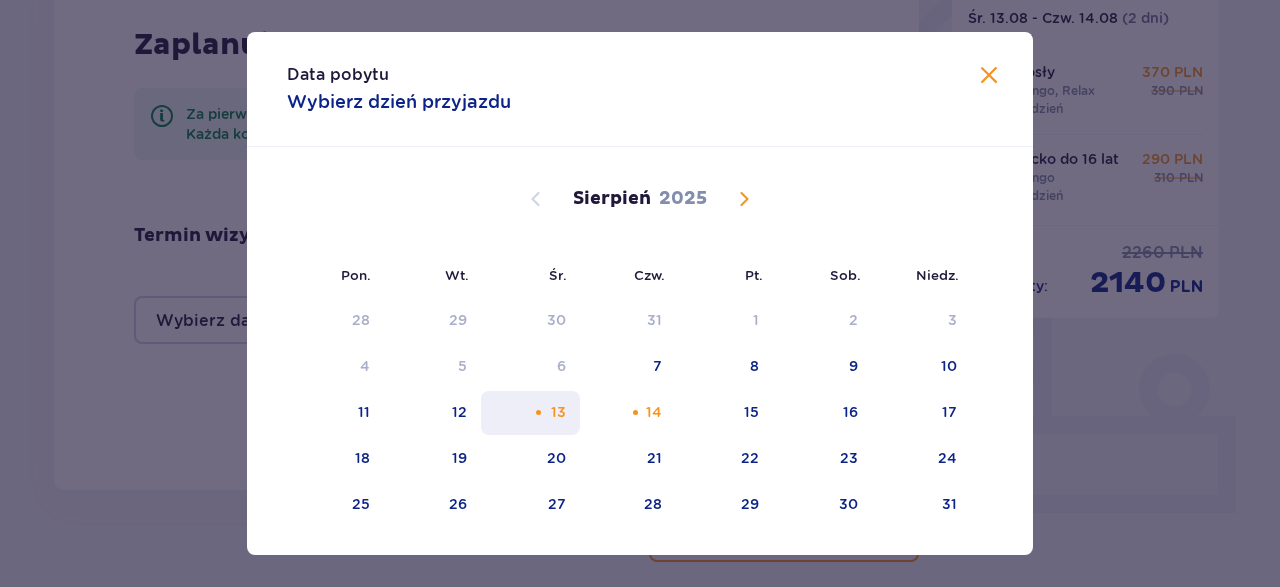 click on "13" at bounding box center [530, 413] 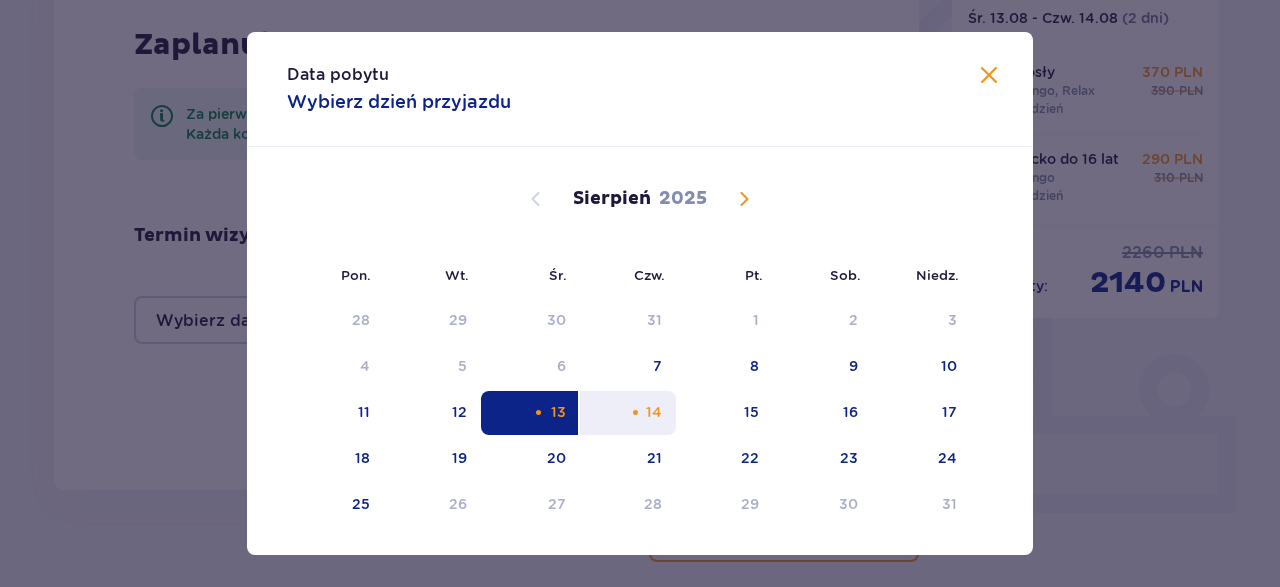 click on "14" at bounding box center [628, 413] 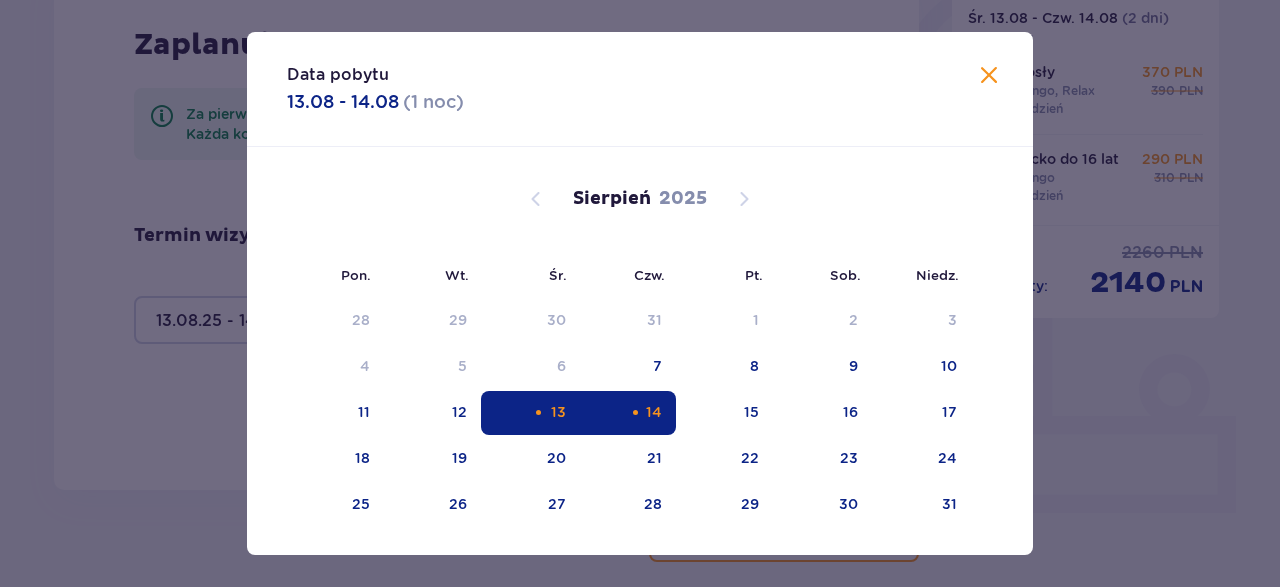 type on "13.08.25 - 14.08.25" 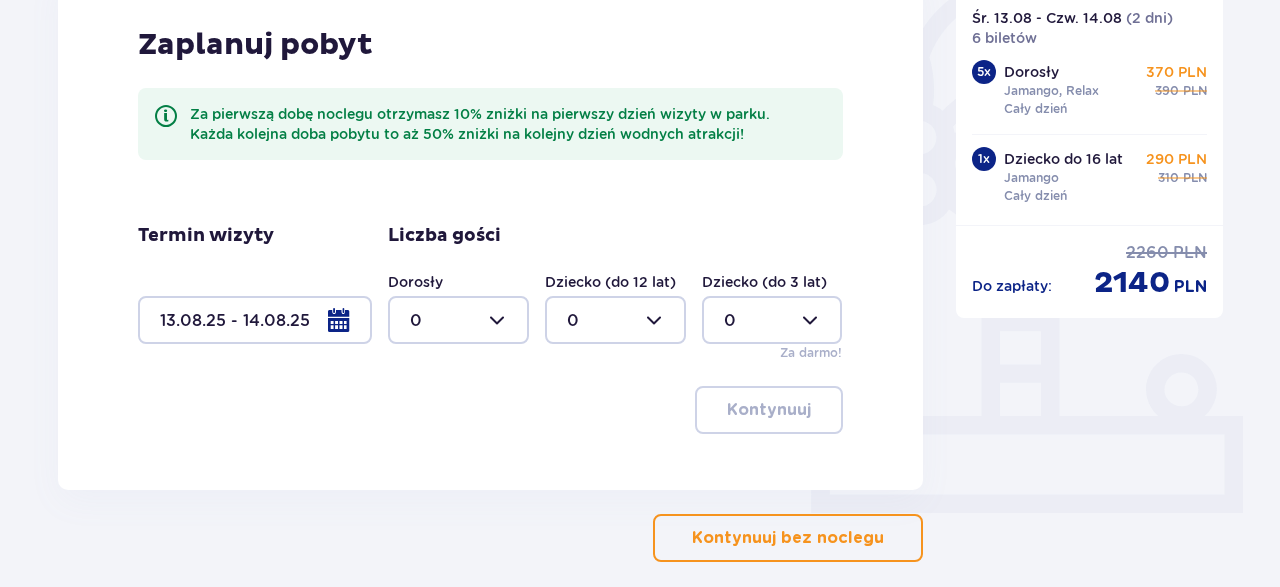 click at bounding box center [458, 320] 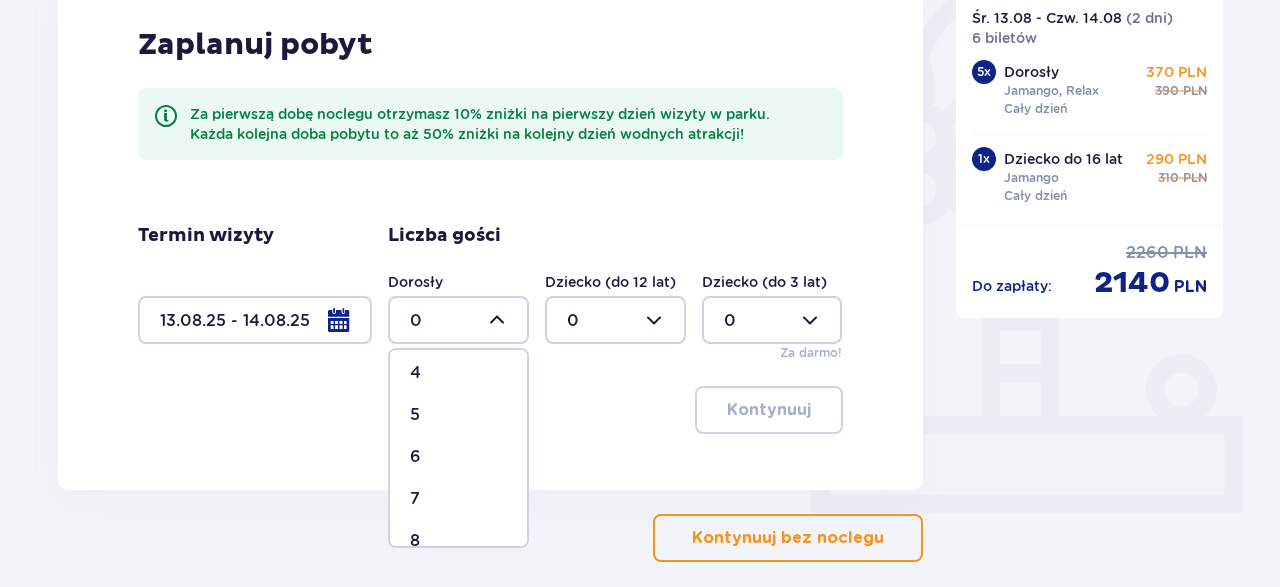 scroll, scrollTop: 232, scrollLeft: 0, axis: vertical 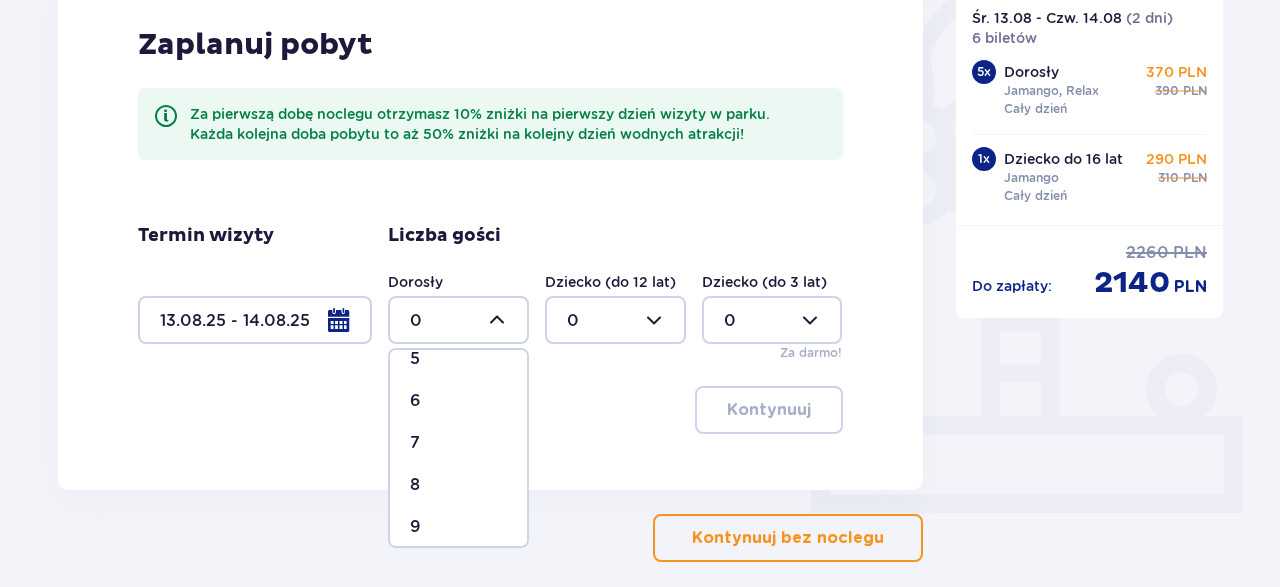 click on "5" at bounding box center (458, 359) 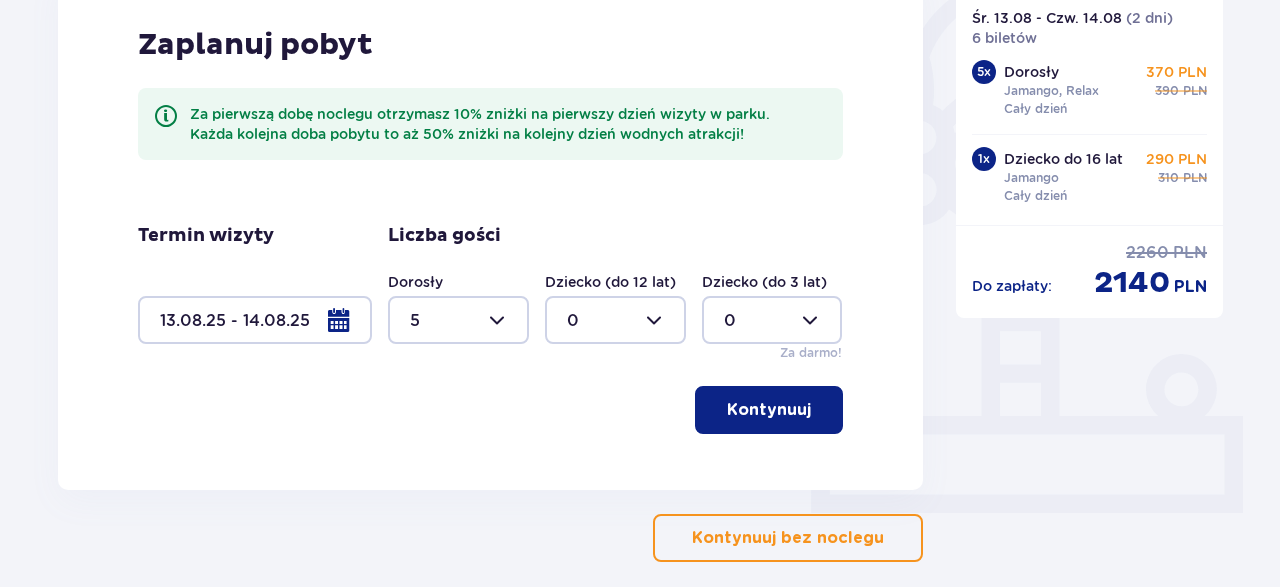 click at bounding box center (615, 320) 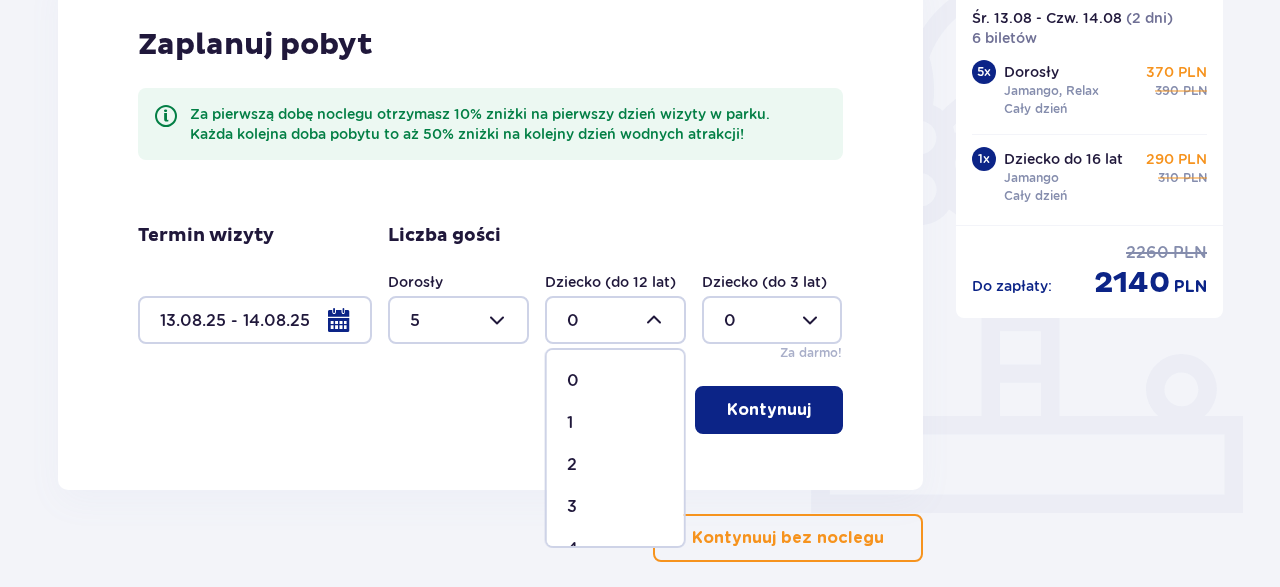 click on "1" at bounding box center [570, 423] 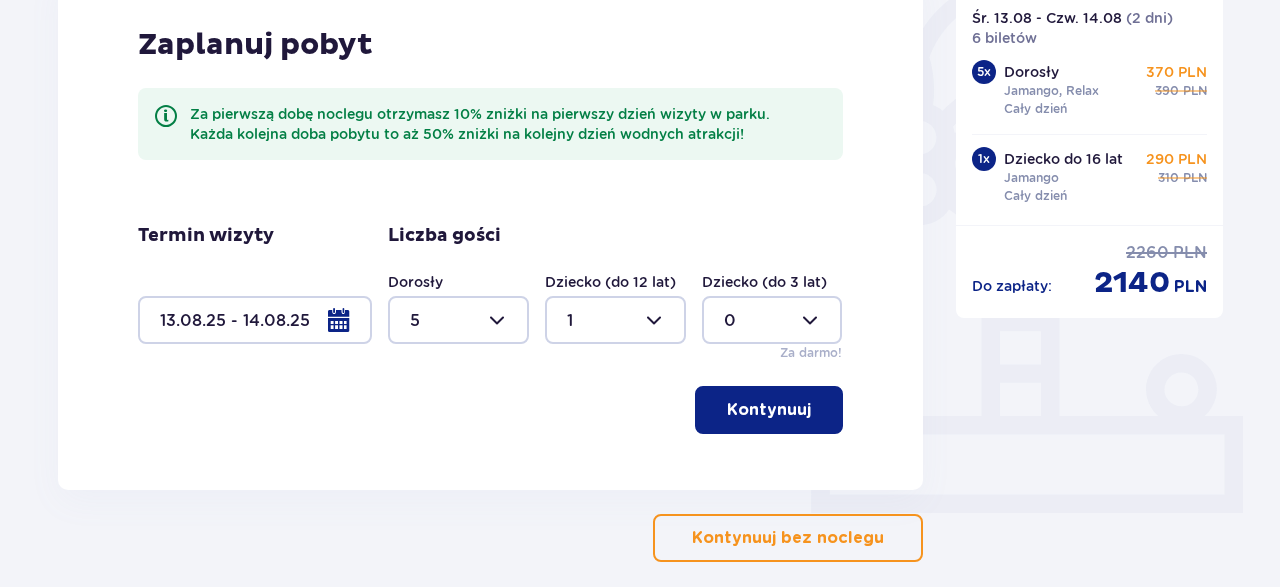 click on "Kontynuuj" at bounding box center (769, 410) 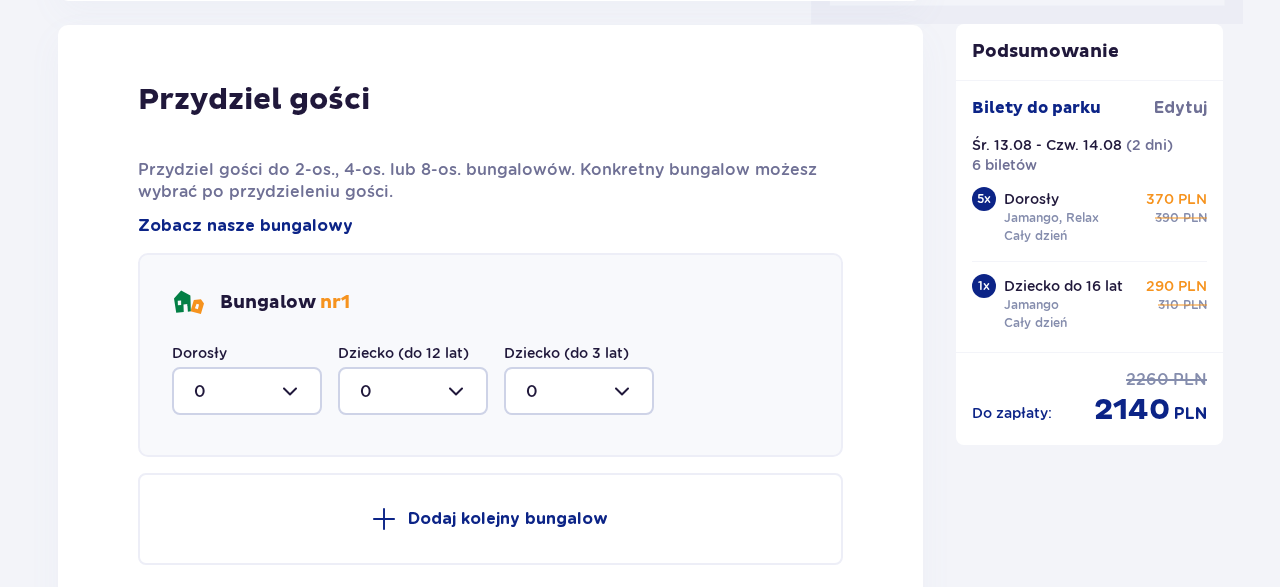 scroll, scrollTop: 1010, scrollLeft: 0, axis: vertical 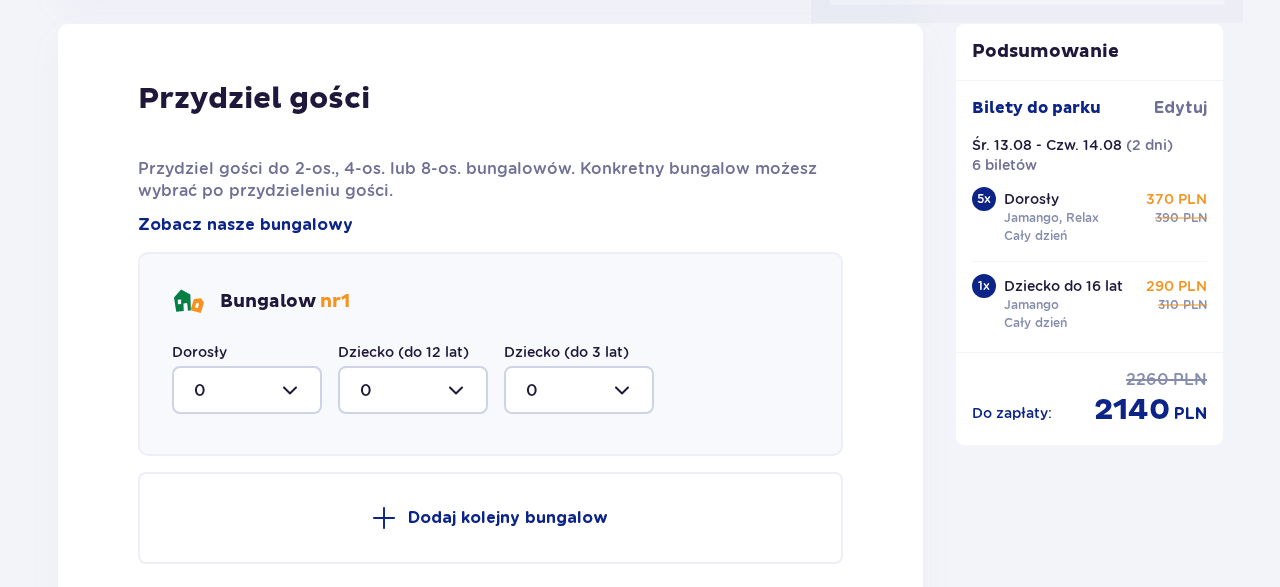 click at bounding box center (247, 390) 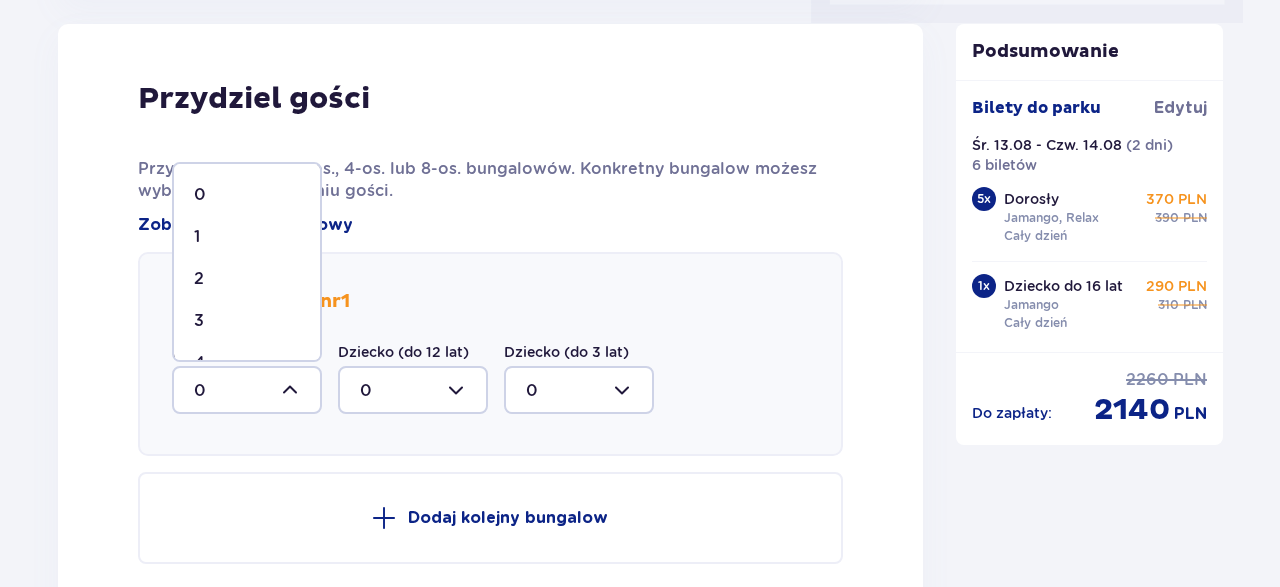 scroll, scrollTop: 76, scrollLeft: 0, axis: vertical 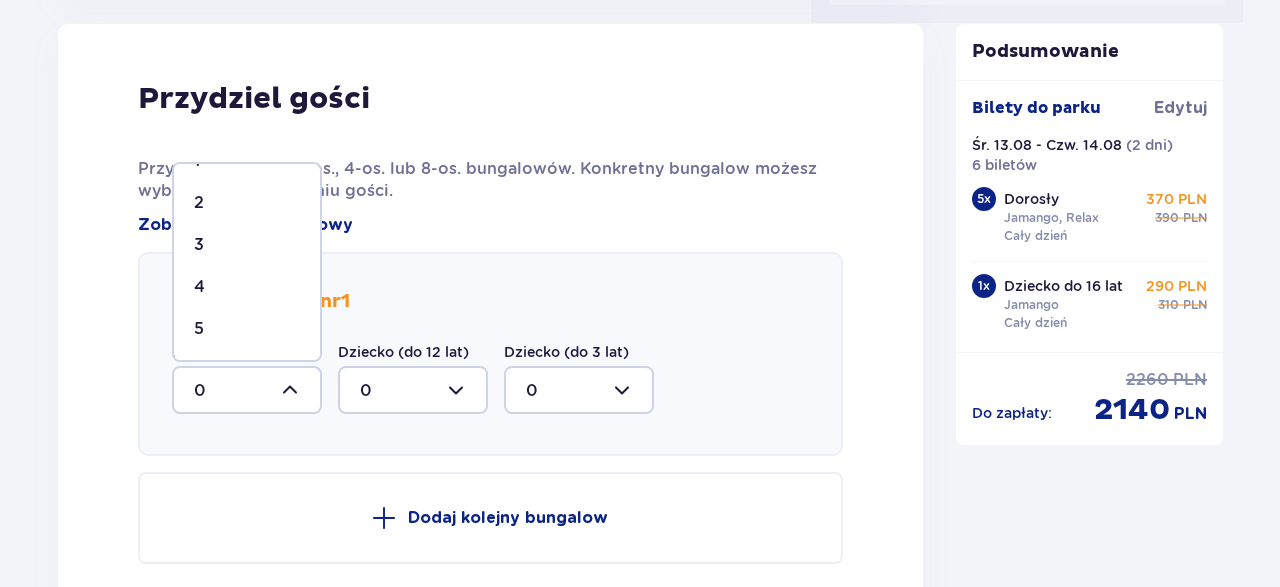 click on "5" at bounding box center (247, 329) 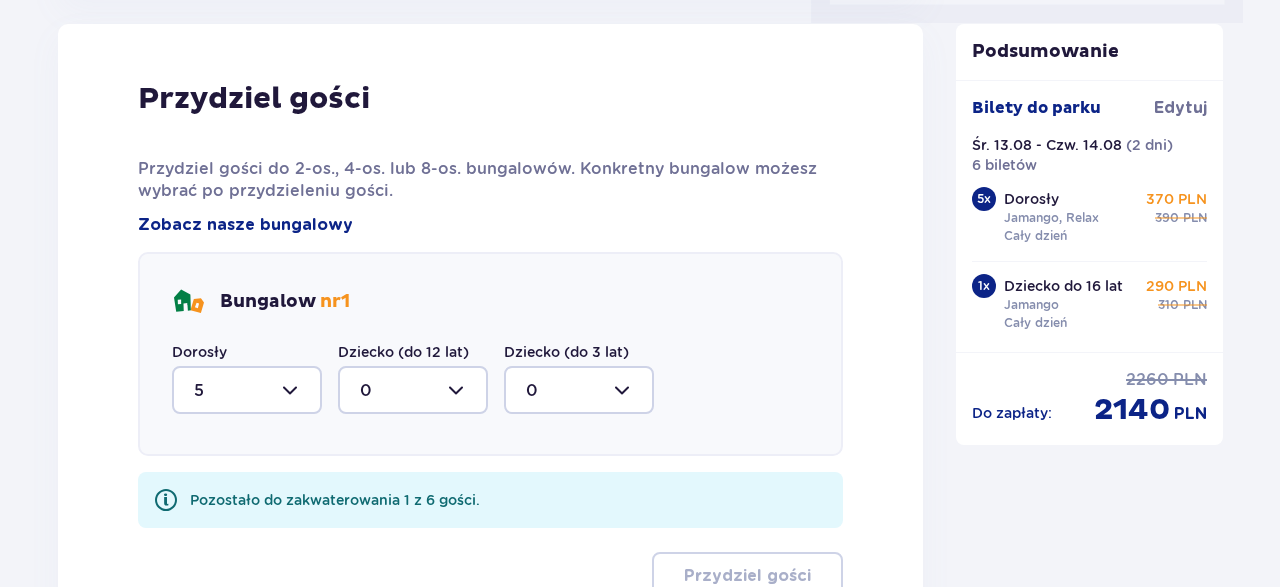 click at bounding box center [413, 390] 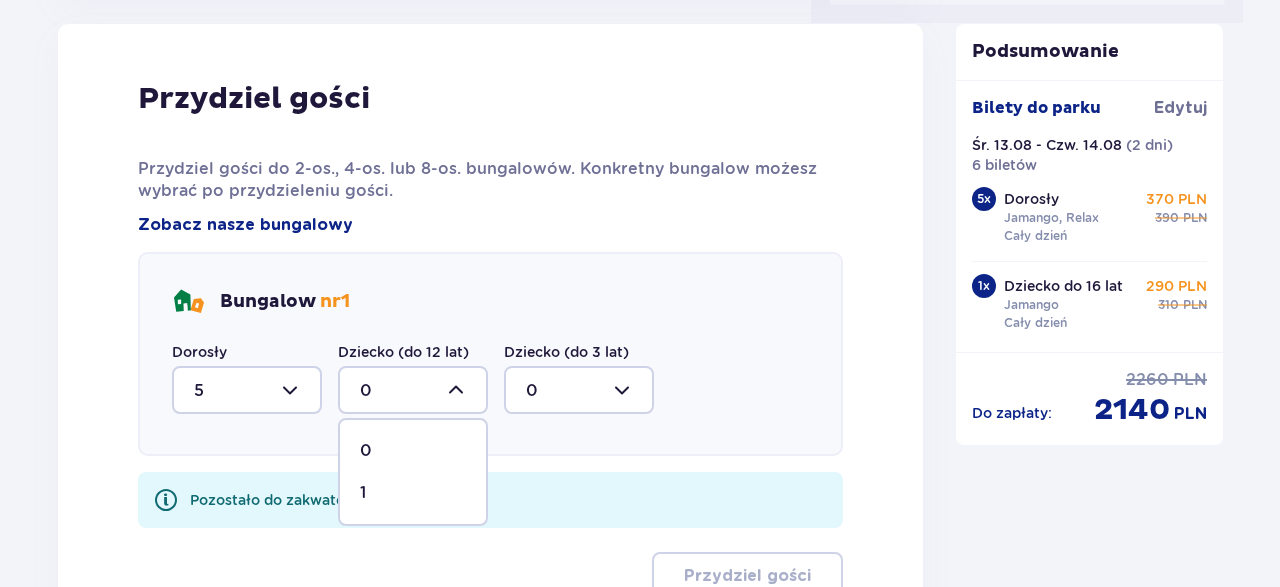 click on "1" at bounding box center (363, 493) 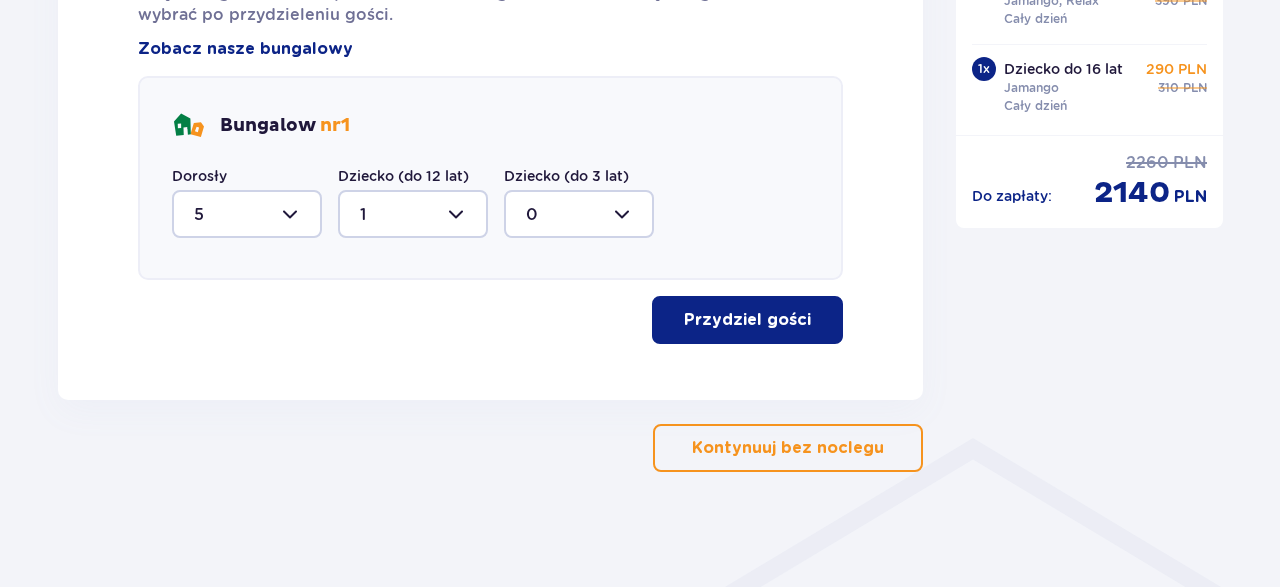 scroll, scrollTop: 1190, scrollLeft: 0, axis: vertical 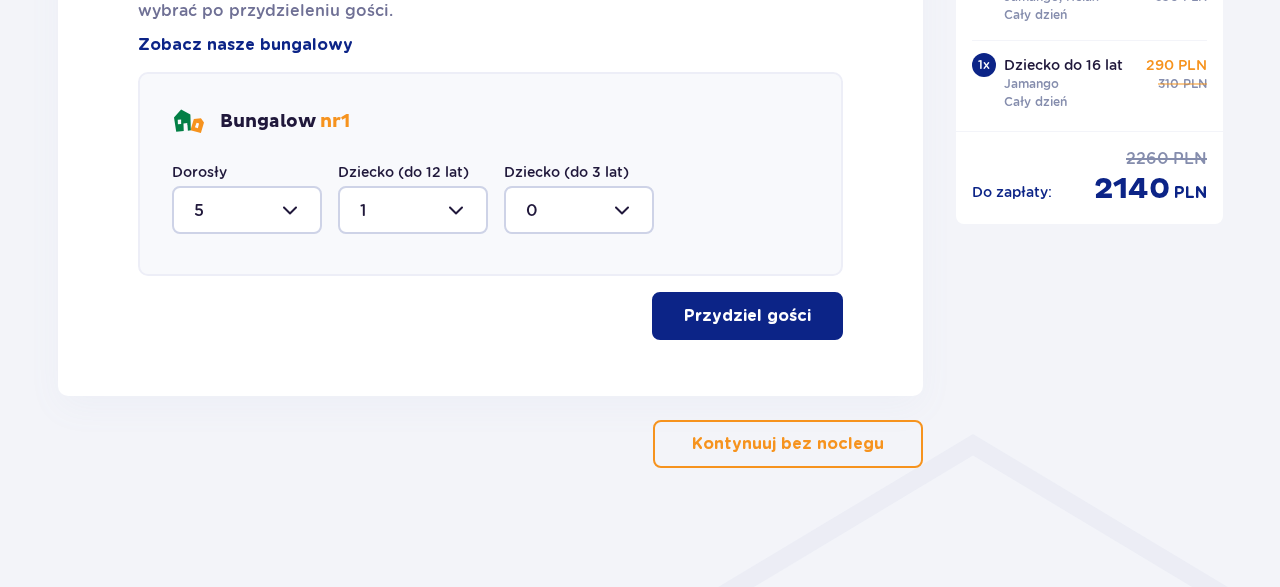 click on "Przydziel gości" at bounding box center [747, 316] 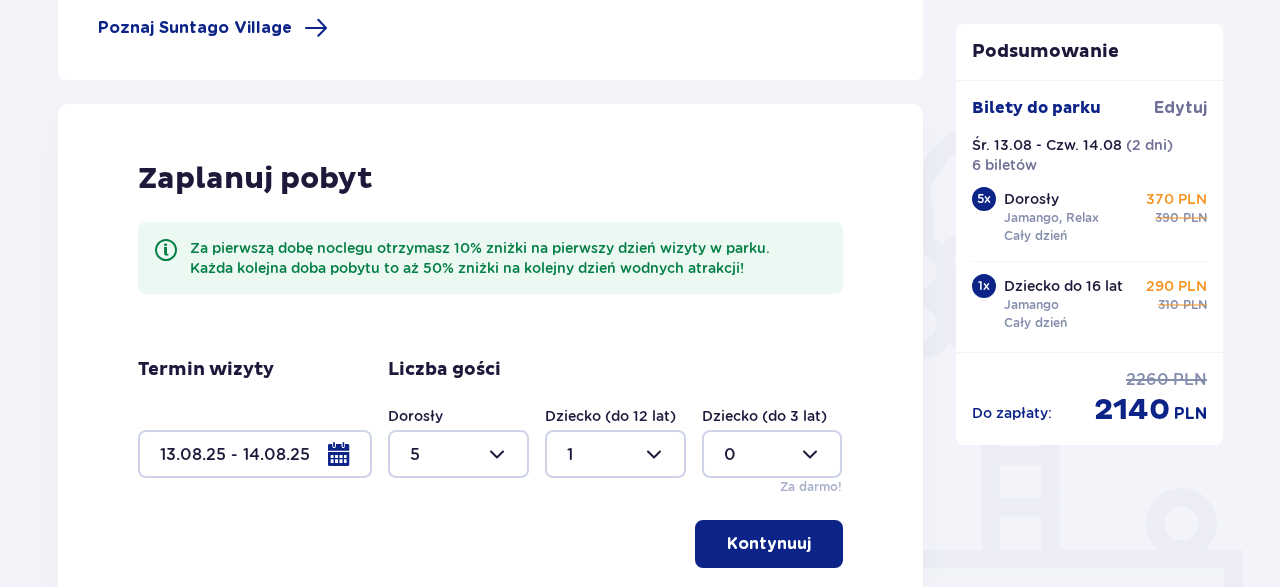 scroll, scrollTop: 370, scrollLeft: 0, axis: vertical 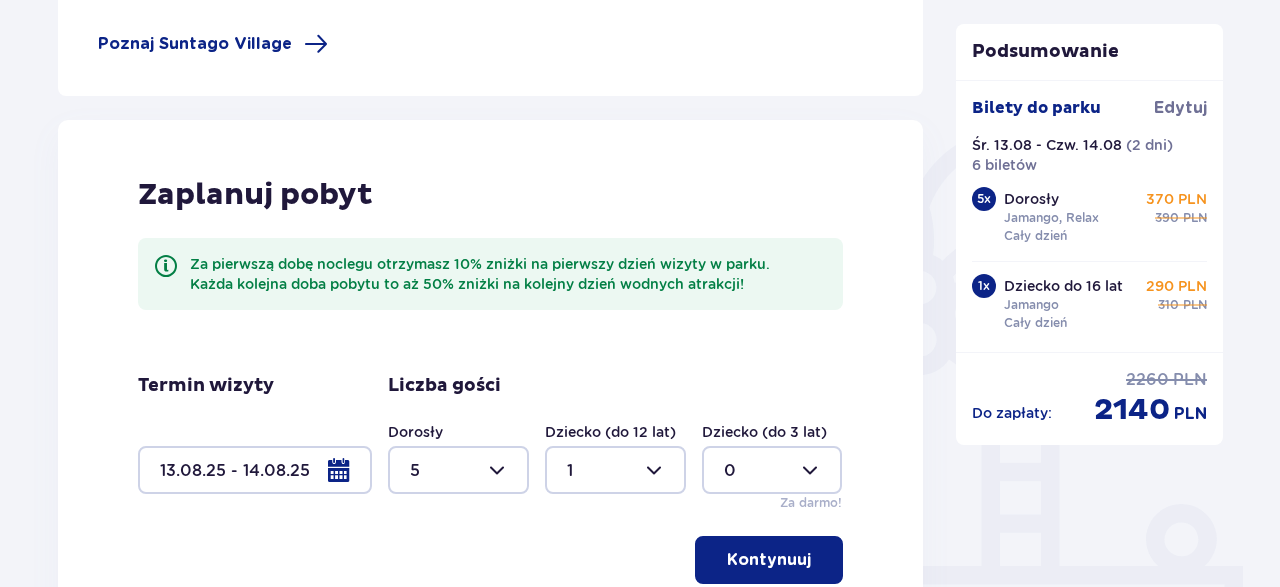 click at bounding box center [255, 470] 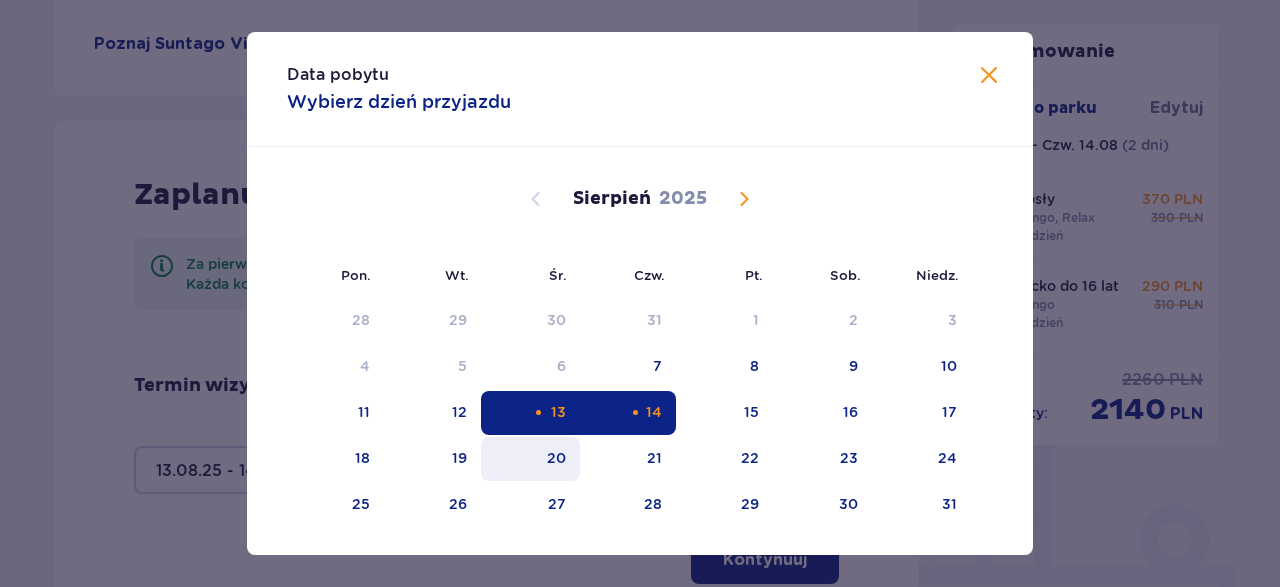 click on "20" at bounding box center (556, 458) 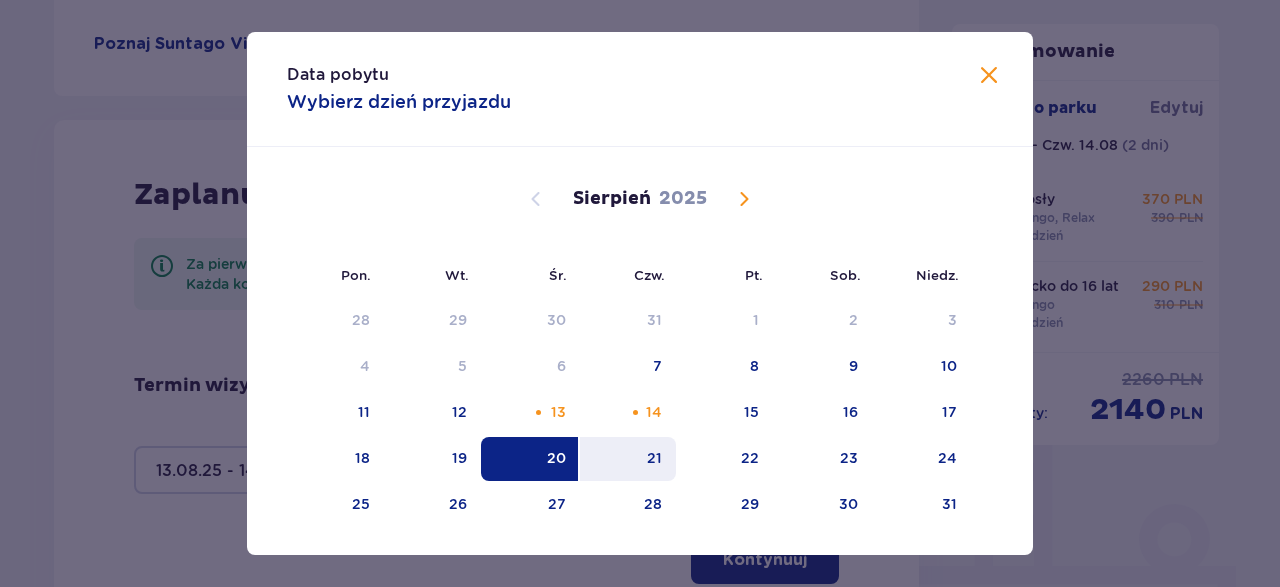 click on "21" at bounding box center [628, 459] 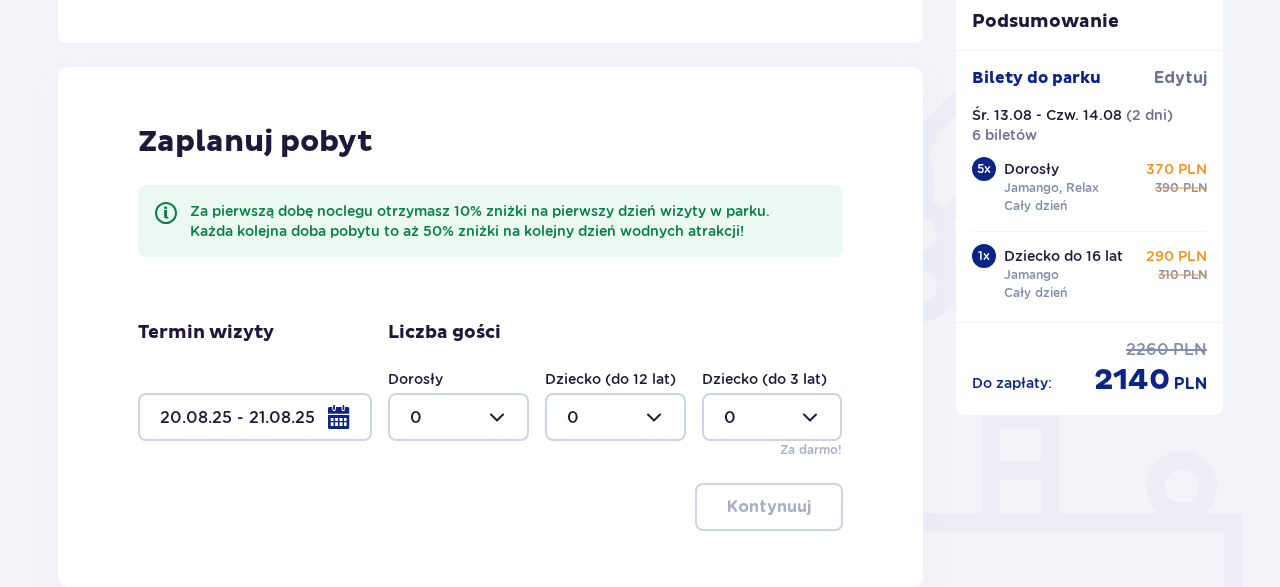 scroll, scrollTop: 578, scrollLeft: 0, axis: vertical 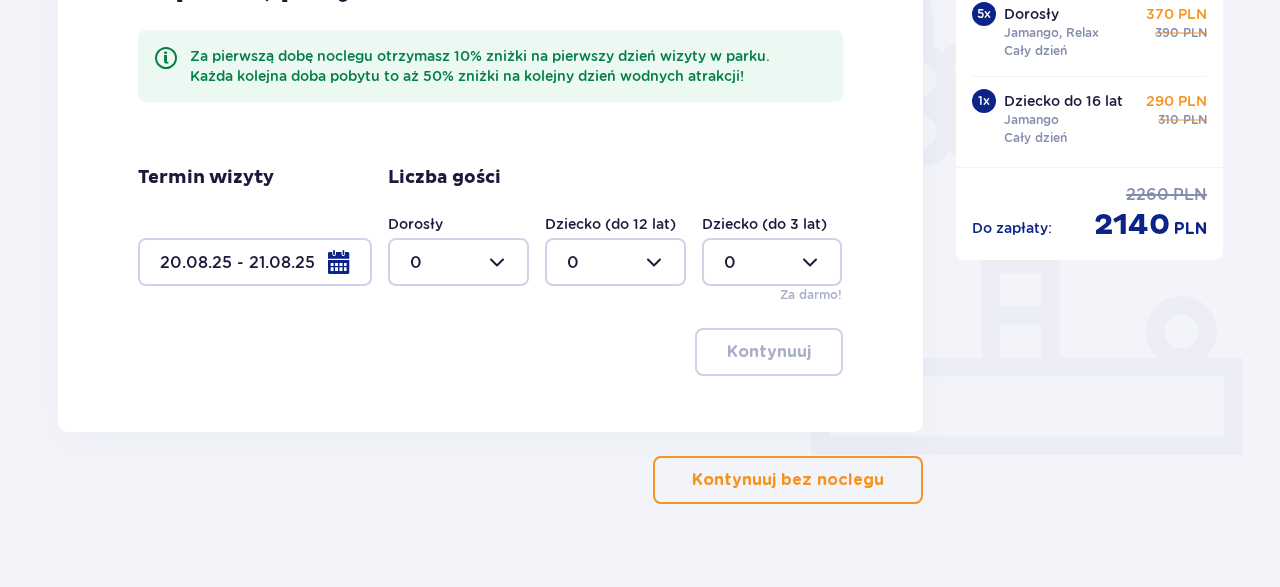 click at bounding box center [458, 262] 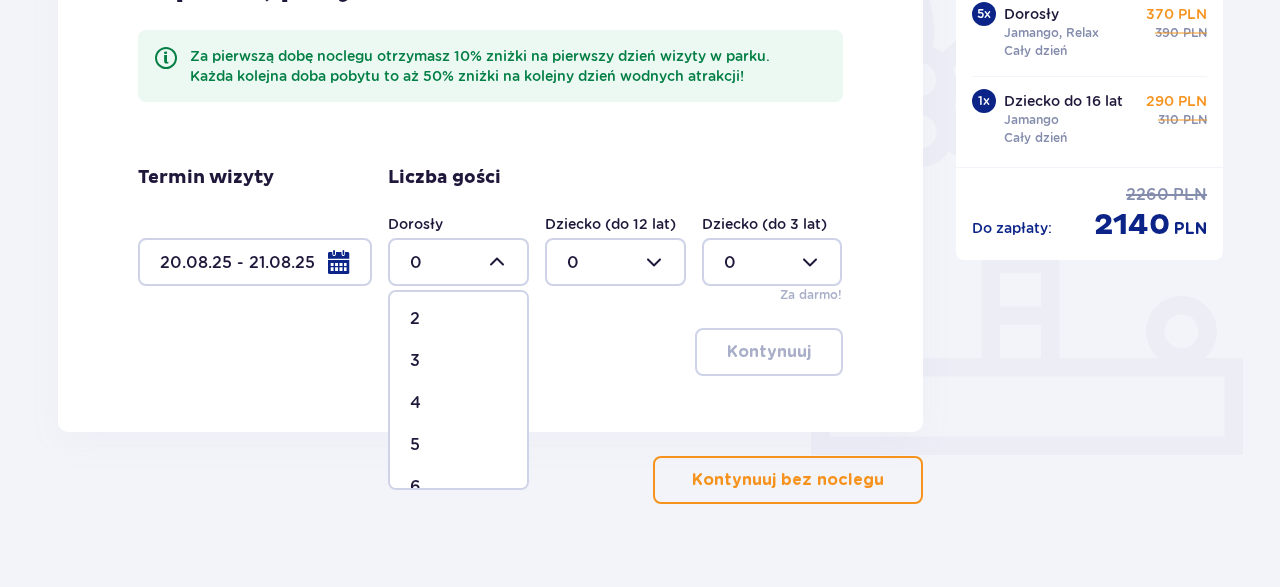 scroll, scrollTop: 232, scrollLeft: 0, axis: vertical 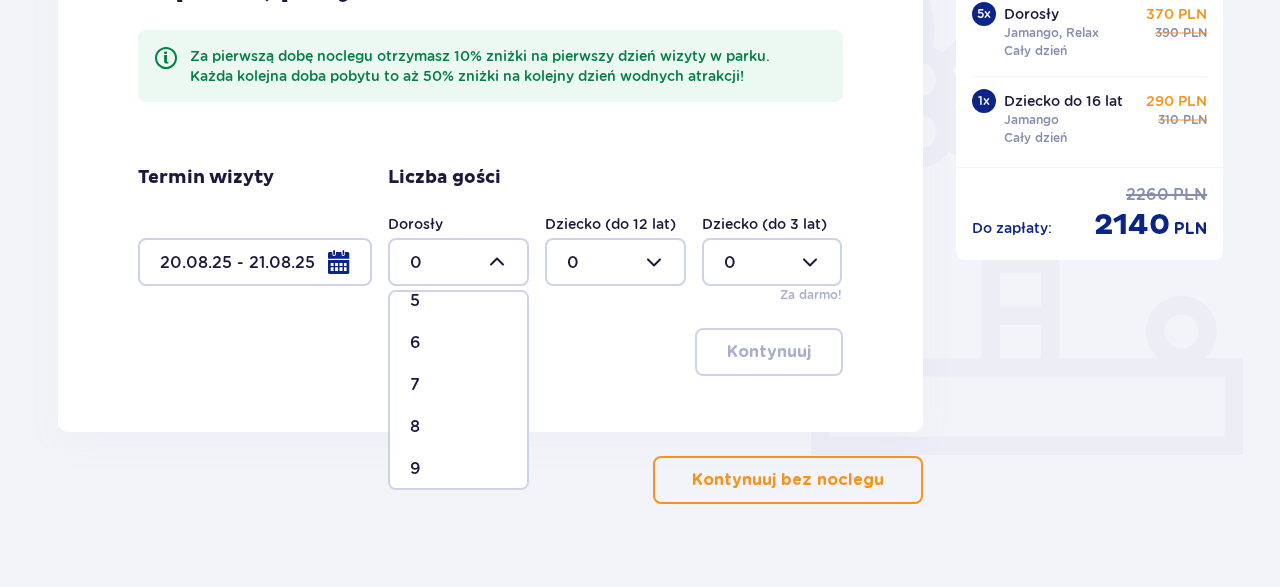 click on "5" at bounding box center (415, 301) 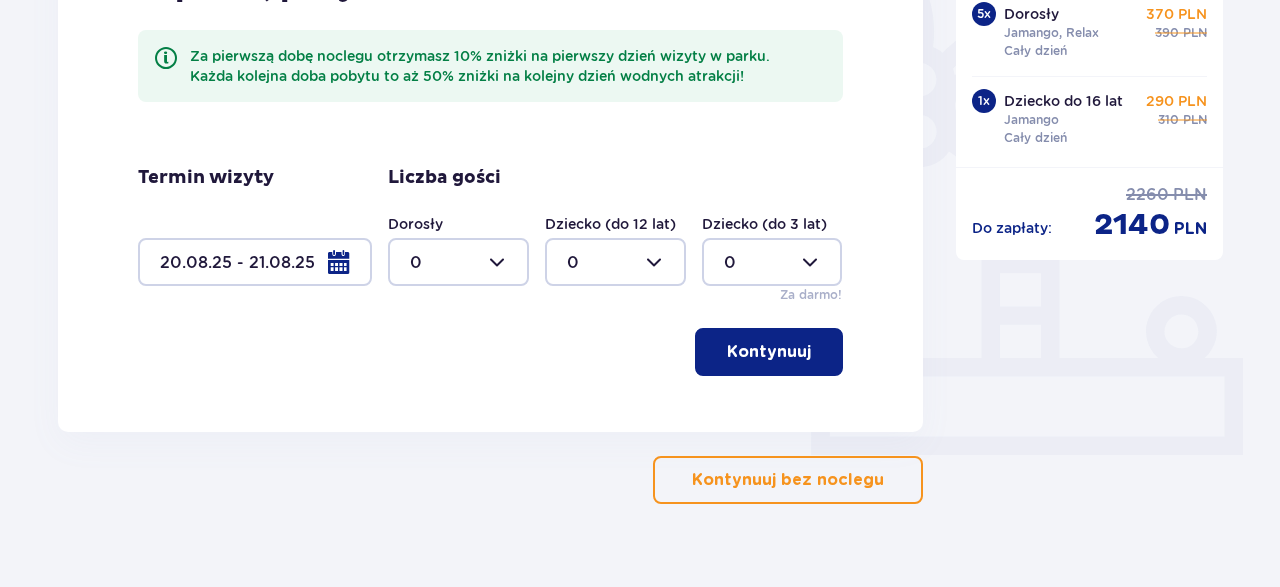 type on "5" 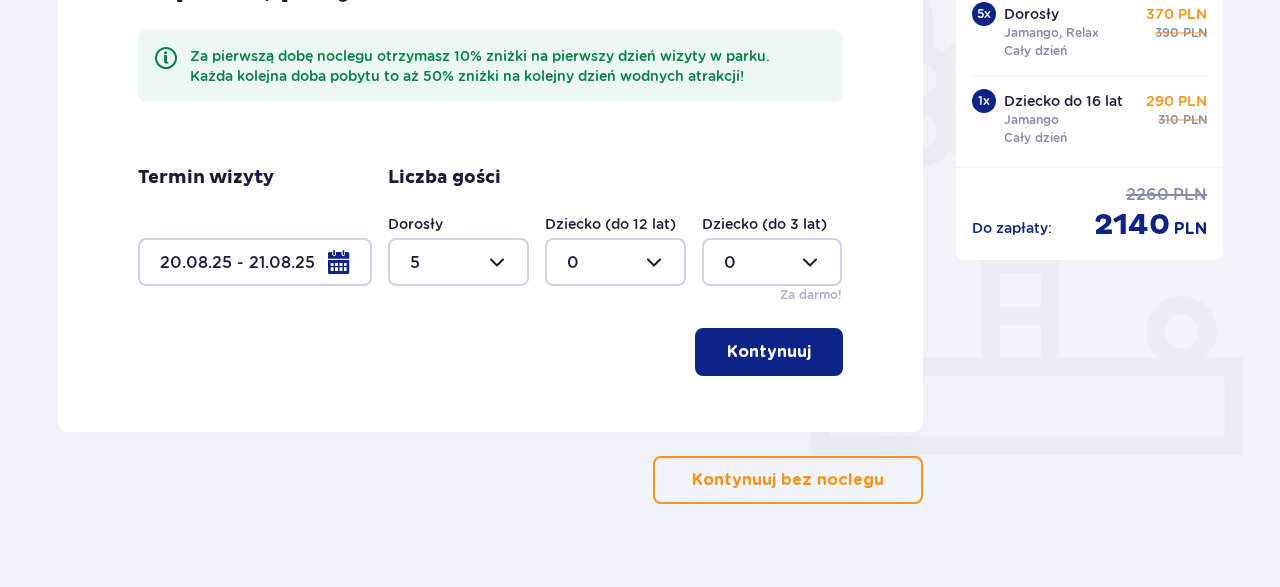 click at bounding box center [615, 262] 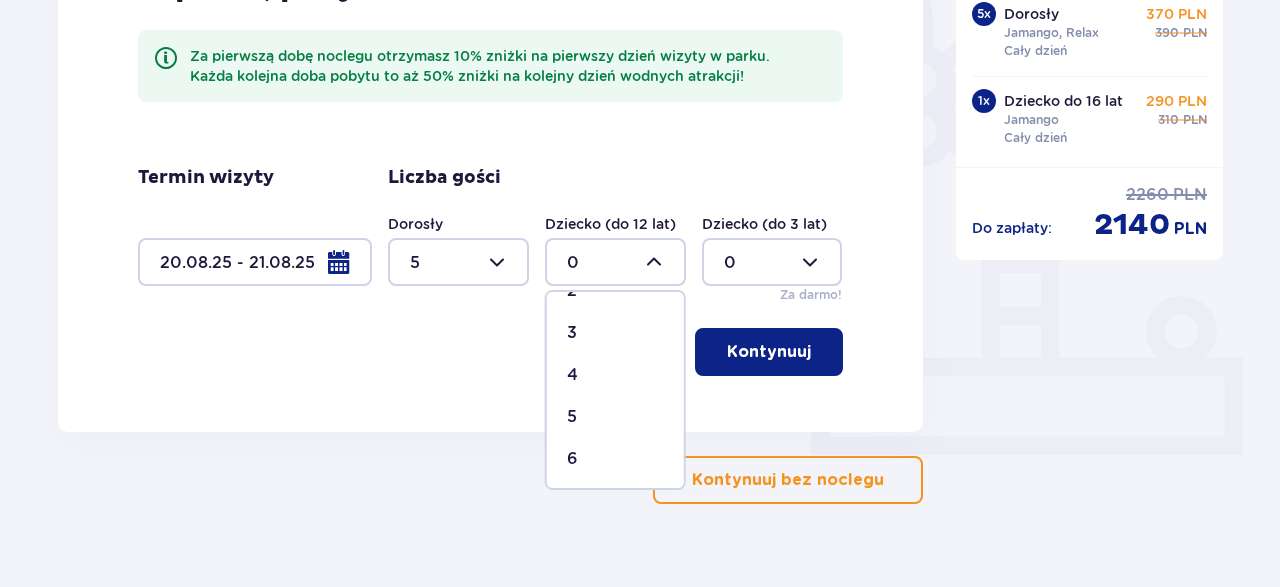 scroll, scrollTop: 0, scrollLeft: 0, axis: both 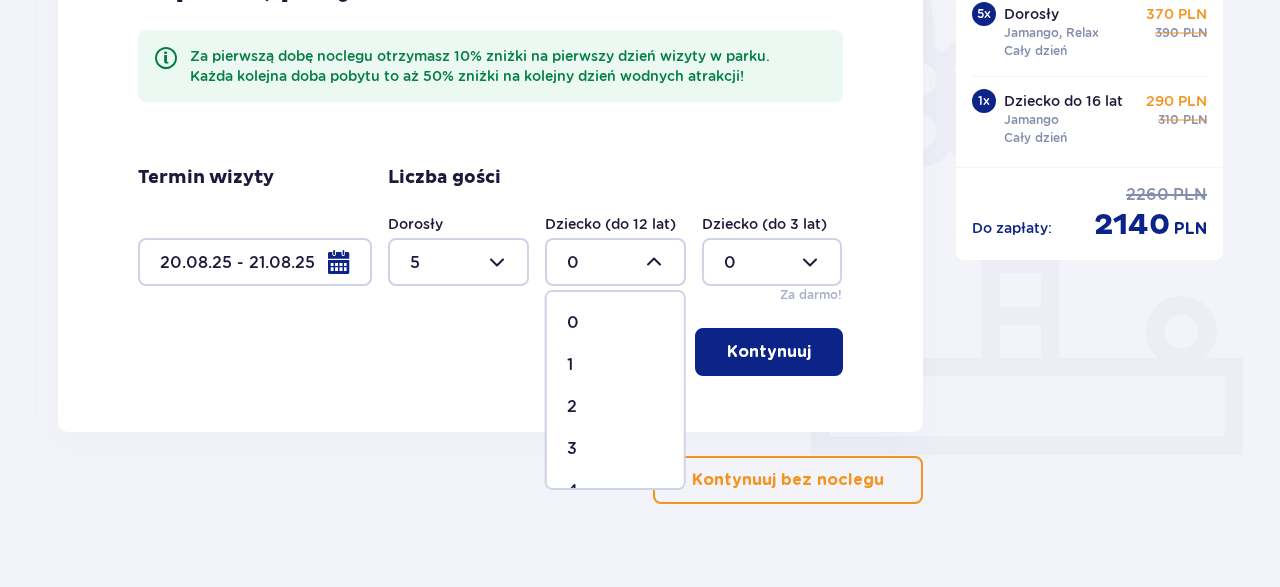 click on "1" at bounding box center (615, 365) 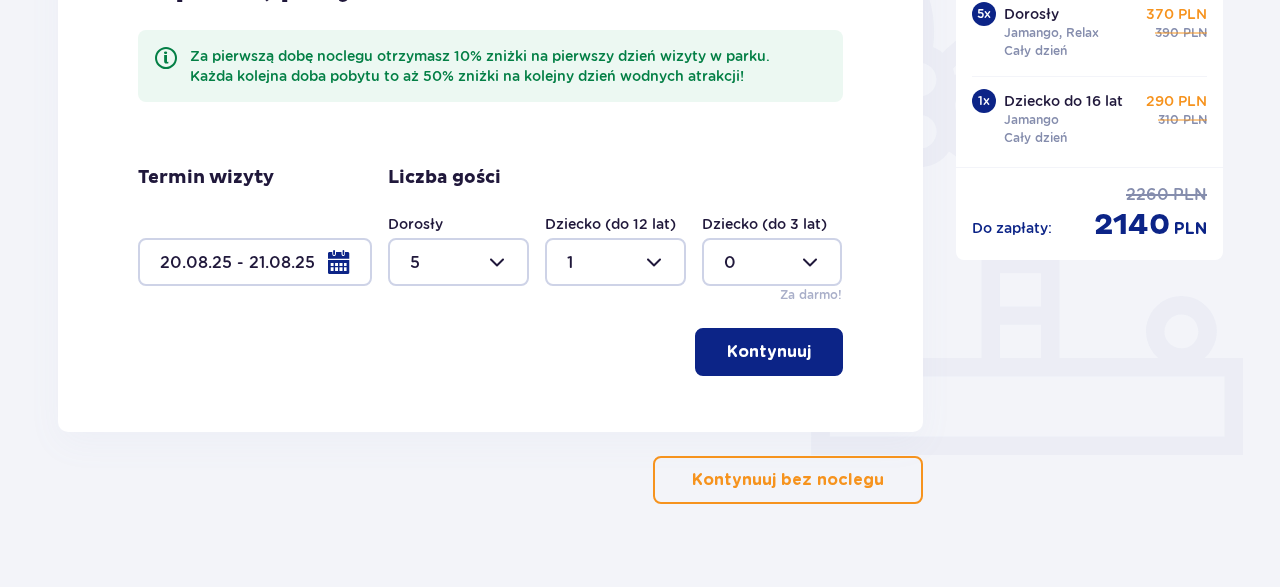 click on "Kontynuuj" at bounding box center [769, 352] 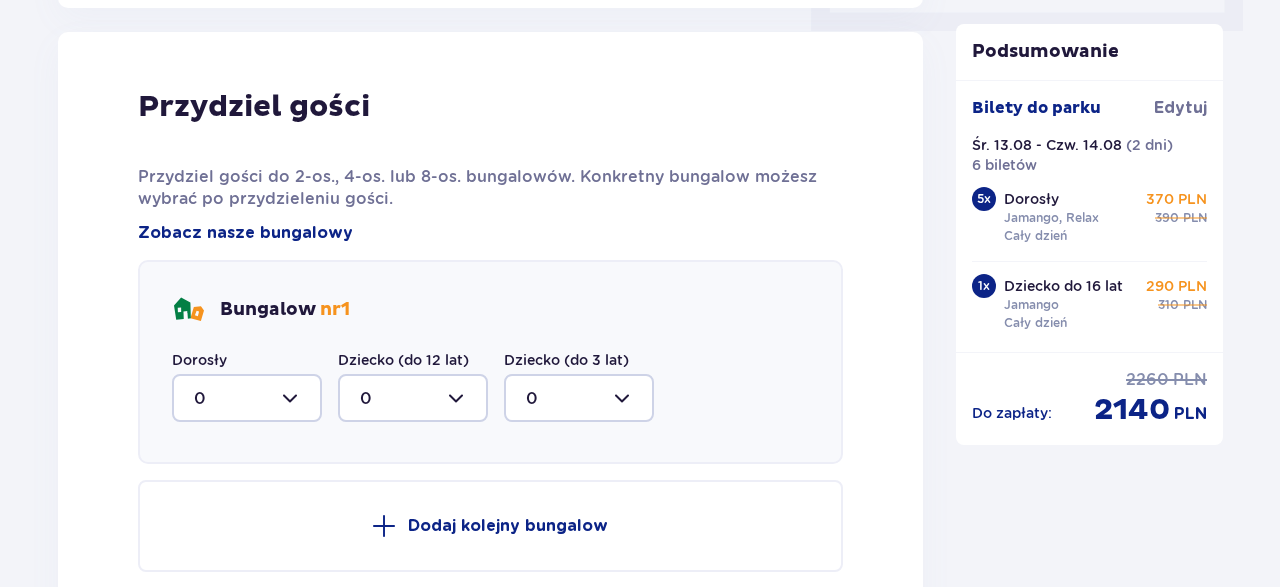 scroll, scrollTop: 1010, scrollLeft: 0, axis: vertical 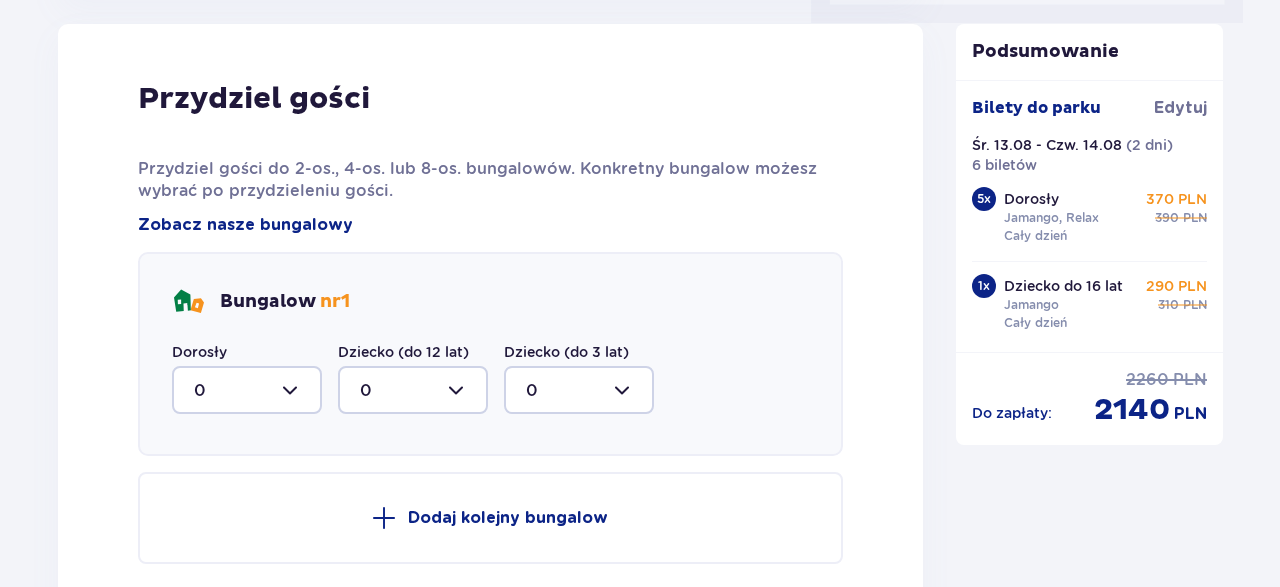 click at bounding box center [247, 390] 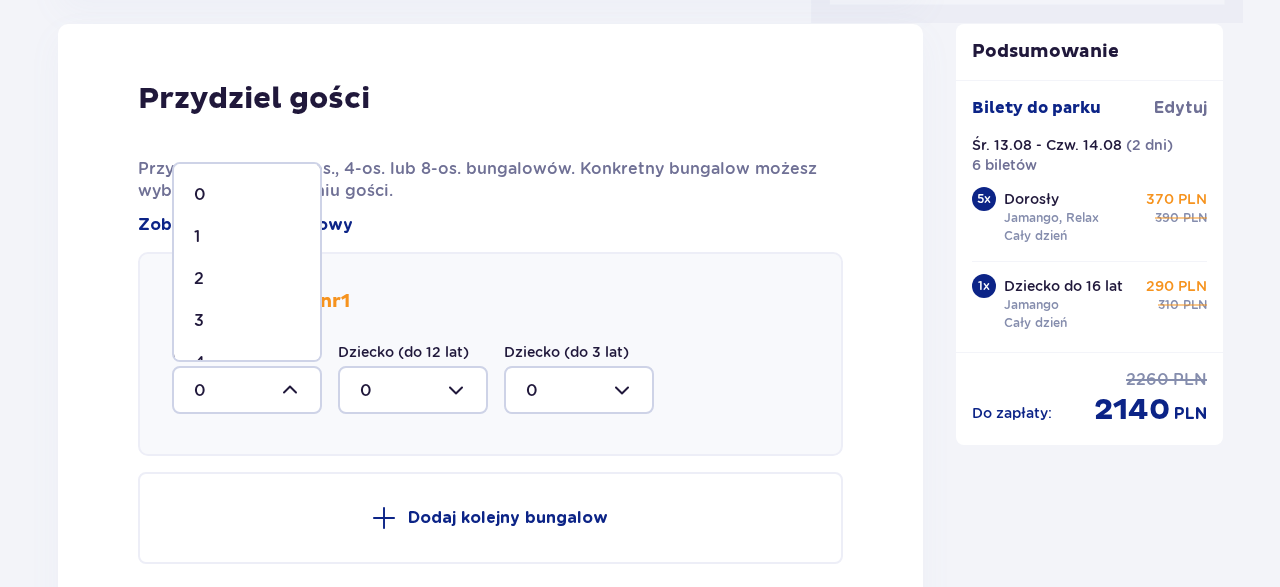 scroll, scrollTop: 76, scrollLeft: 0, axis: vertical 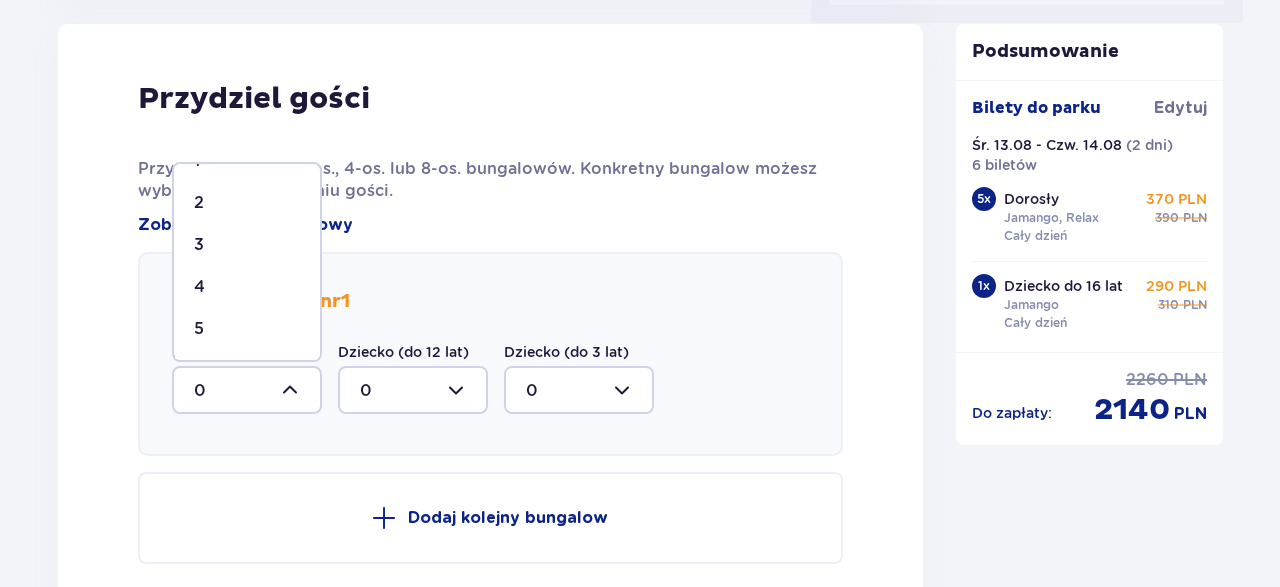 click on "5" at bounding box center [247, 329] 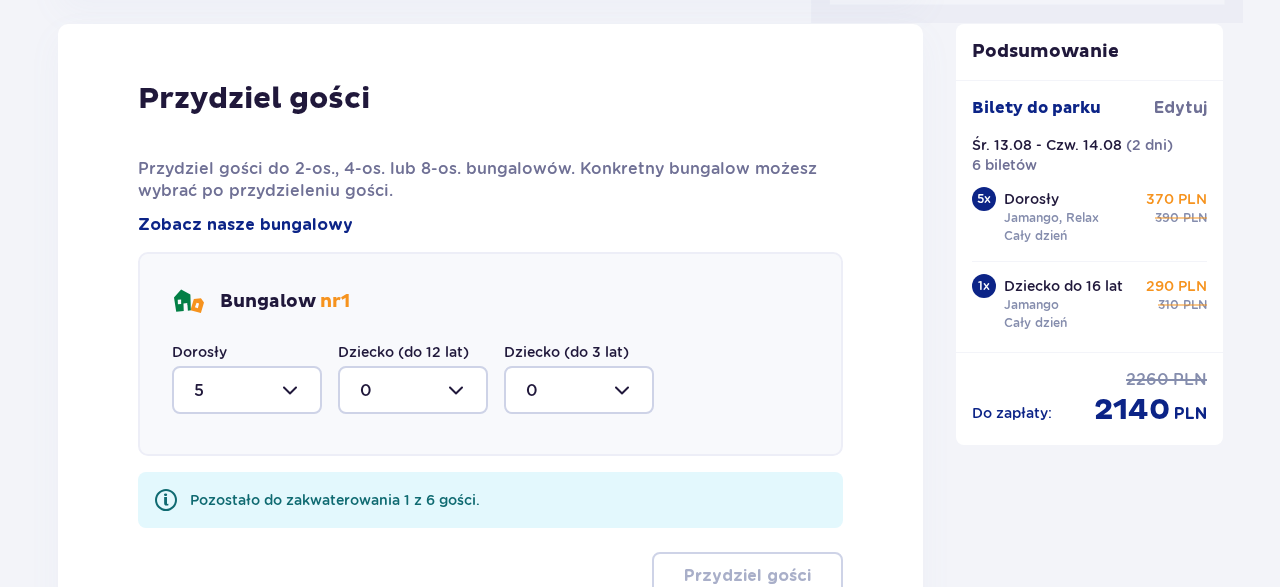 click at bounding box center (413, 390) 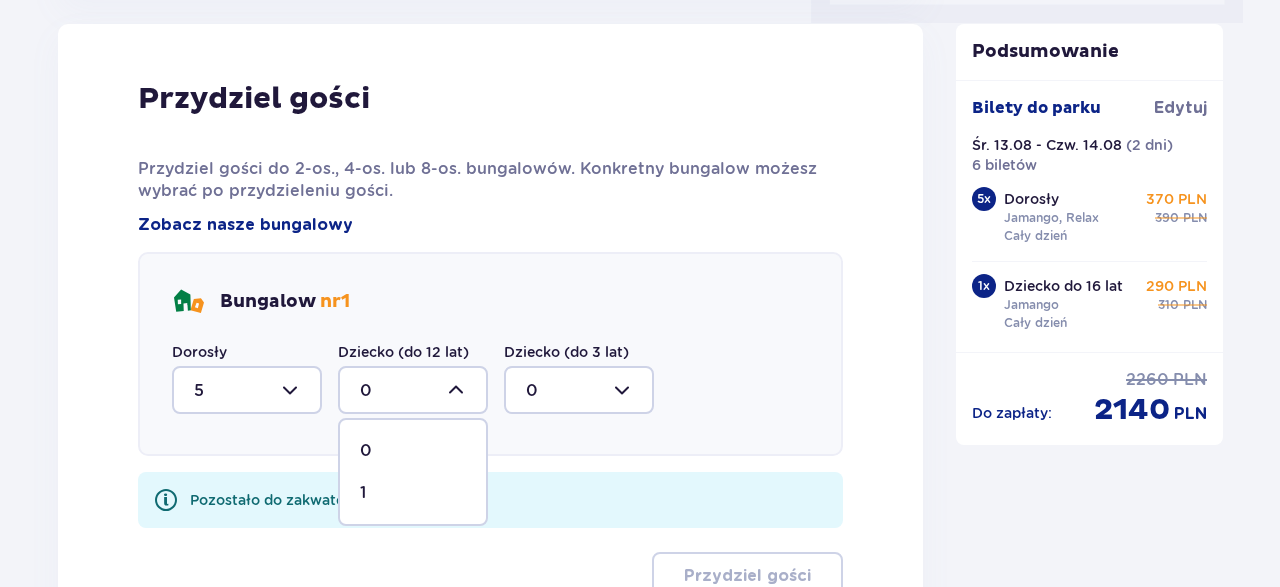click on "1" at bounding box center (413, 493) 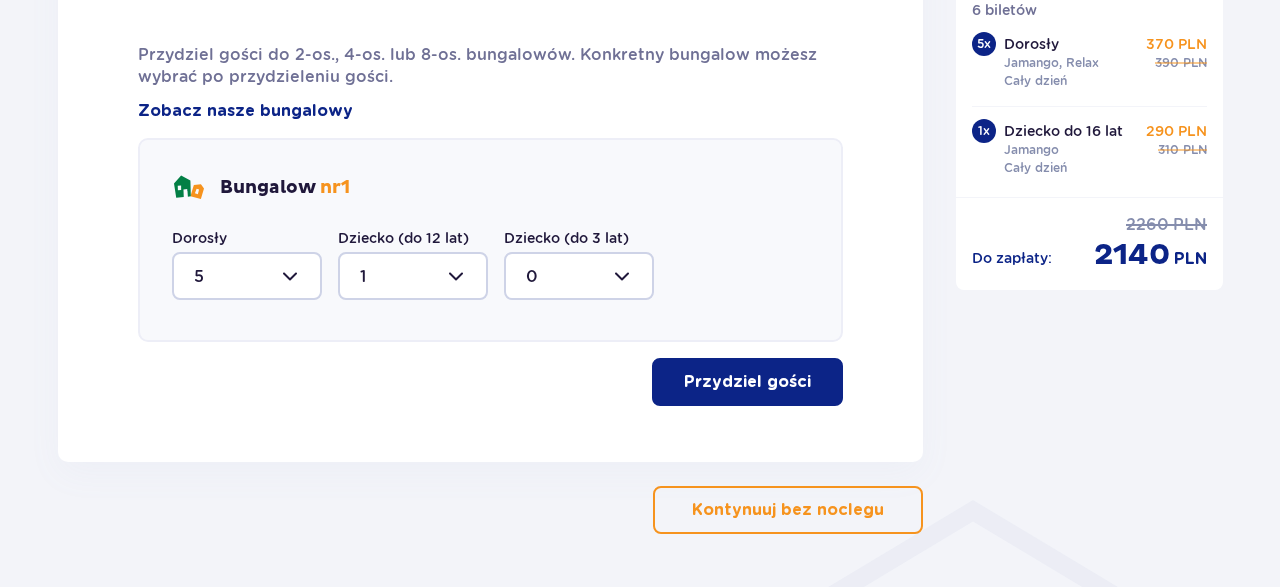 scroll, scrollTop: 1190, scrollLeft: 0, axis: vertical 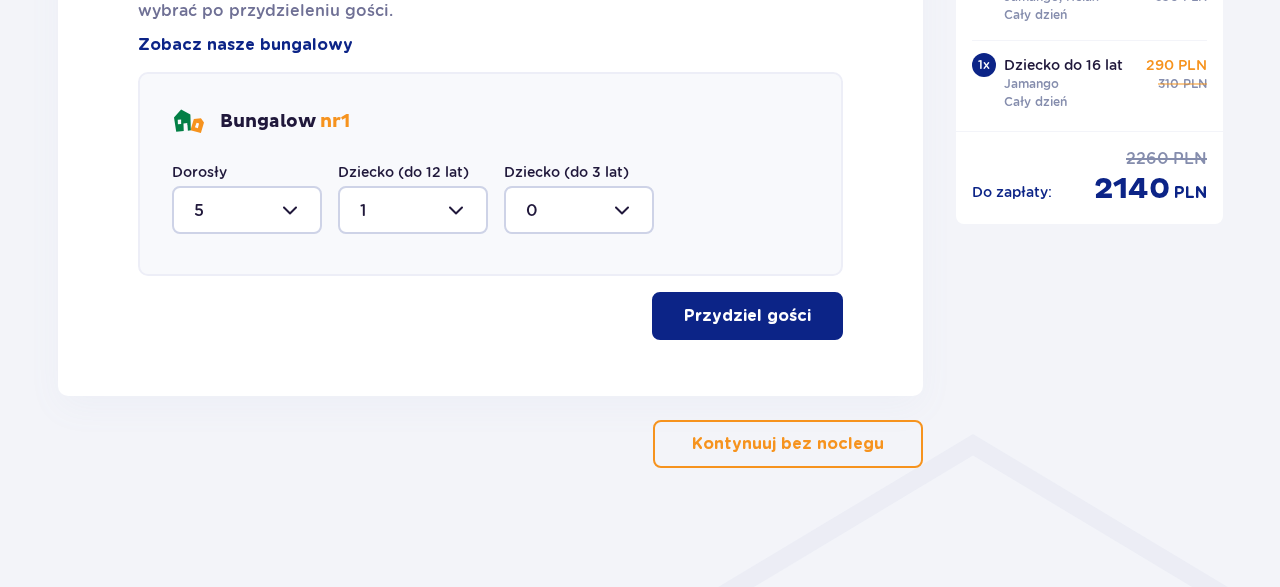 click on "Przydziel gości" at bounding box center [747, 316] 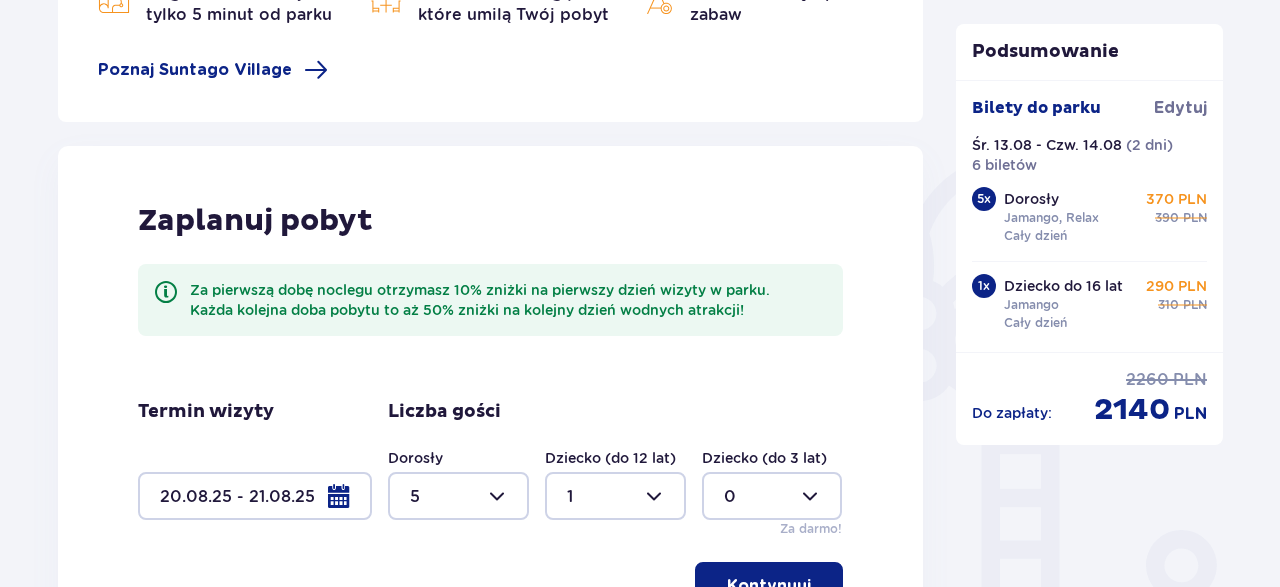 scroll, scrollTop: 624, scrollLeft: 0, axis: vertical 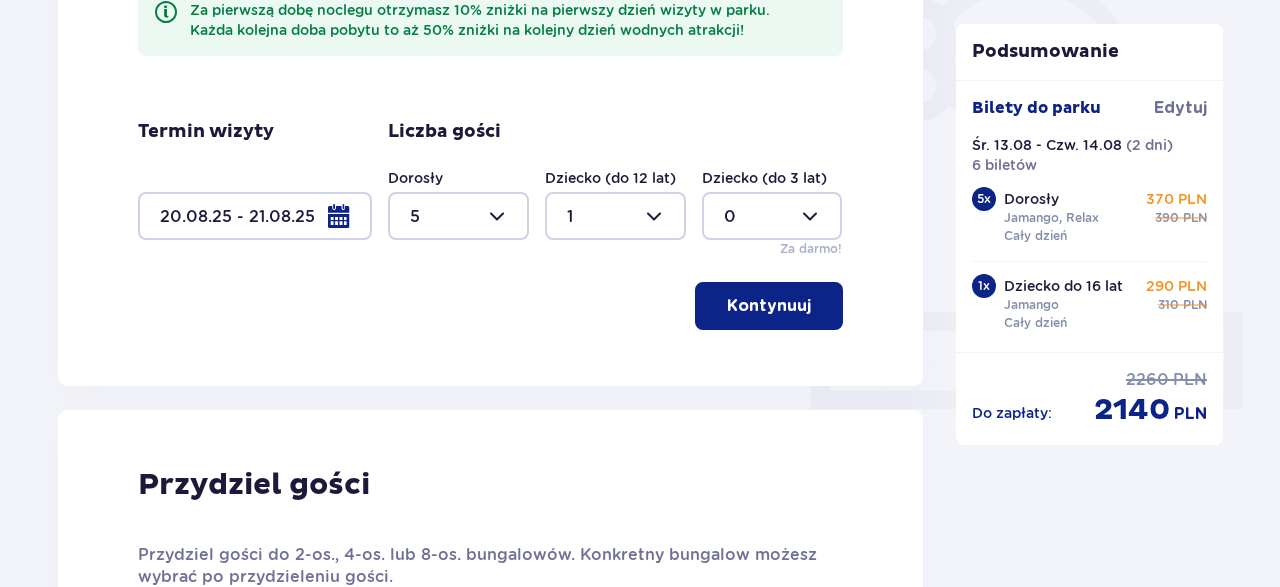 click at bounding box center (255, 216) 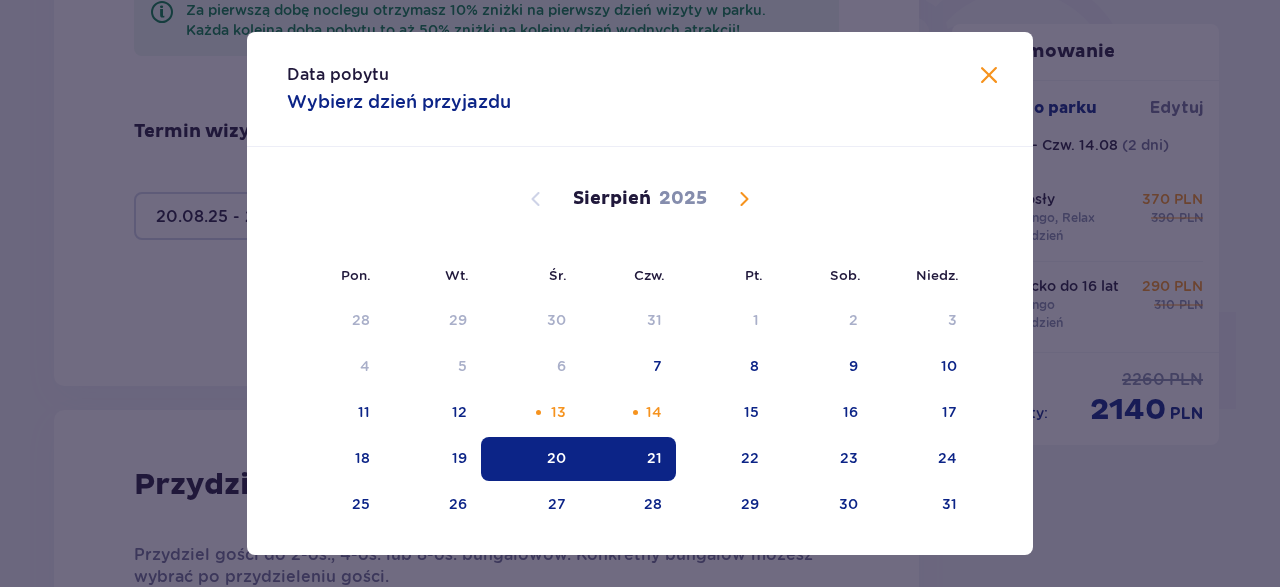 click at bounding box center [744, 199] 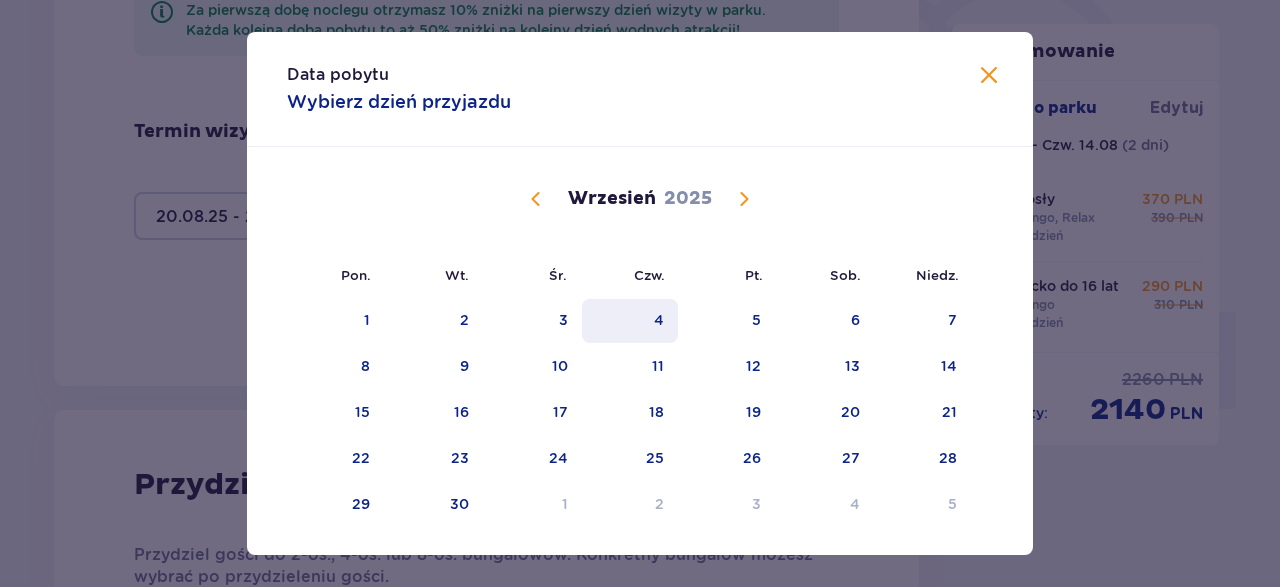 drag, startPoint x: 571, startPoint y: 329, endPoint x: 611, endPoint y: 329, distance: 40 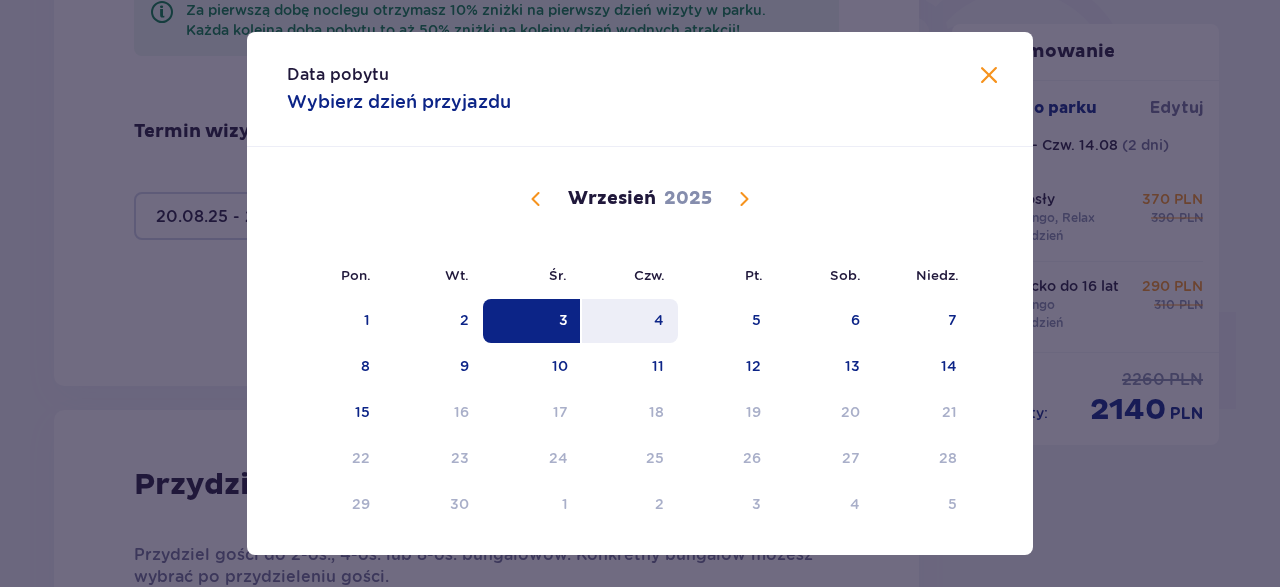 click on "4" at bounding box center [630, 321] 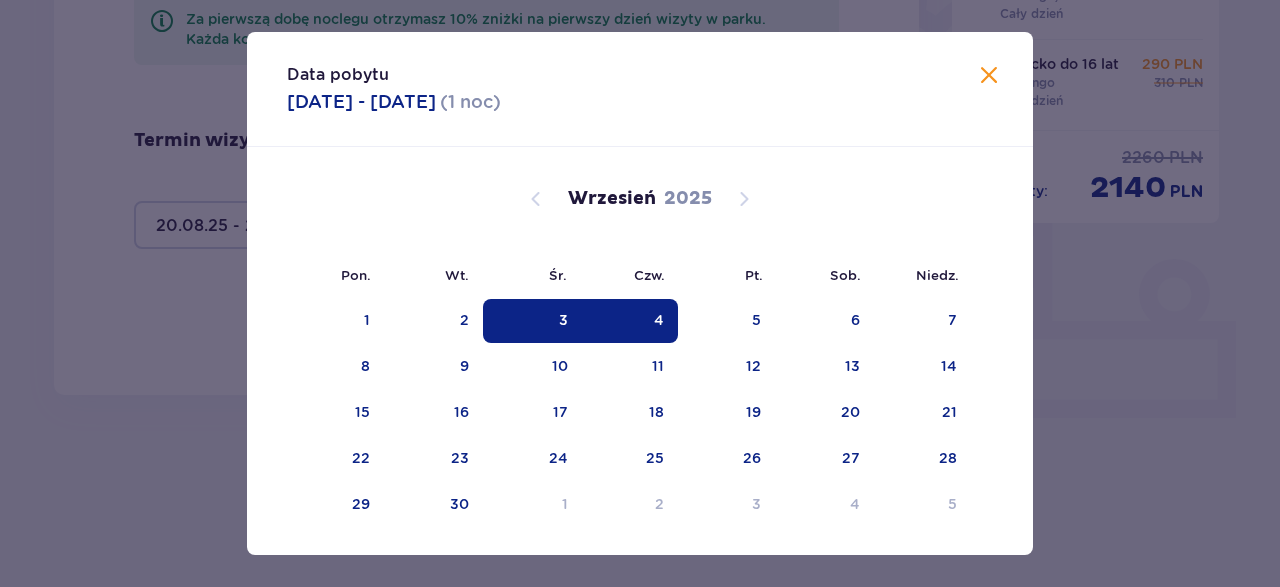 type on "03.09.25 - 04.09.25" 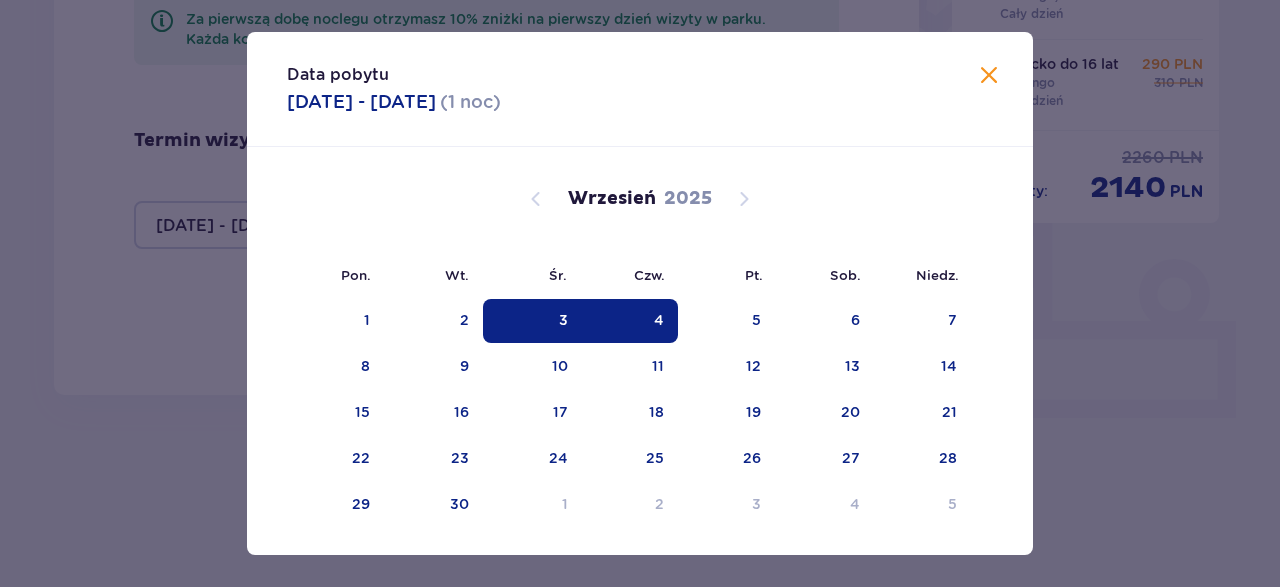 type on "0" 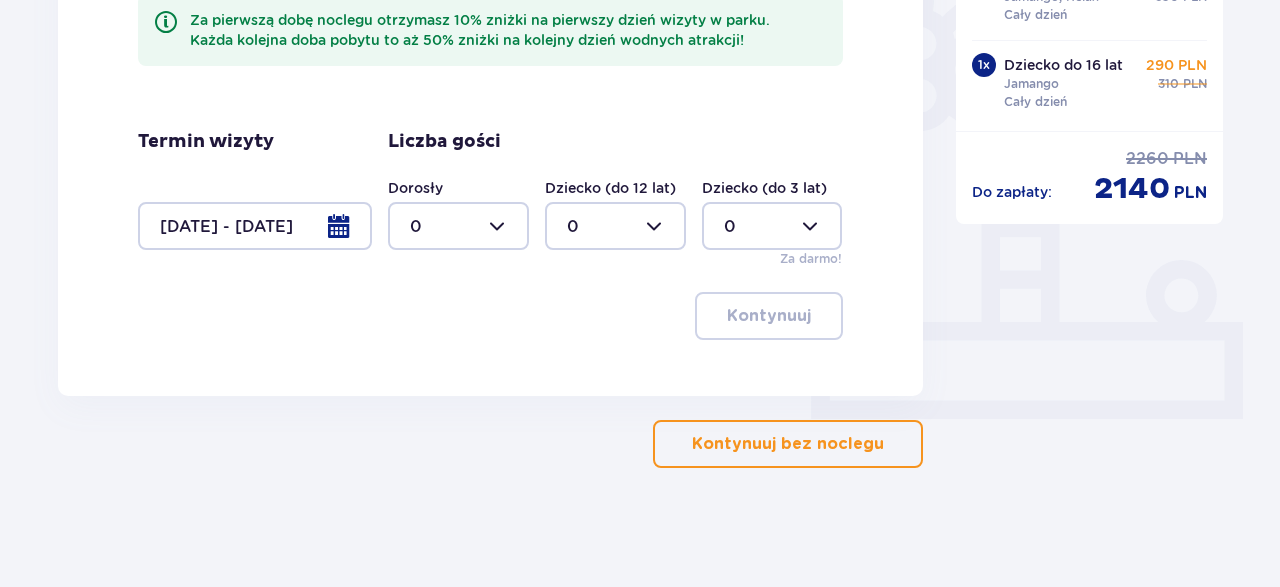 click at bounding box center (458, 226) 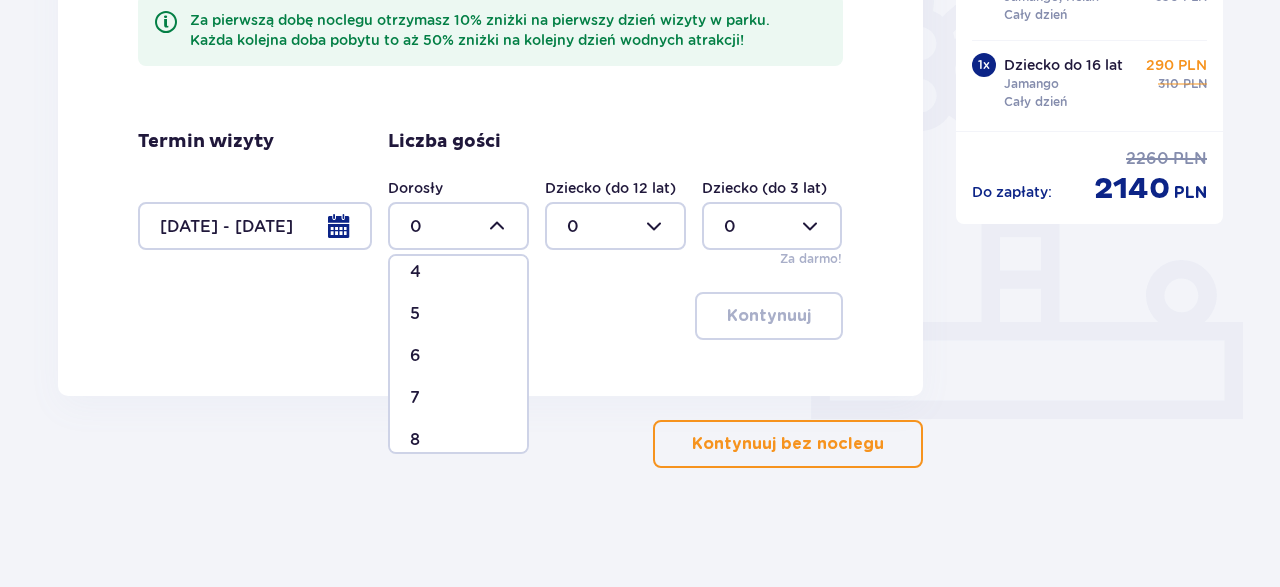scroll, scrollTop: 232, scrollLeft: 0, axis: vertical 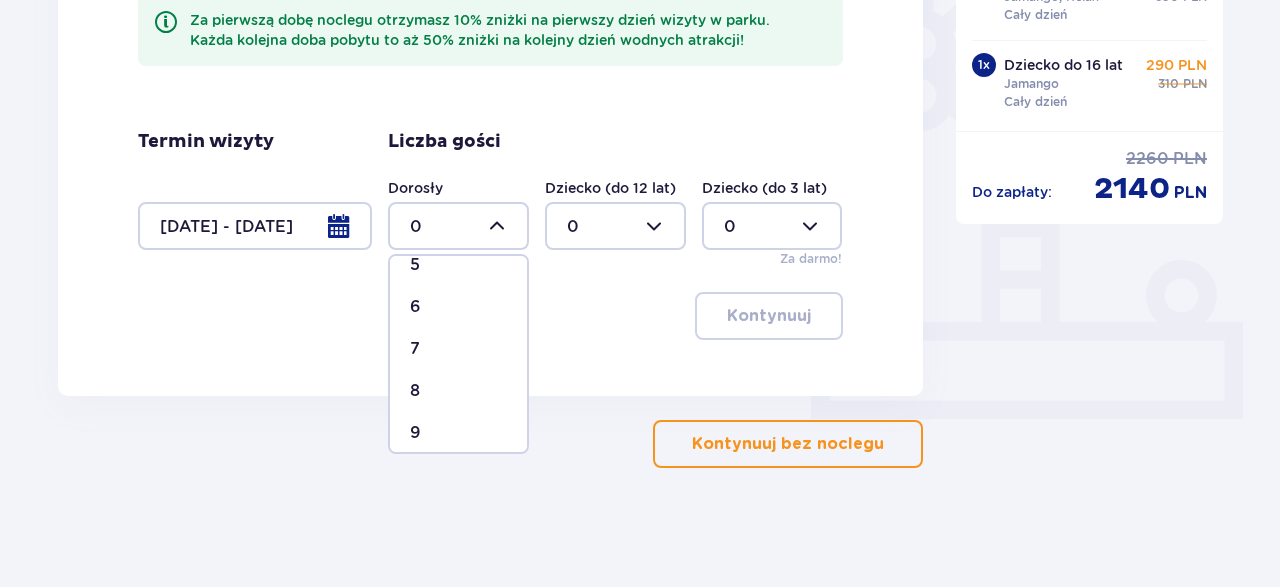 drag, startPoint x: 427, startPoint y: 270, endPoint x: 464, endPoint y: 259, distance: 38.600517 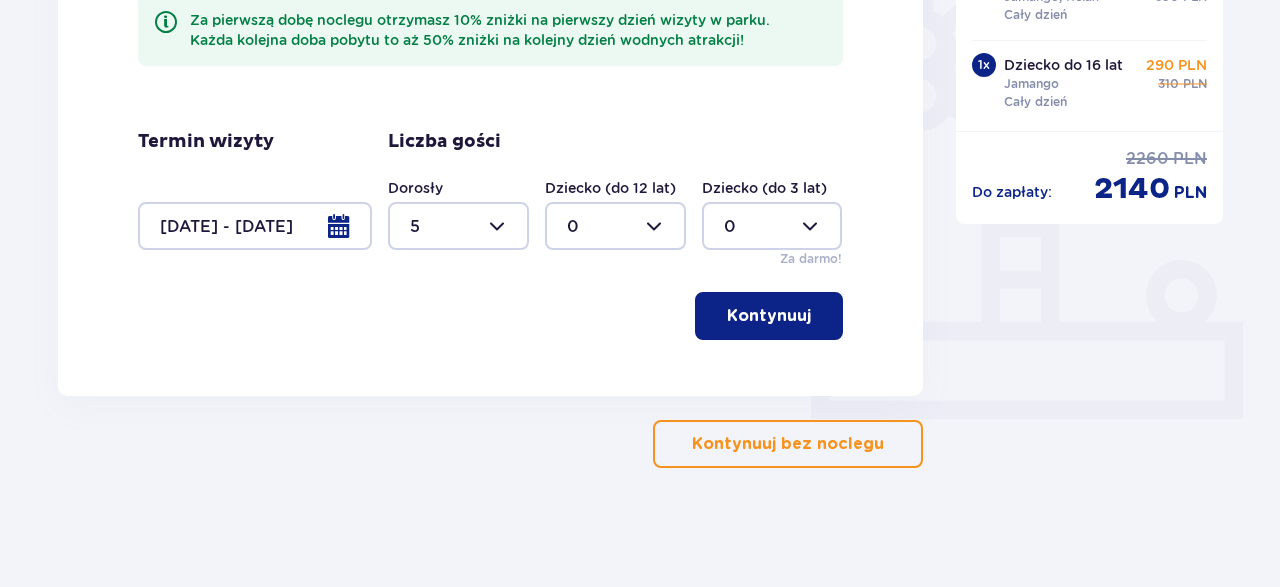 click at bounding box center (615, 226) 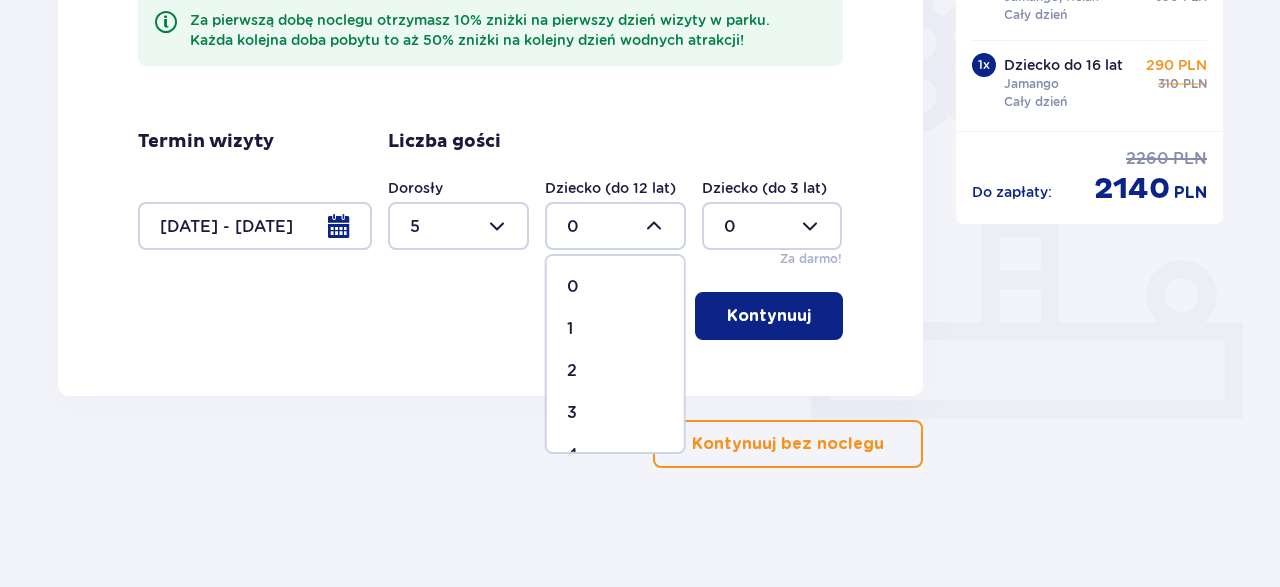 click on "1" at bounding box center (570, 329) 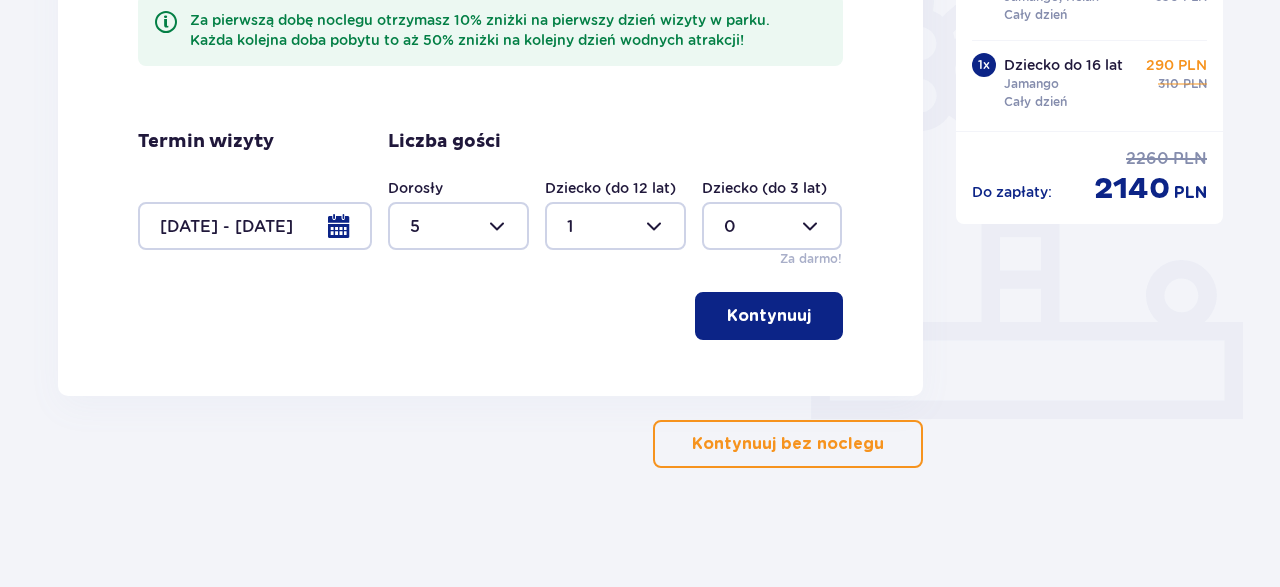 click on "Kontynuuj" at bounding box center (769, 316) 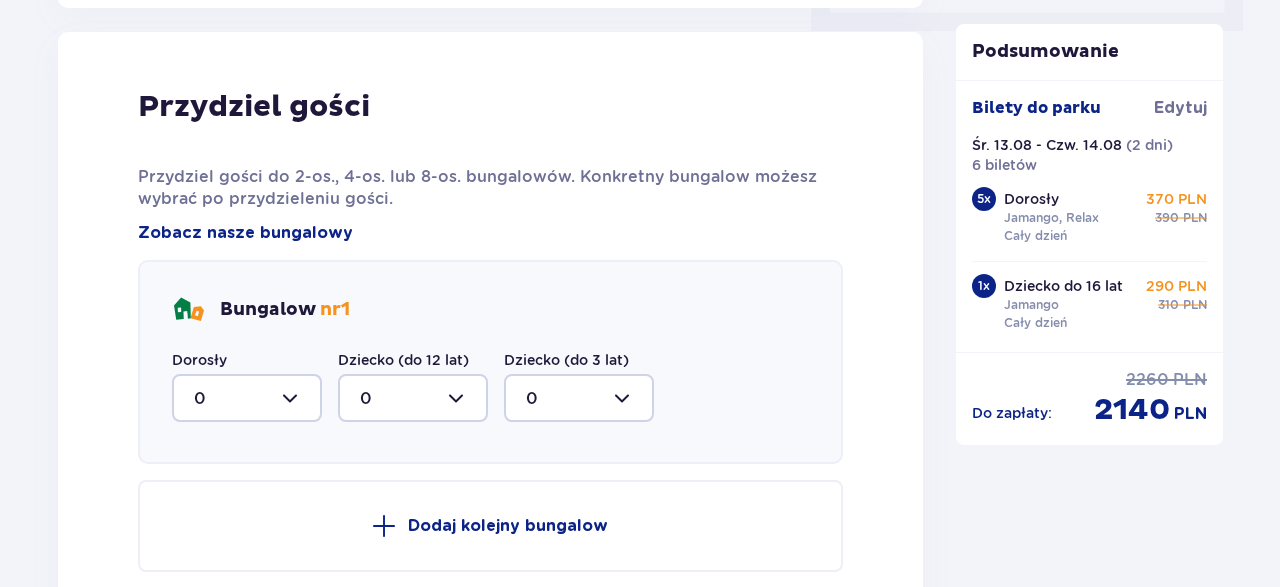 scroll, scrollTop: 1010, scrollLeft: 0, axis: vertical 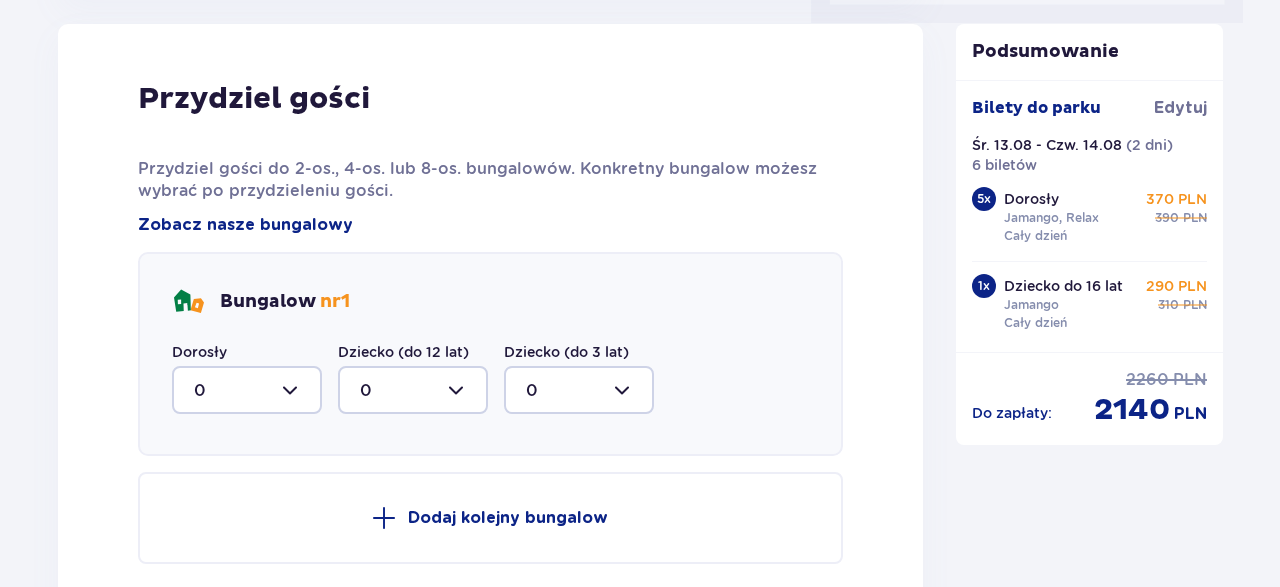 click at bounding box center [247, 390] 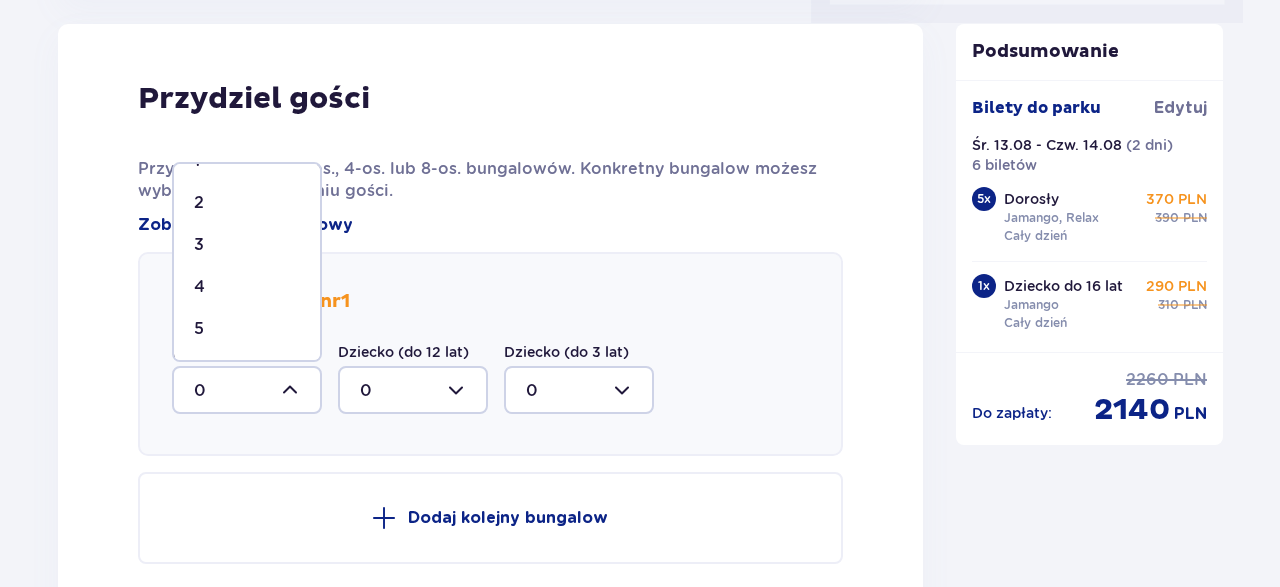 scroll, scrollTop: 76, scrollLeft: 0, axis: vertical 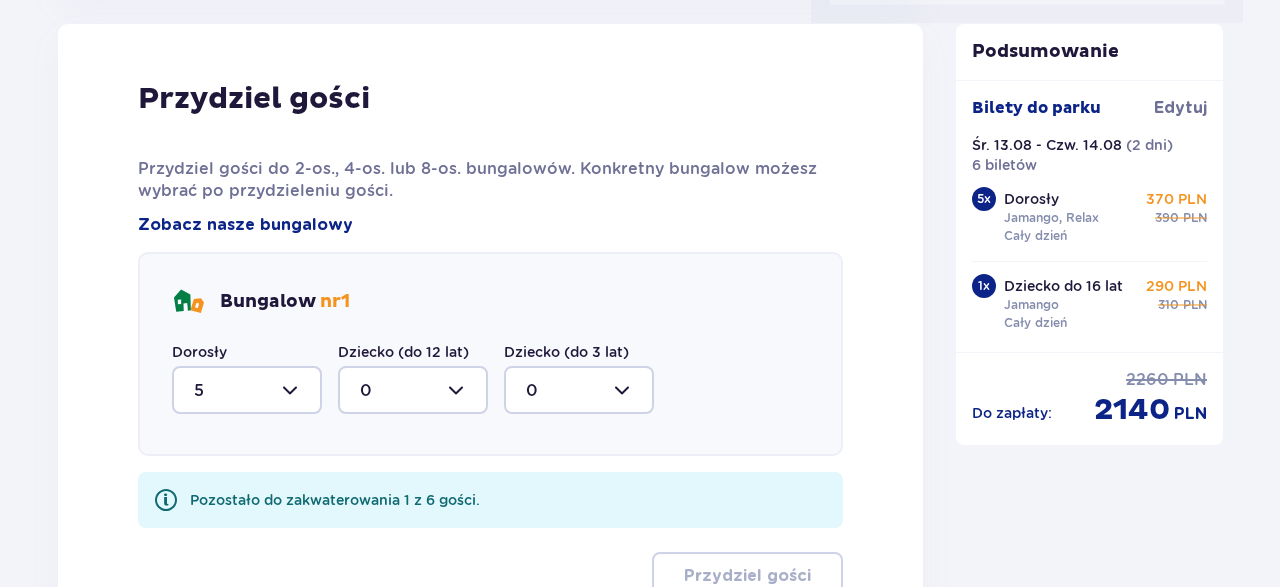 click at bounding box center [413, 390] 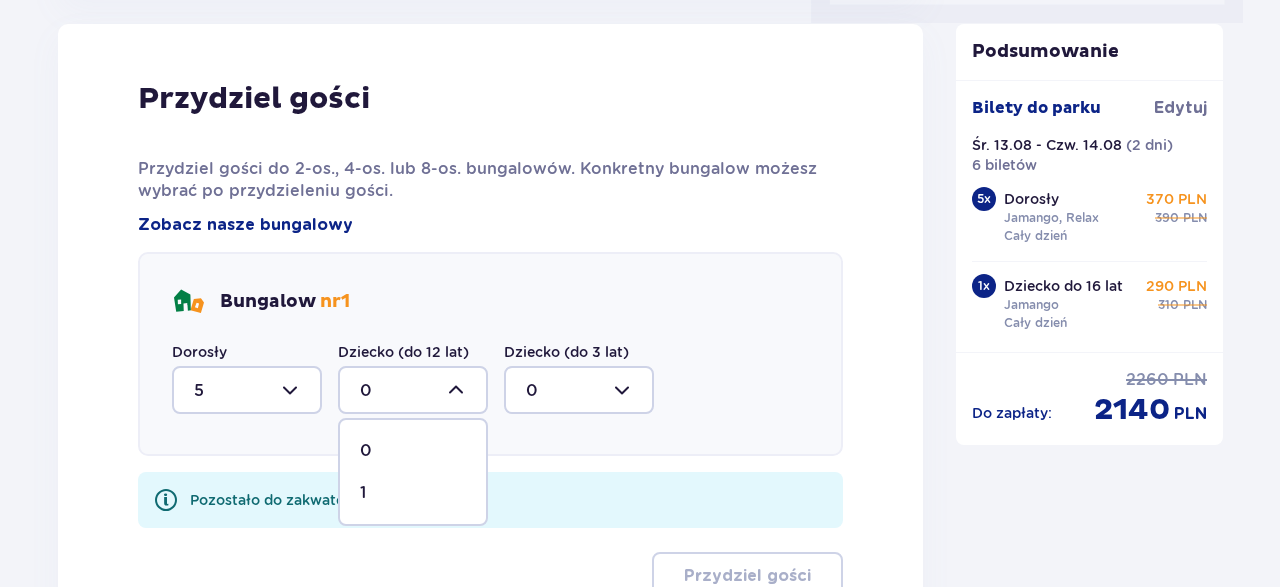 click on "1" at bounding box center (413, 493) 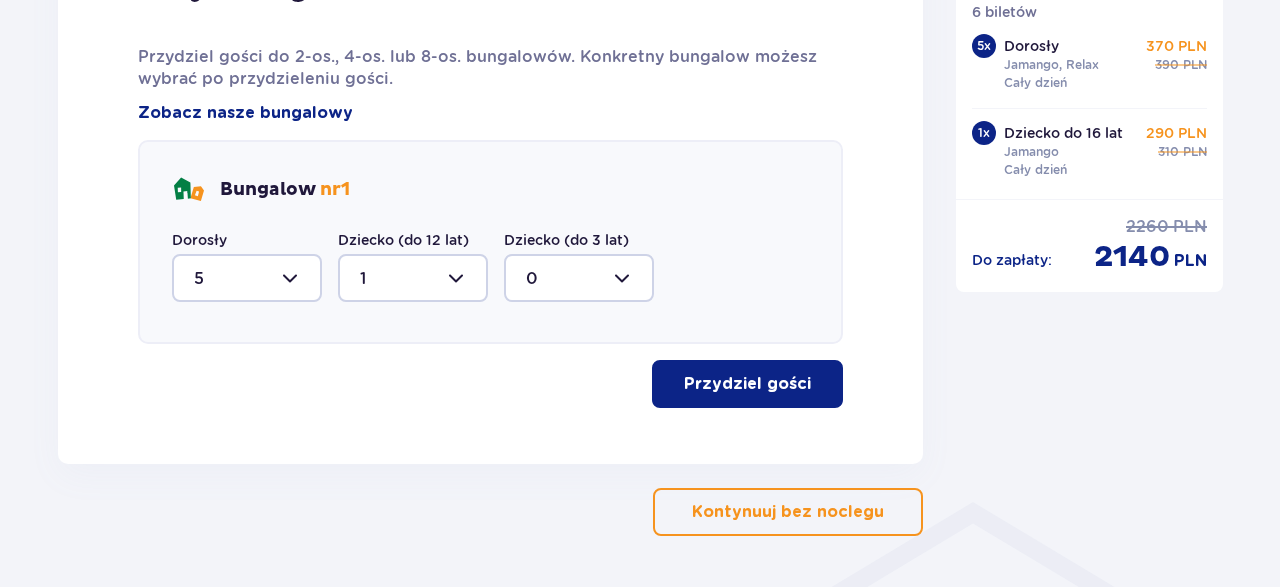 scroll, scrollTop: 1190, scrollLeft: 0, axis: vertical 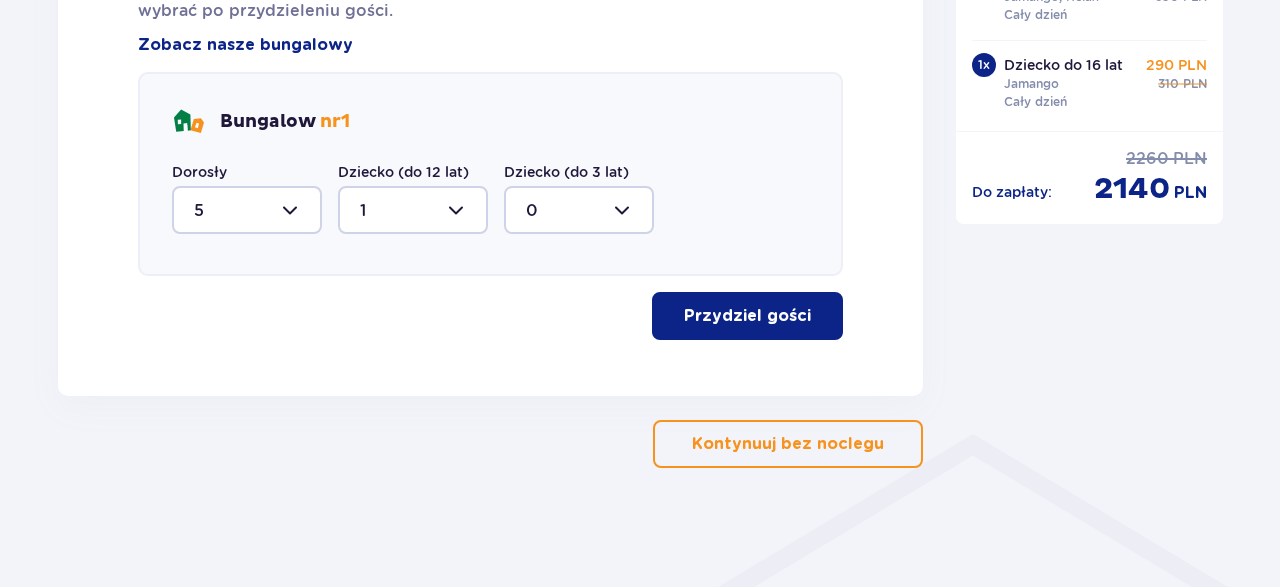 click on "Przydziel gości" at bounding box center [747, 316] 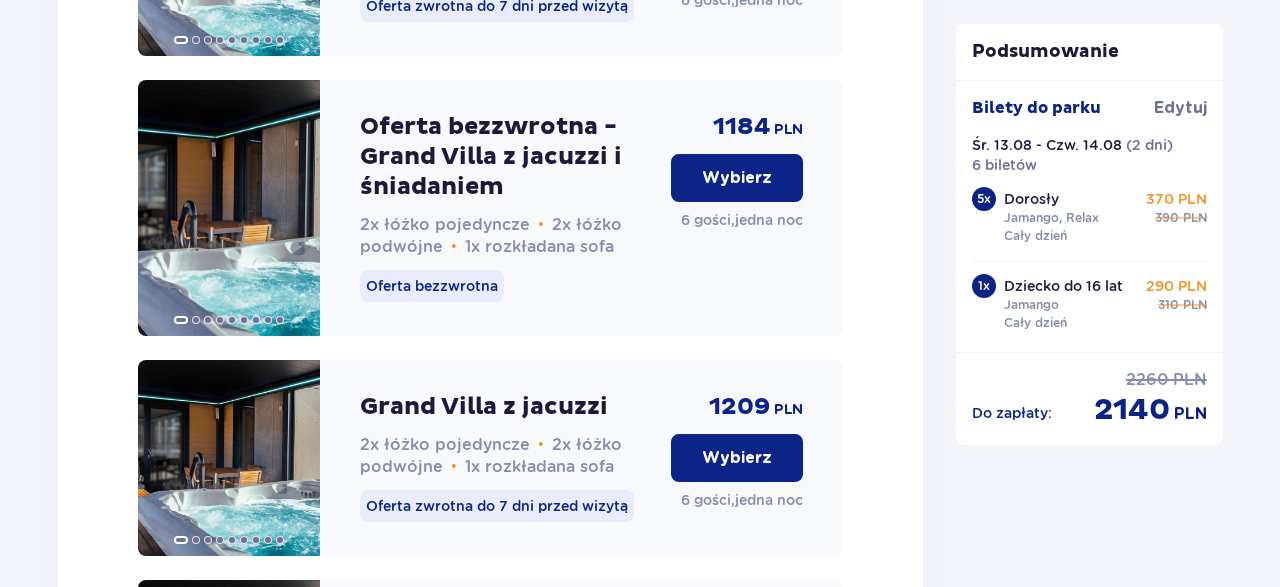 scroll, scrollTop: 2626, scrollLeft: 0, axis: vertical 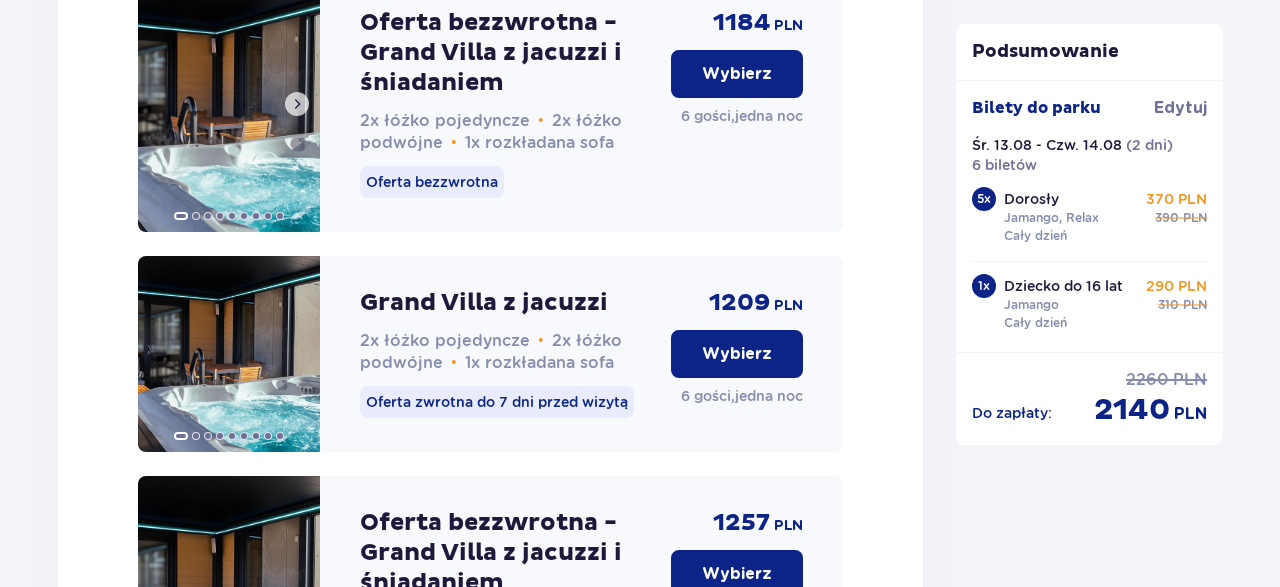 click at bounding box center (229, 104) 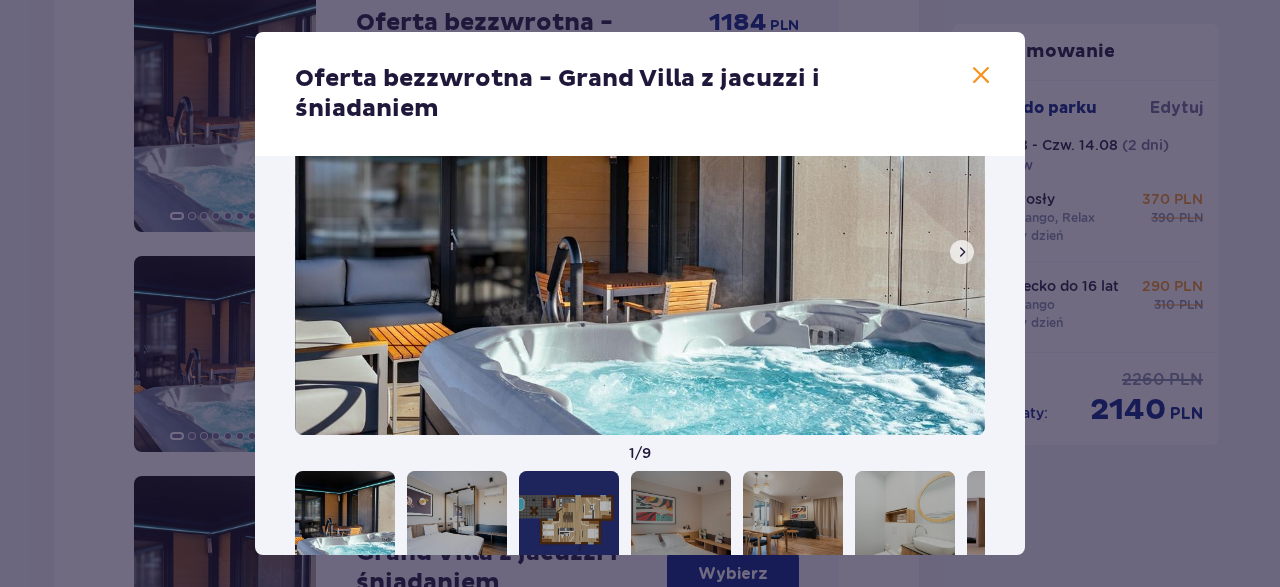 scroll, scrollTop: 186, scrollLeft: 0, axis: vertical 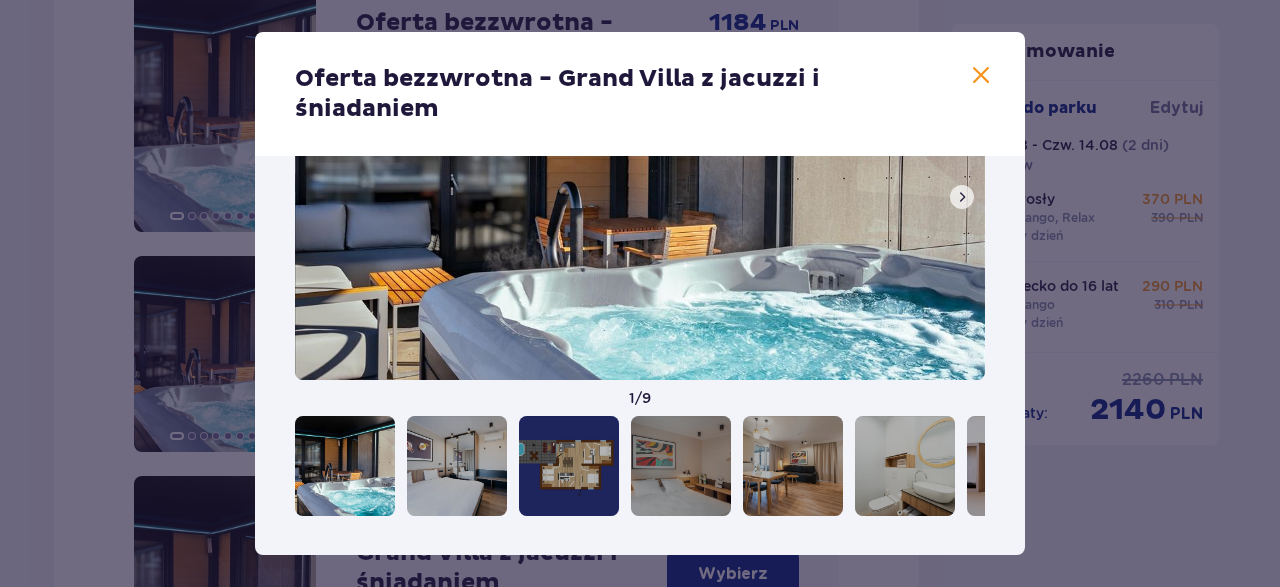 click at bounding box center (962, 197) 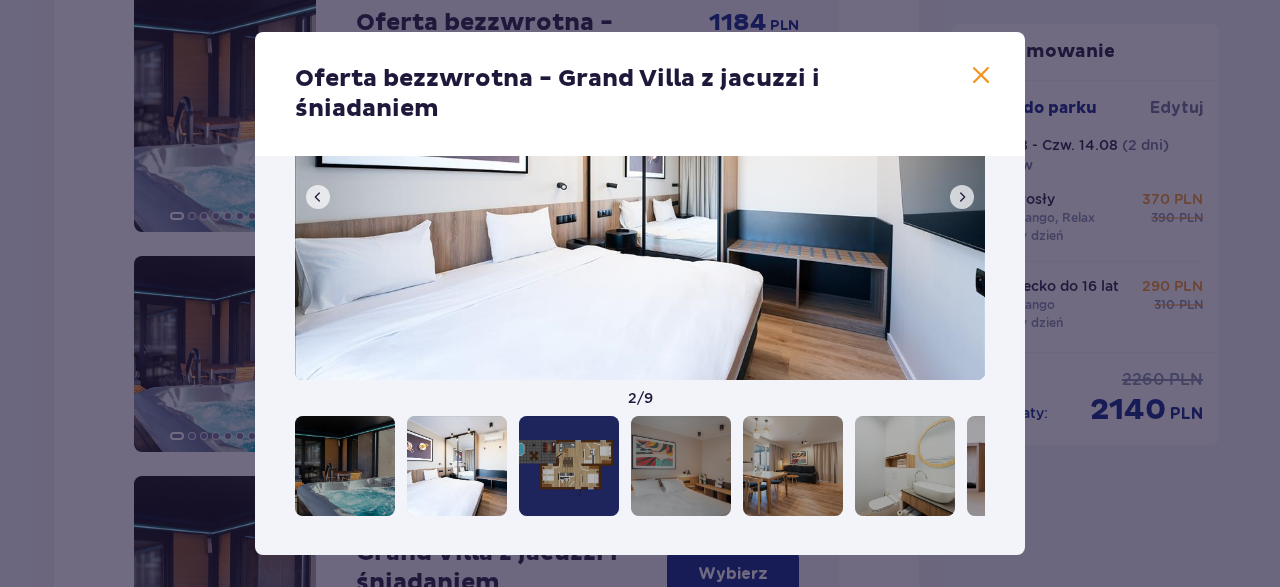 click at bounding box center [962, 197] 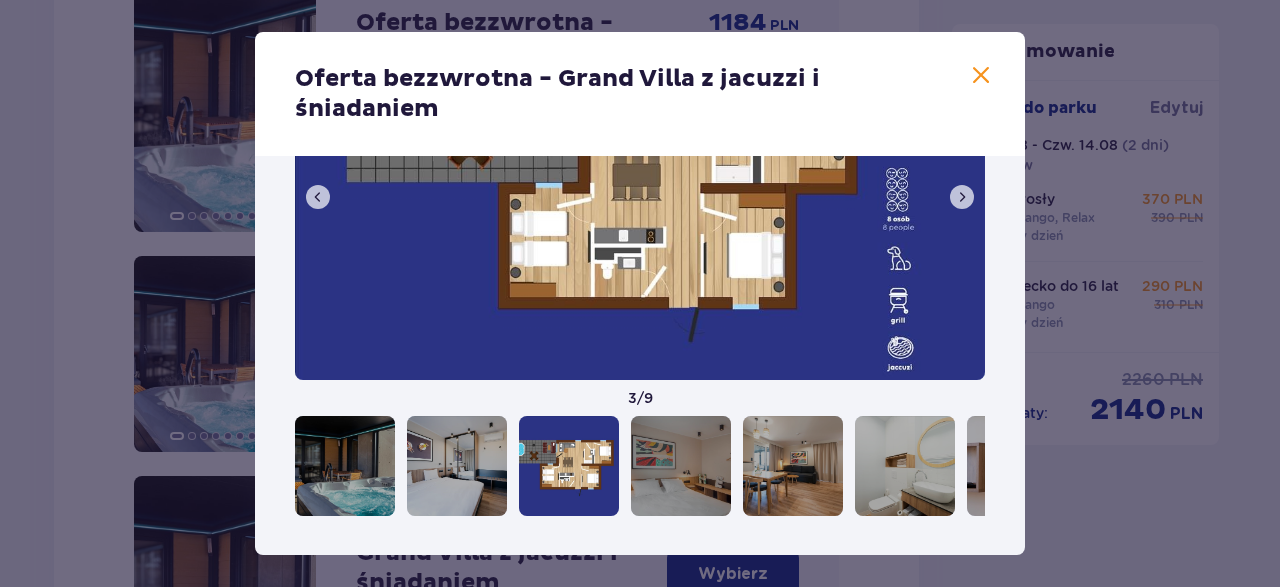 click at bounding box center (962, 197) 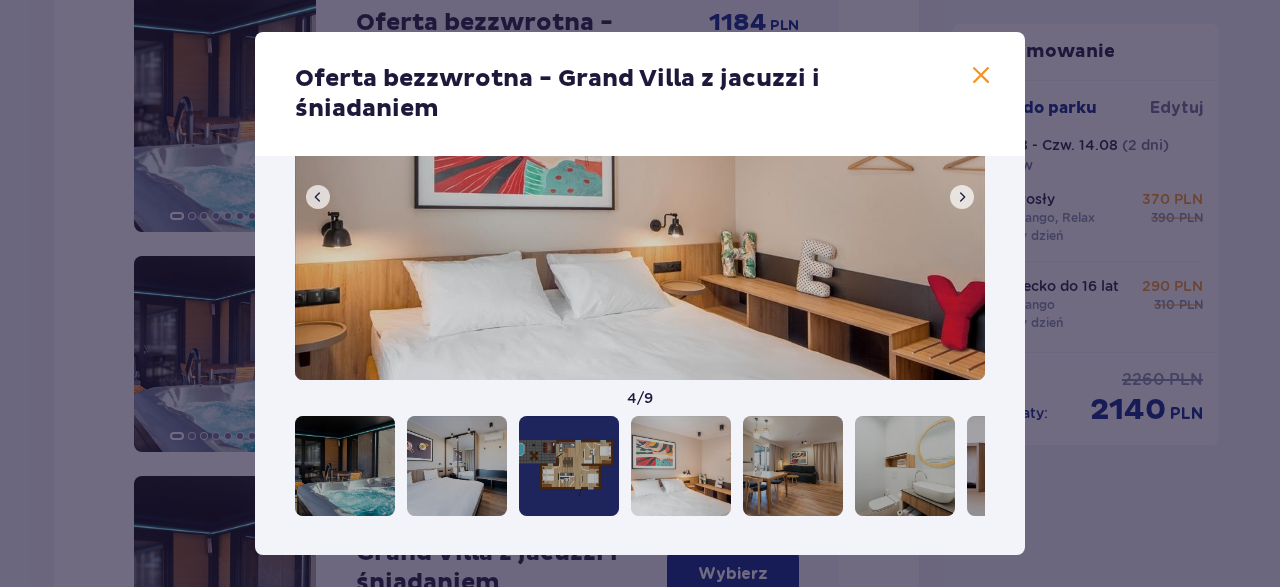 scroll, scrollTop: 70, scrollLeft: 0, axis: vertical 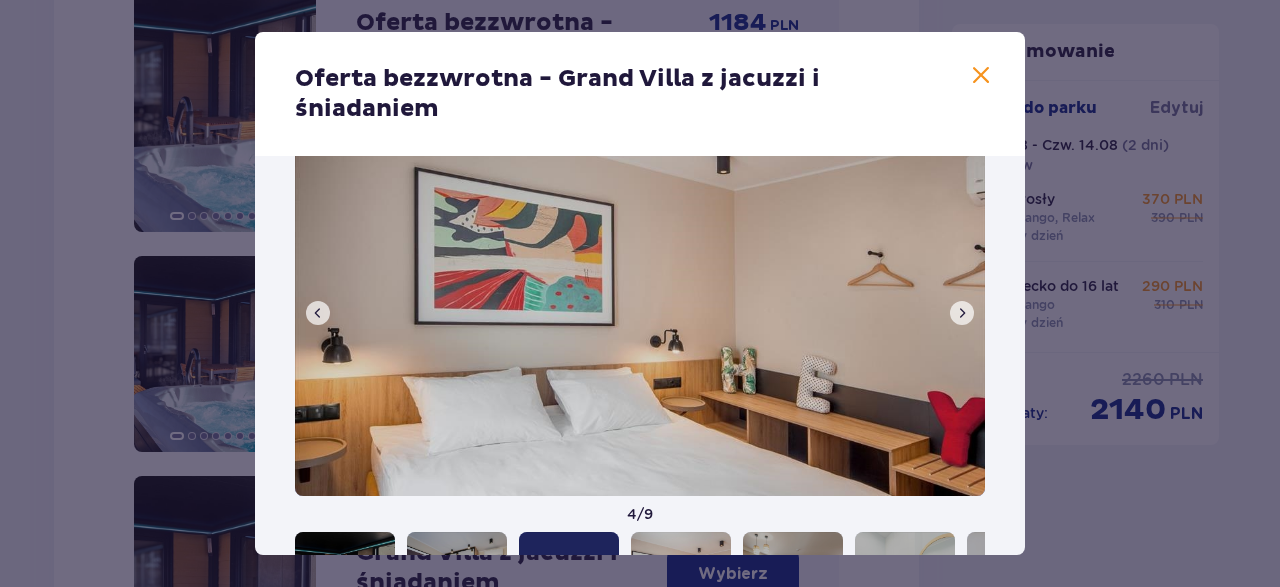 click at bounding box center [962, 313] 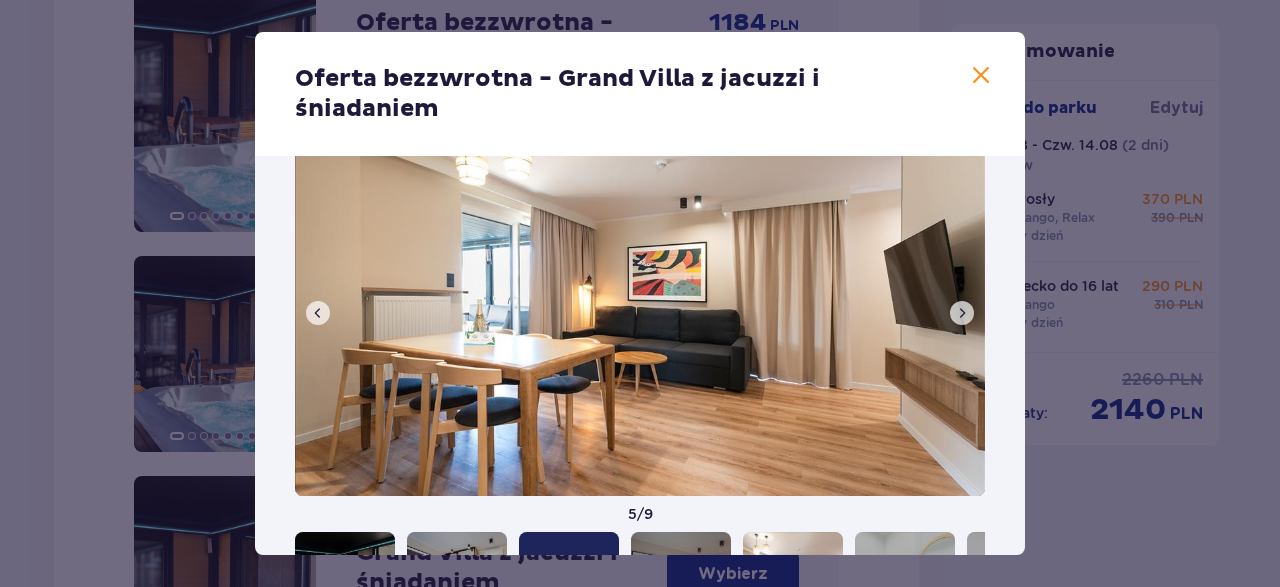 click at bounding box center [962, 313] 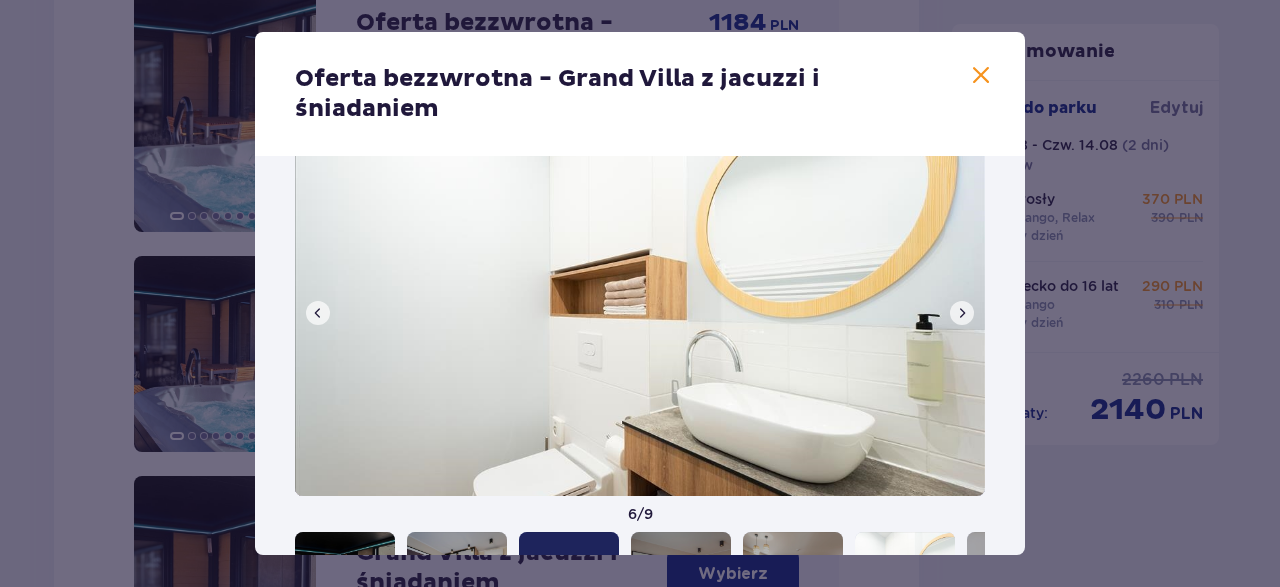 click at bounding box center [962, 313] 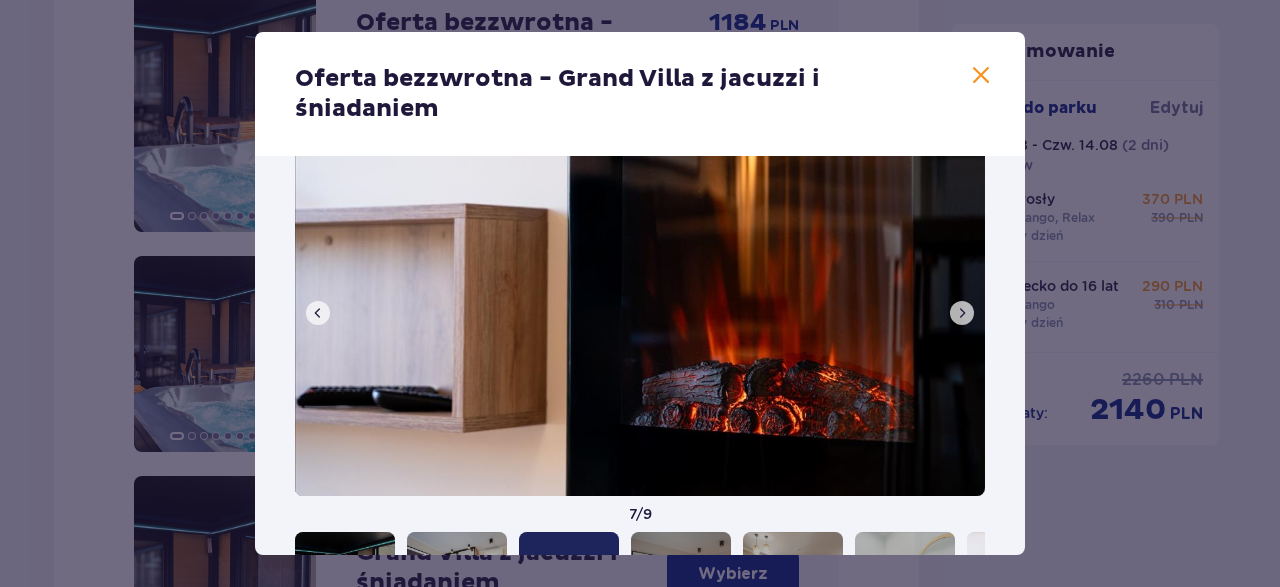 click at bounding box center (962, 313) 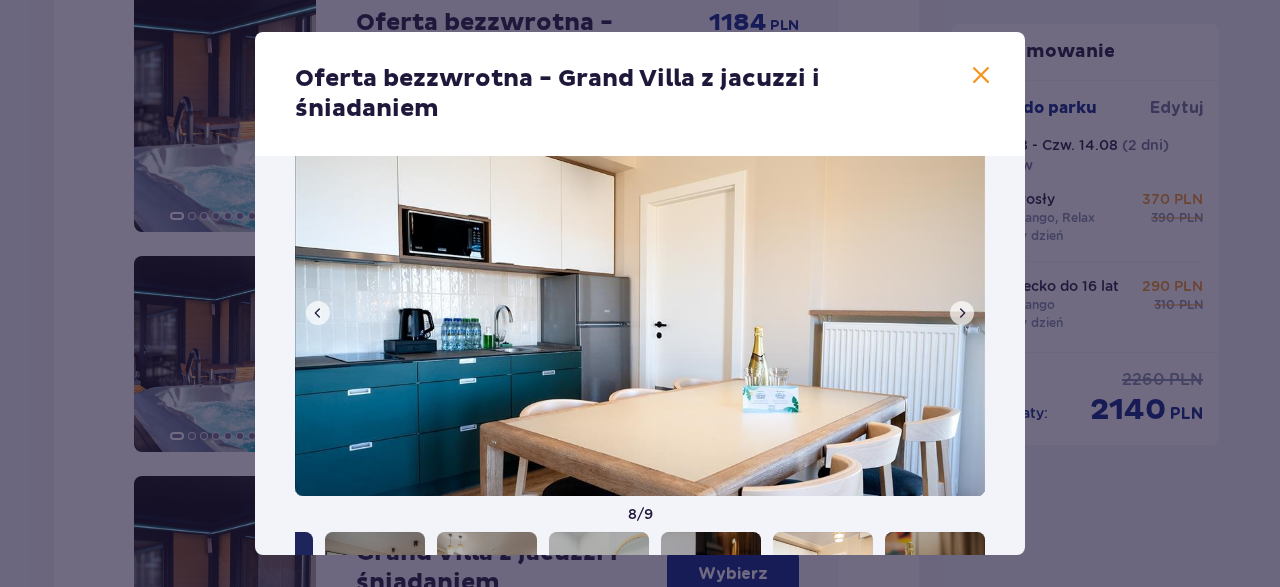 click at bounding box center (962, 313) 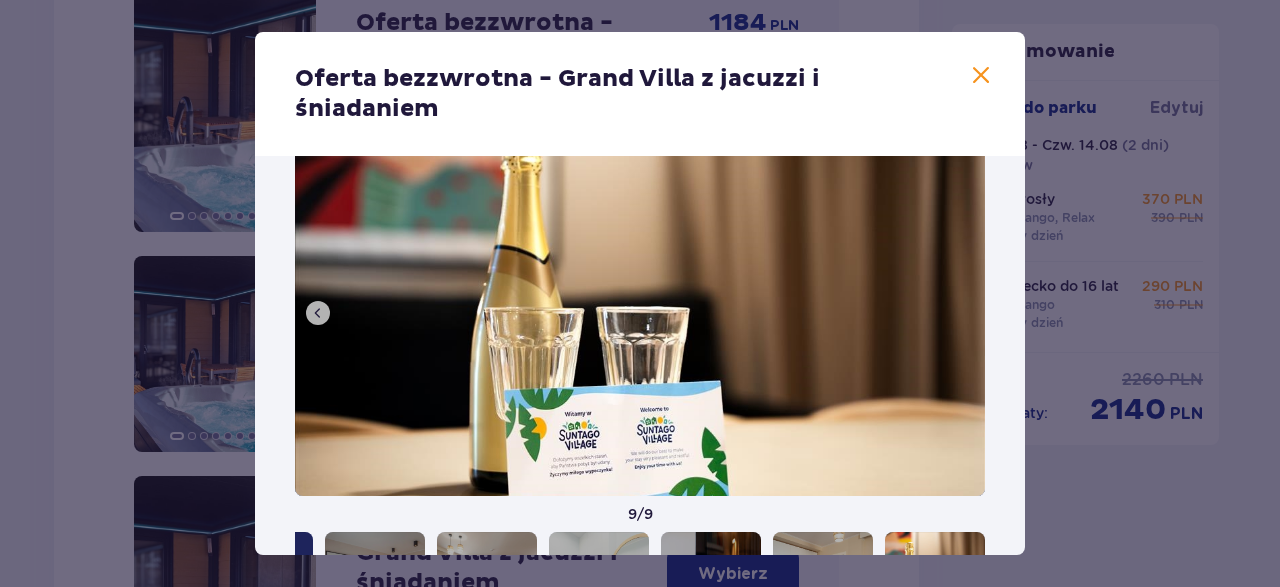 click at bounding box center [640, 311] 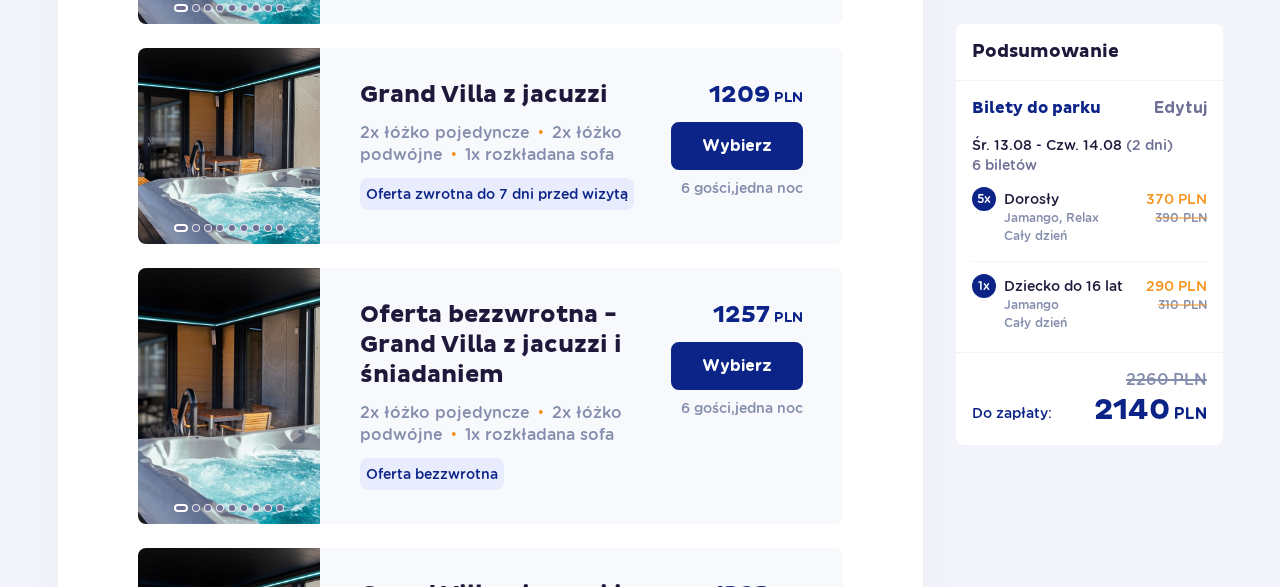 scroll, scrollTop: 3250, scrollLeft: 0, axis: vertical 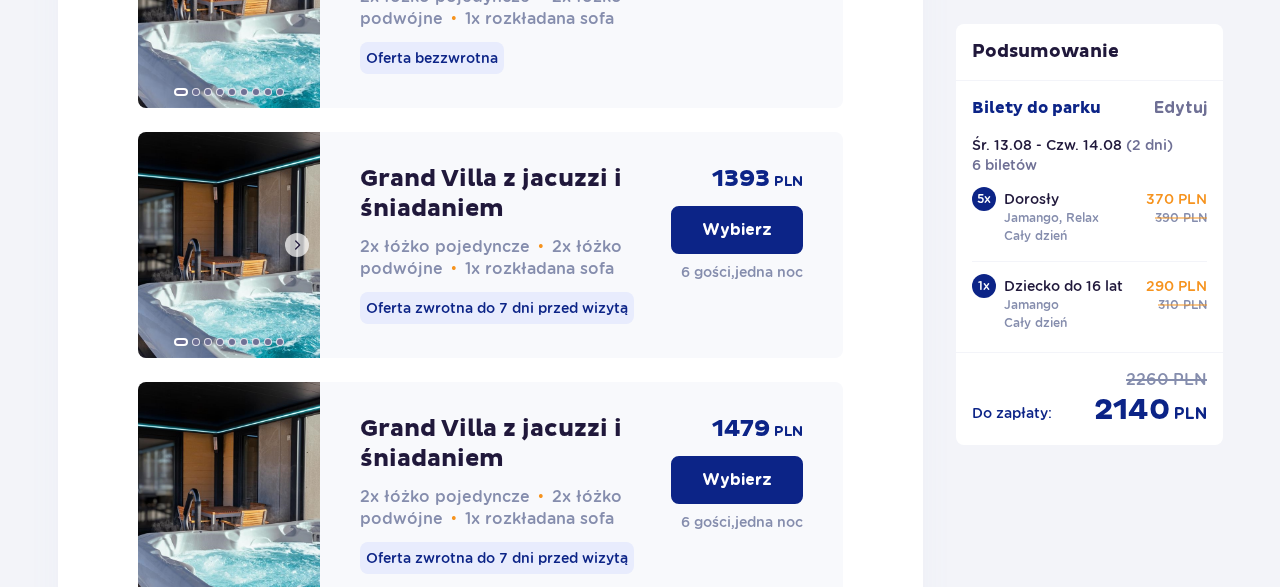 click at bounding box center (229, 495) 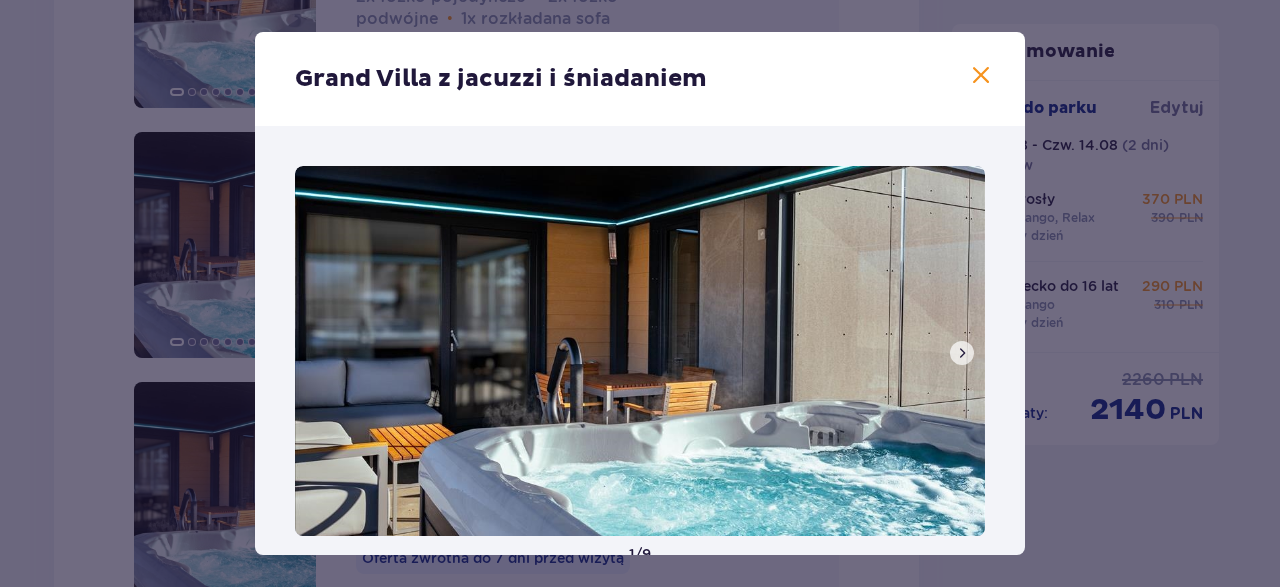 click at bounding box center (962, 353) 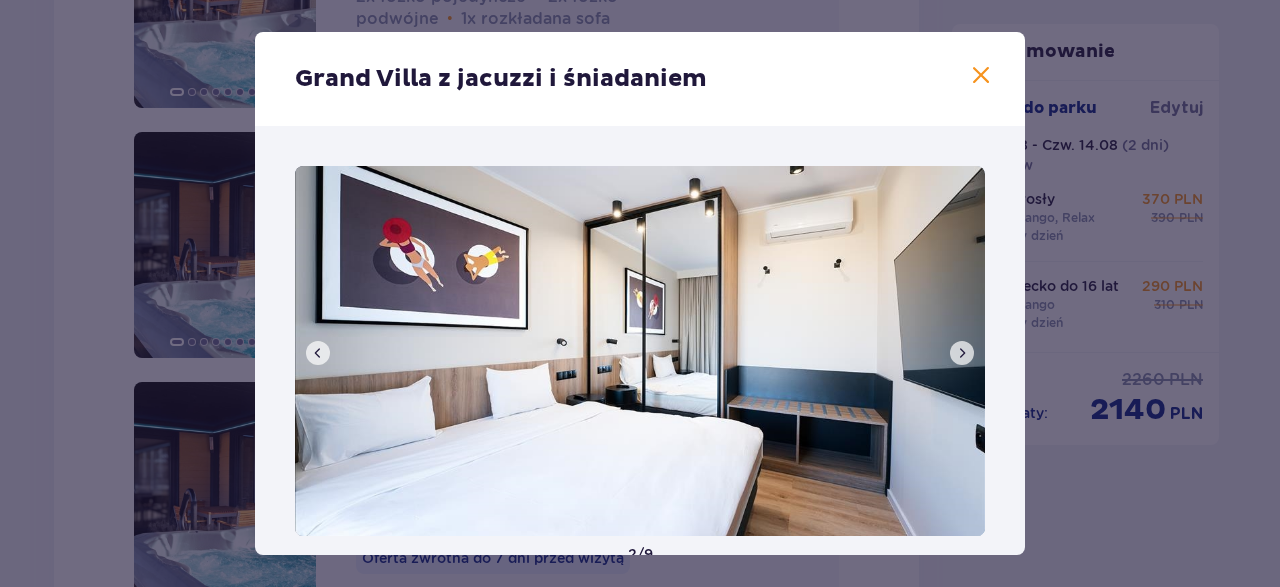 click at bounding box center [962, 353] 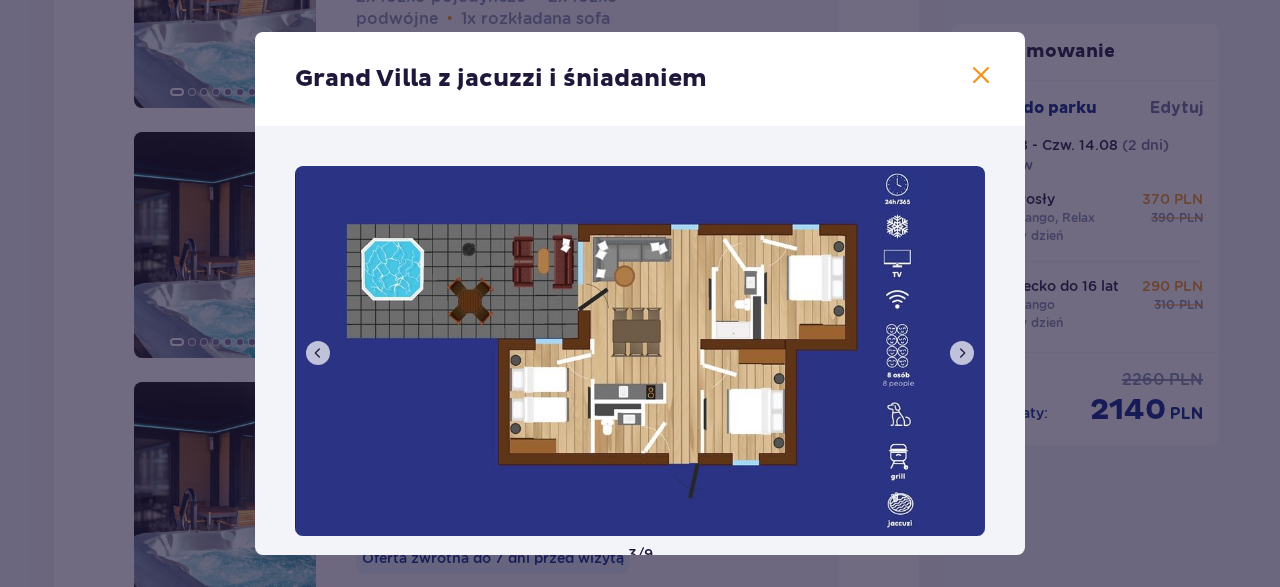 click at bounding box center (962, 353) 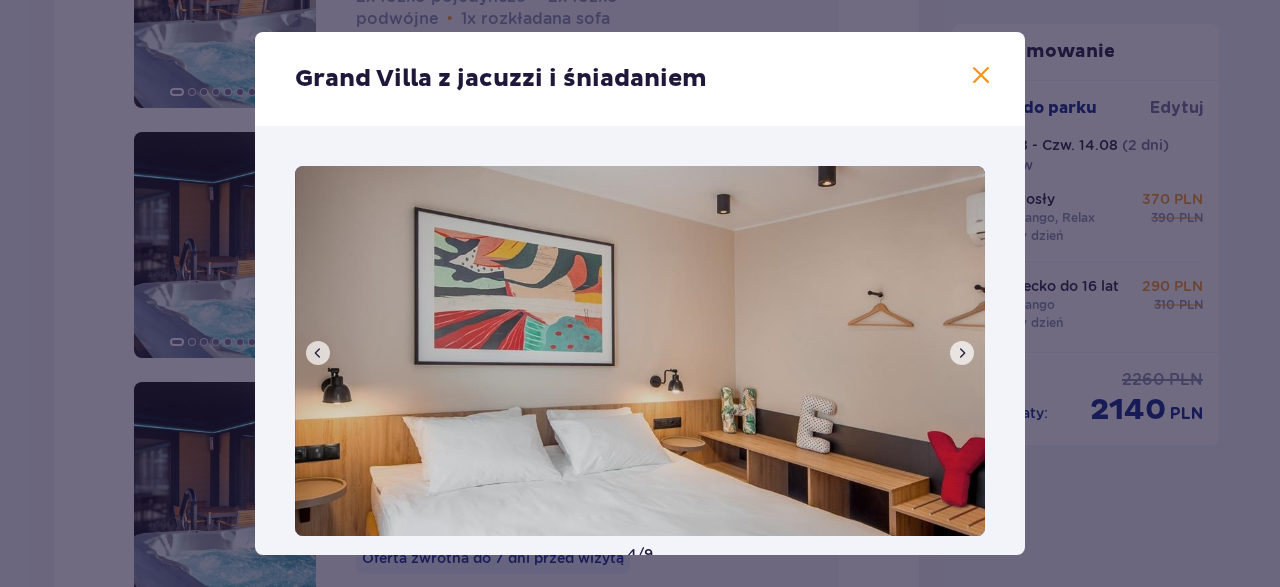 click at bounding box center (962, 353) 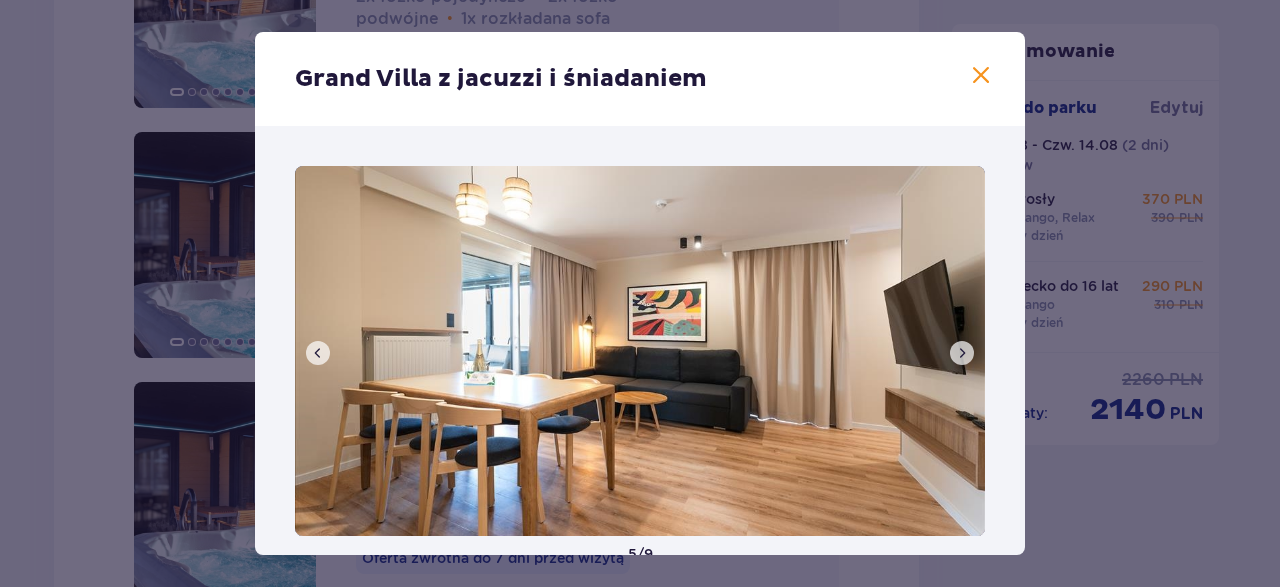 click at bounding box center [962, 353] 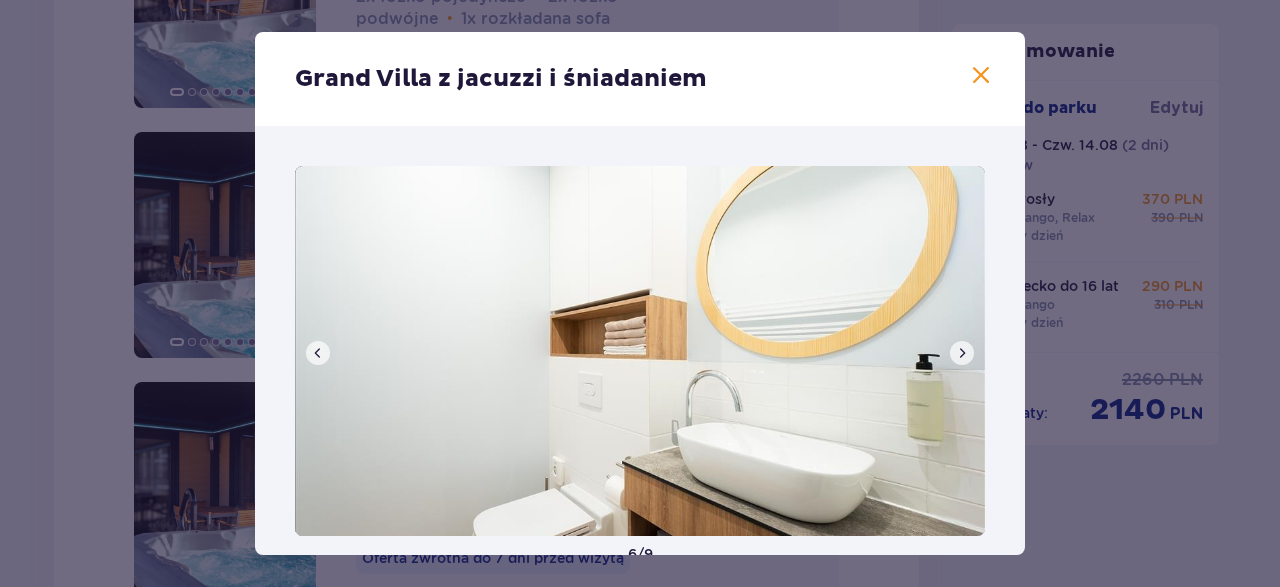 click at bounding box center (962, 353) 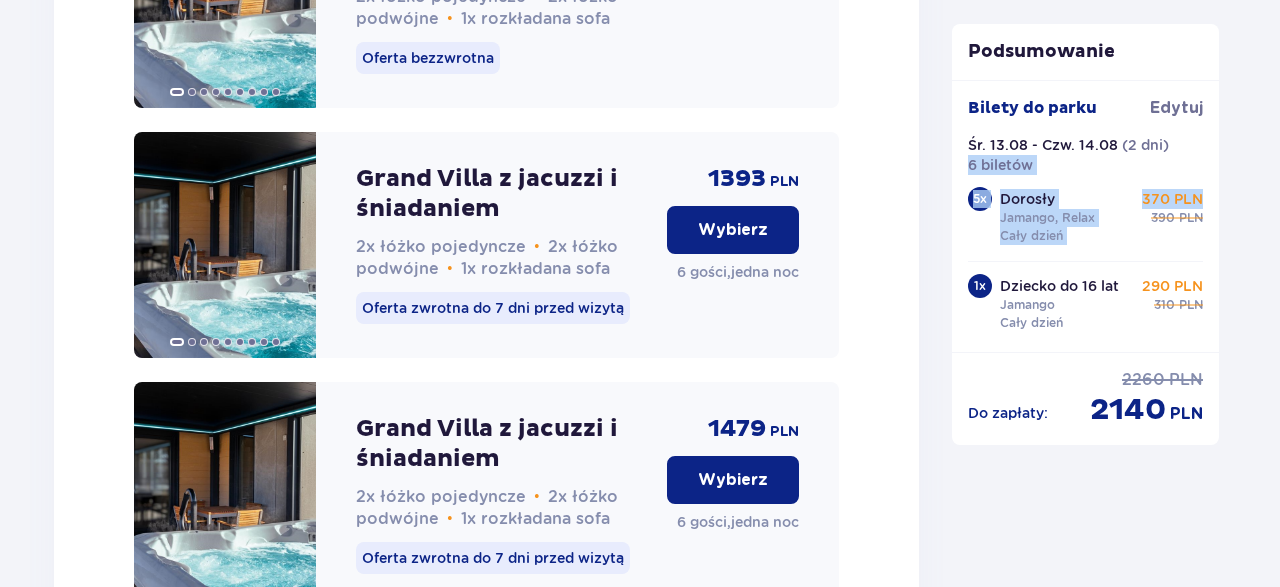 drag, startPoint x: 1279, startPoint y: 204, endPoint x: 1257, endPoint y: 167, distance: 43.046486 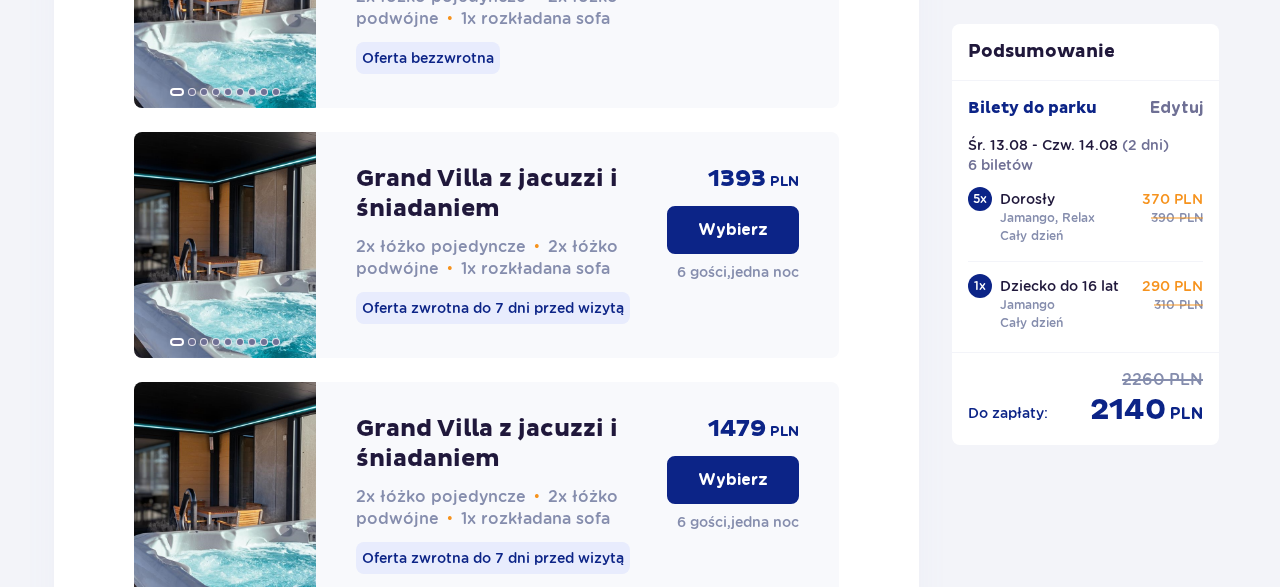 drag, startPoint x: 896, startPoint y: 285, endPoint x: 883, endPoint y: 287, distance: 13.152946 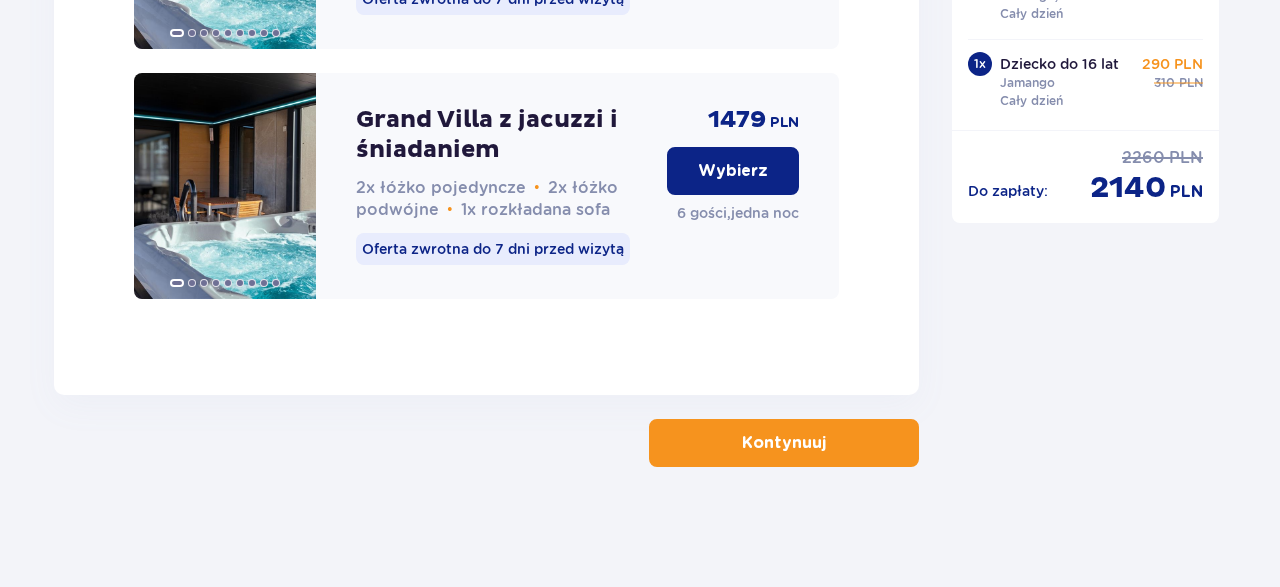 scroll, scrollTop: 3594, scrollLeft: 0, axis: vertical 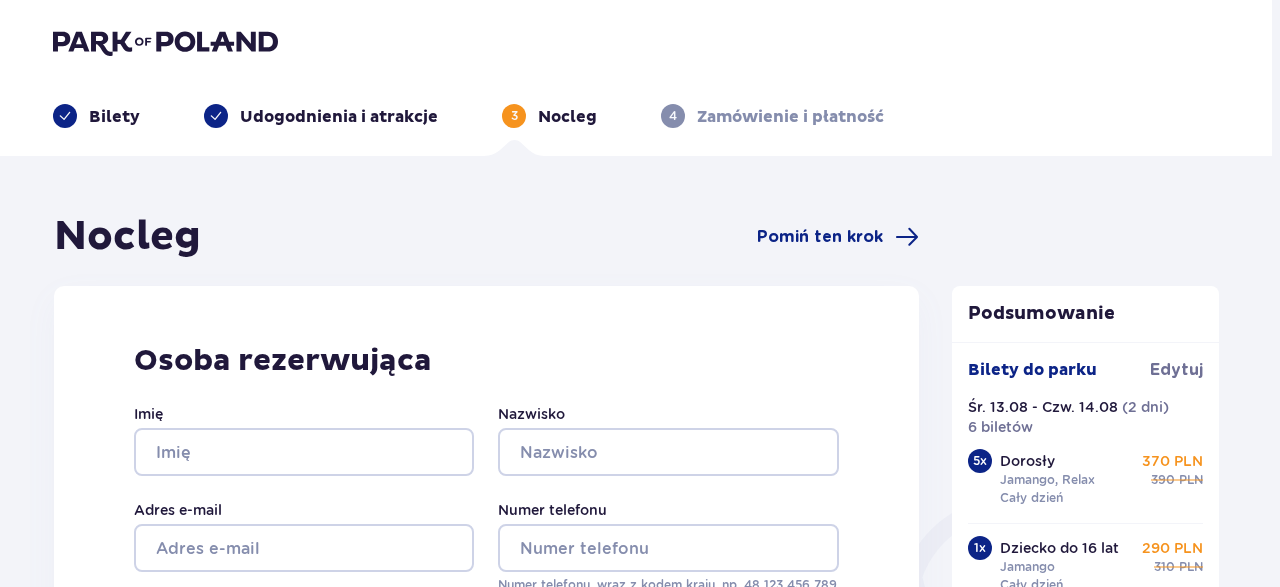 click on "Osoba rezerwująca Imię Nazwisko Adres e-mail Numer telefonu Numer telefonu, wraz z kodem kraju, np. 48 ​123 ​456 ​789" at bounding box center [486, 468] 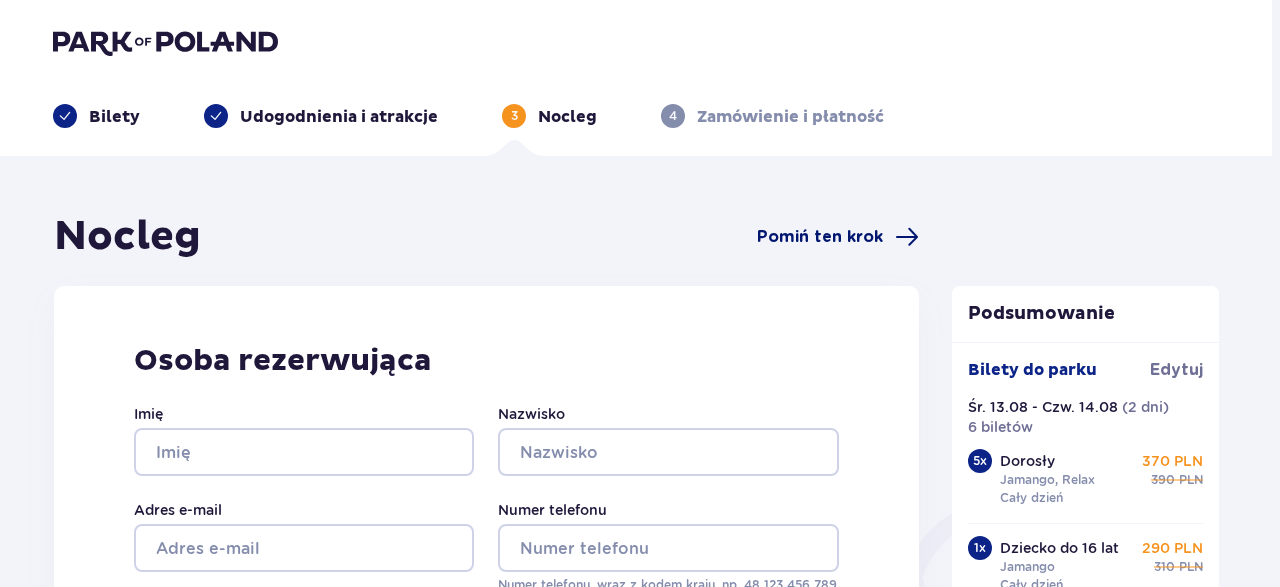 click on "Pomiń ten krok" at bounding box center [820, 237] 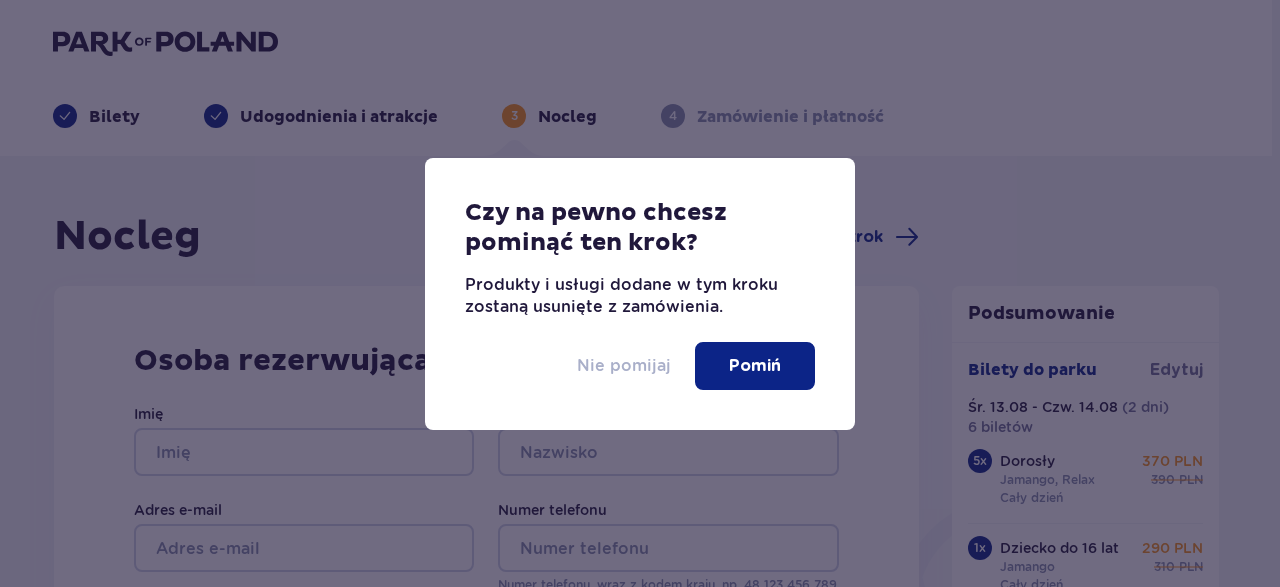click on "Nie pomijaj" at bounding box center [624, 366] 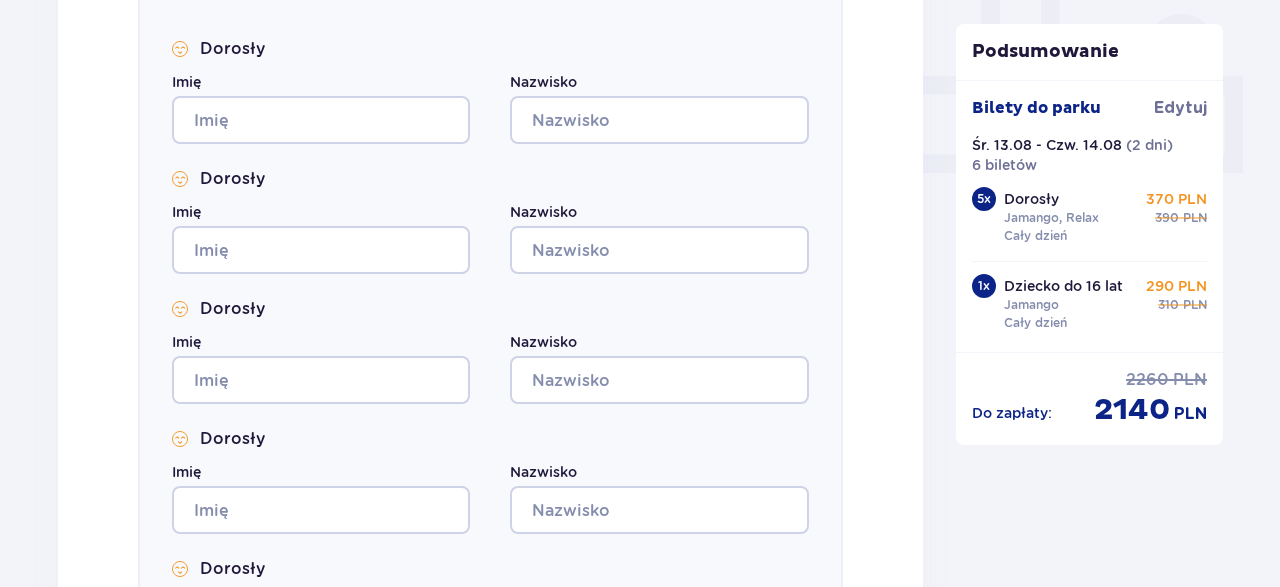 scroll, scrollTop: 1484, scrollLeft: 0, axis: vertical 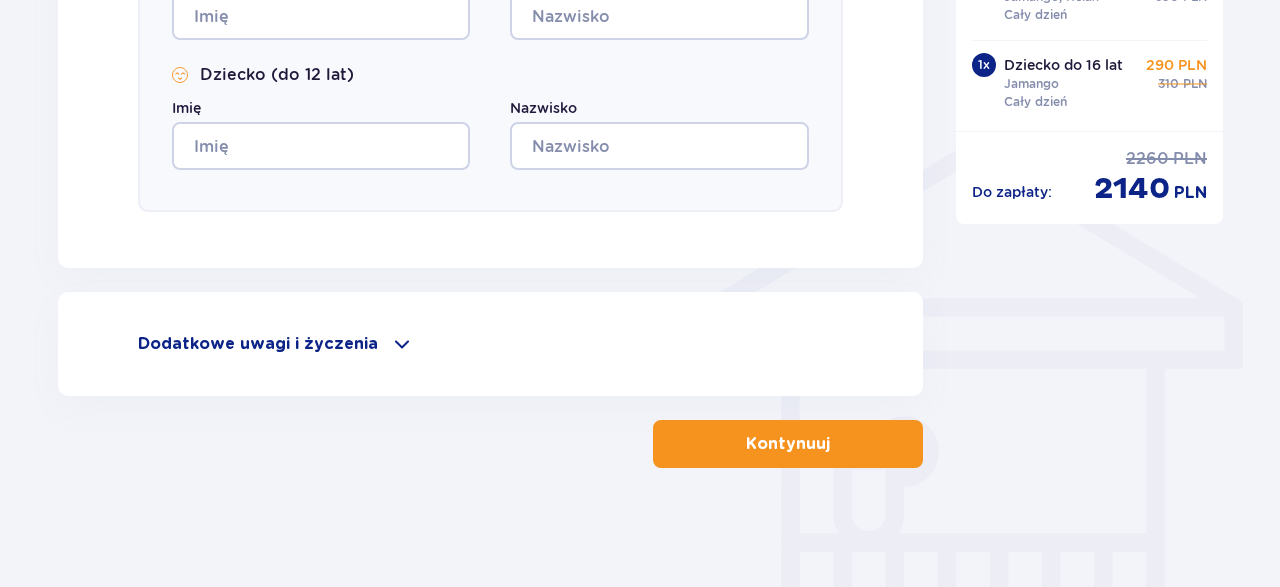 click on "Dodatkowe uwagi i życzenia" at bounding box center (258, 344) 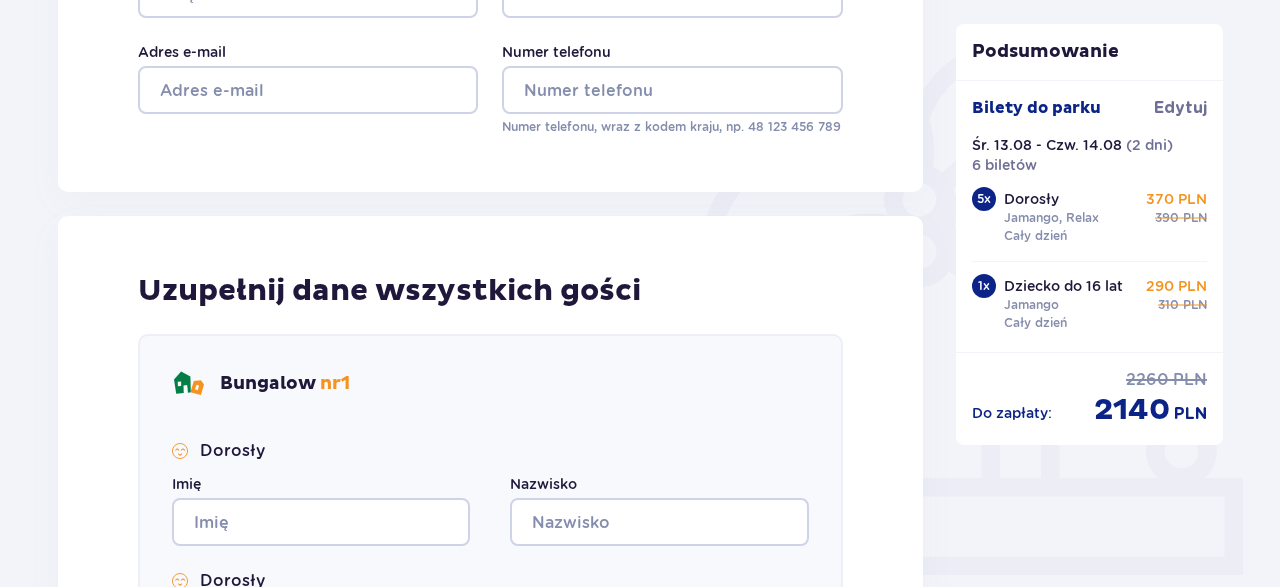 scroll, scrollTop: 0, scrollLeft: 0, axis: both 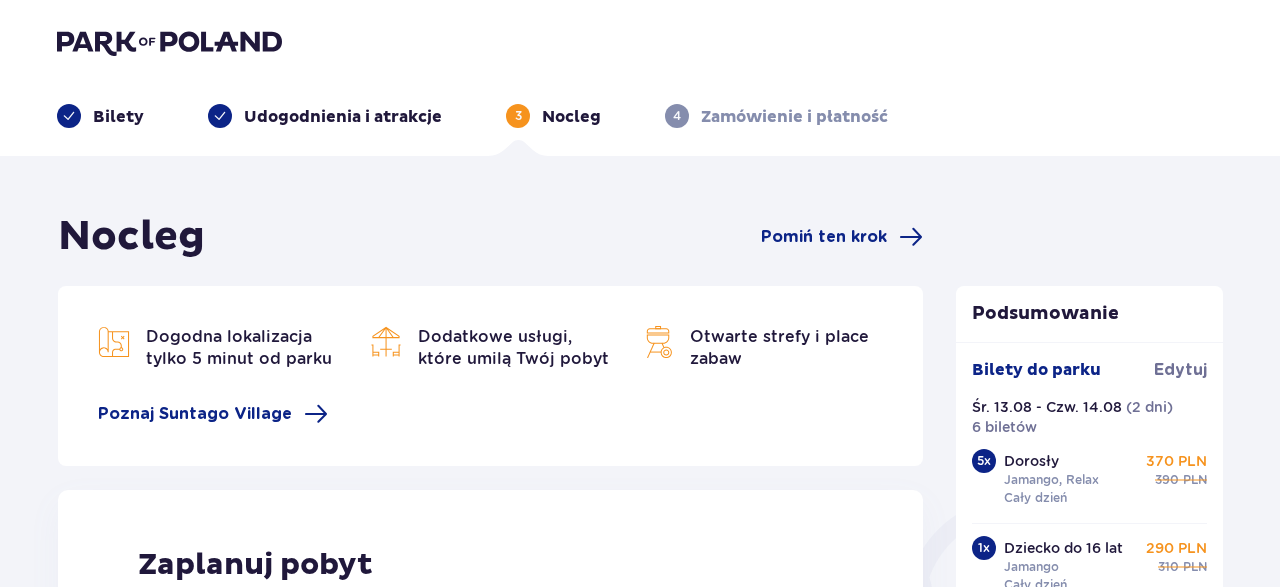 type on "0" 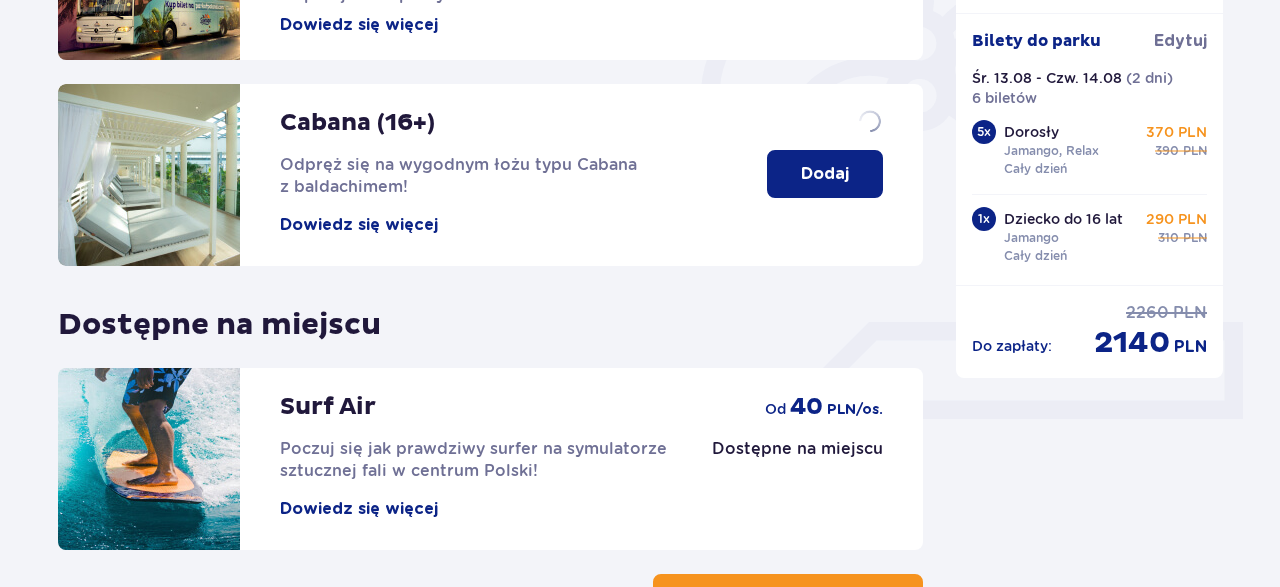 scroll, scrollTop: 0, scrollLeft: 0, axis: both 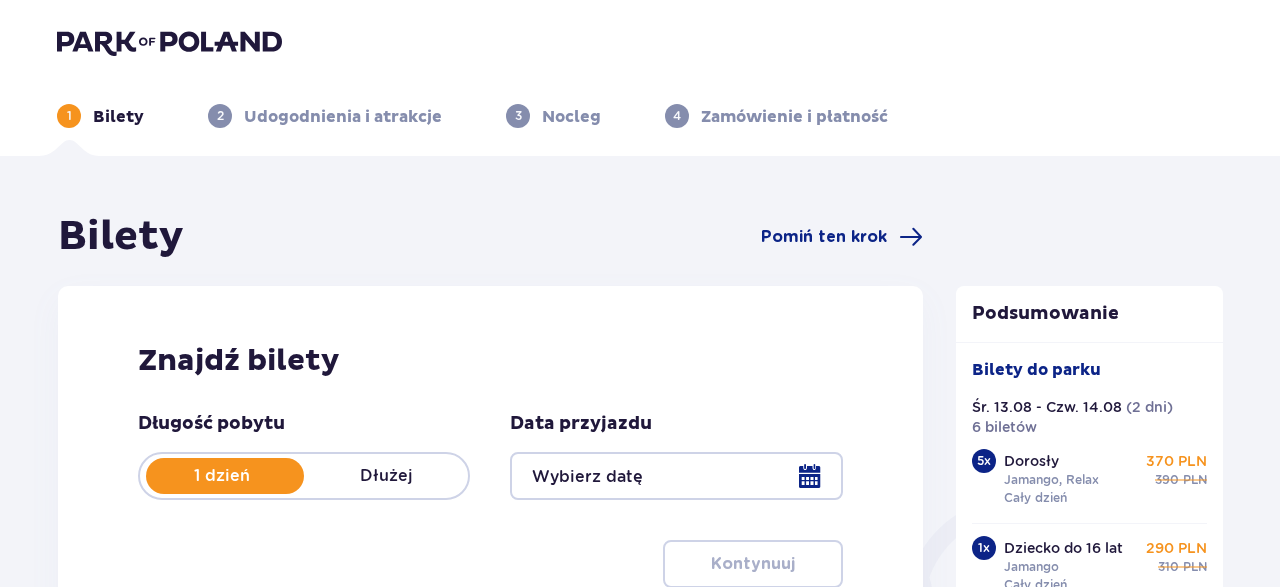 type on "13.08.25 - 14.08.25" 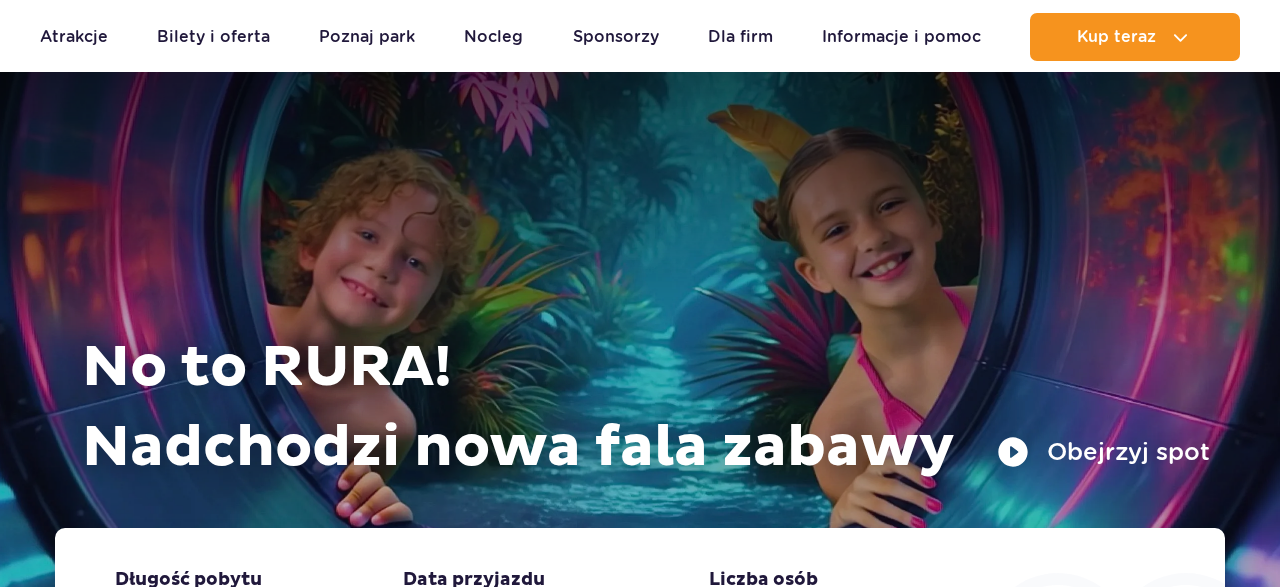 scroll, scrollTop: 312, scrollLeft: 0, axis: vertical 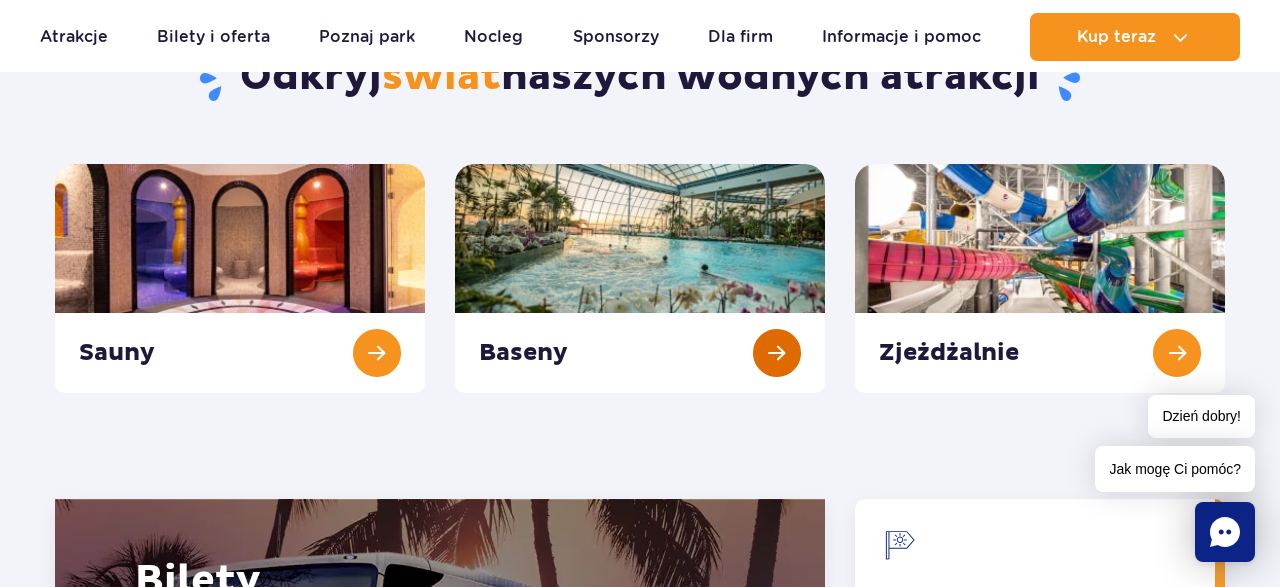 click at bounding box center (640, 278) 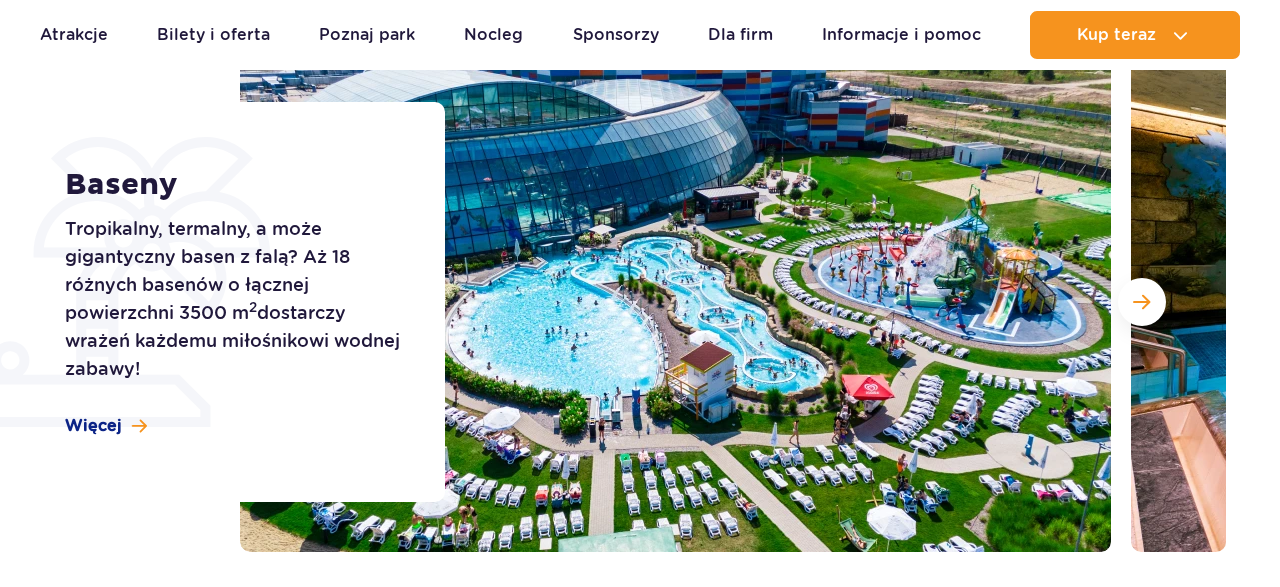 scroll, scrollTop: 312, scrollLeft: 0, axis: vertical 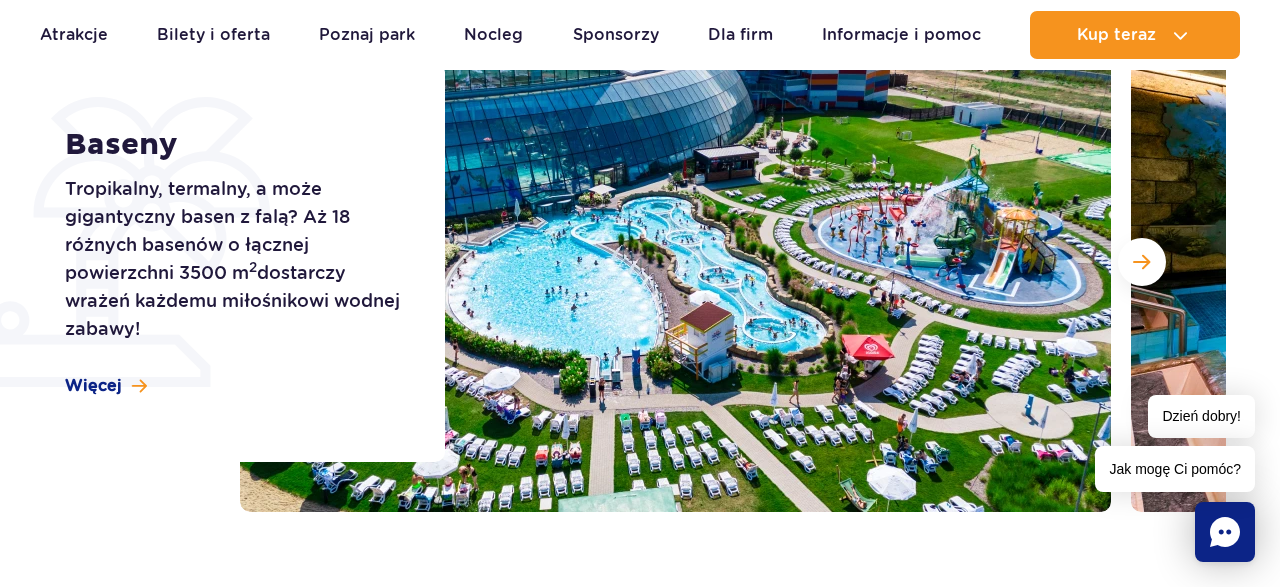 click on "Baseny
Tropikalny, termalny, a może gigantyczny basen z falą? Aż 18 różnych basenów o łącznej powierzchni 3500 m 2  dostarczy wrażeń każdemu miłośnikowi wodnej zabawy!
Więcej" at bounding box center [640, 262] 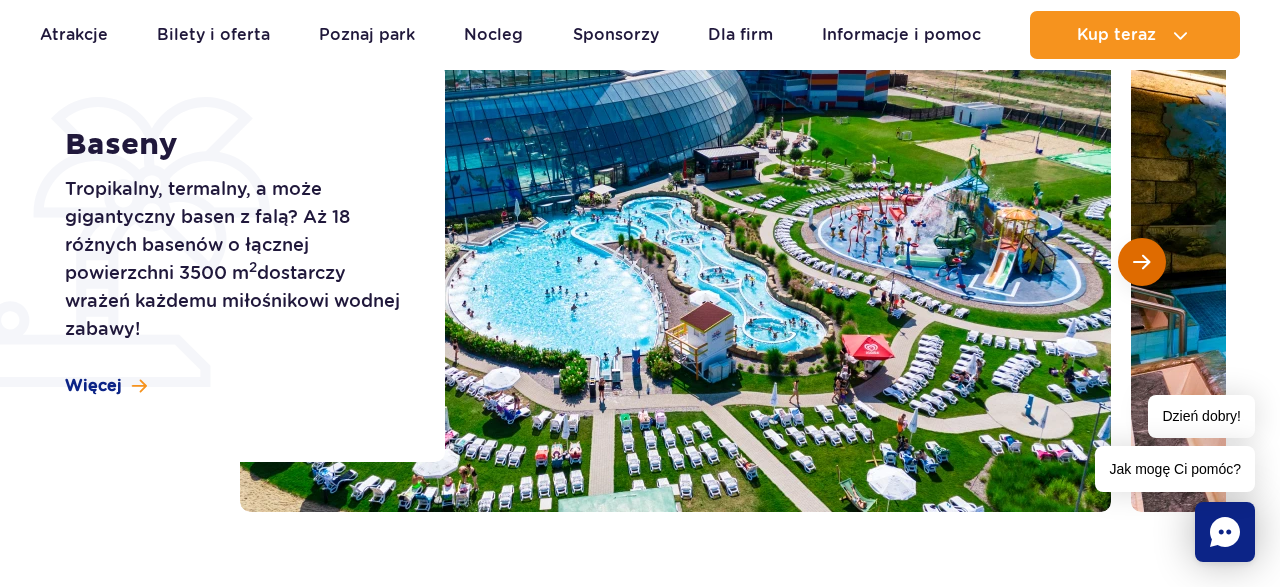 click at bounding box center [1142, 262] 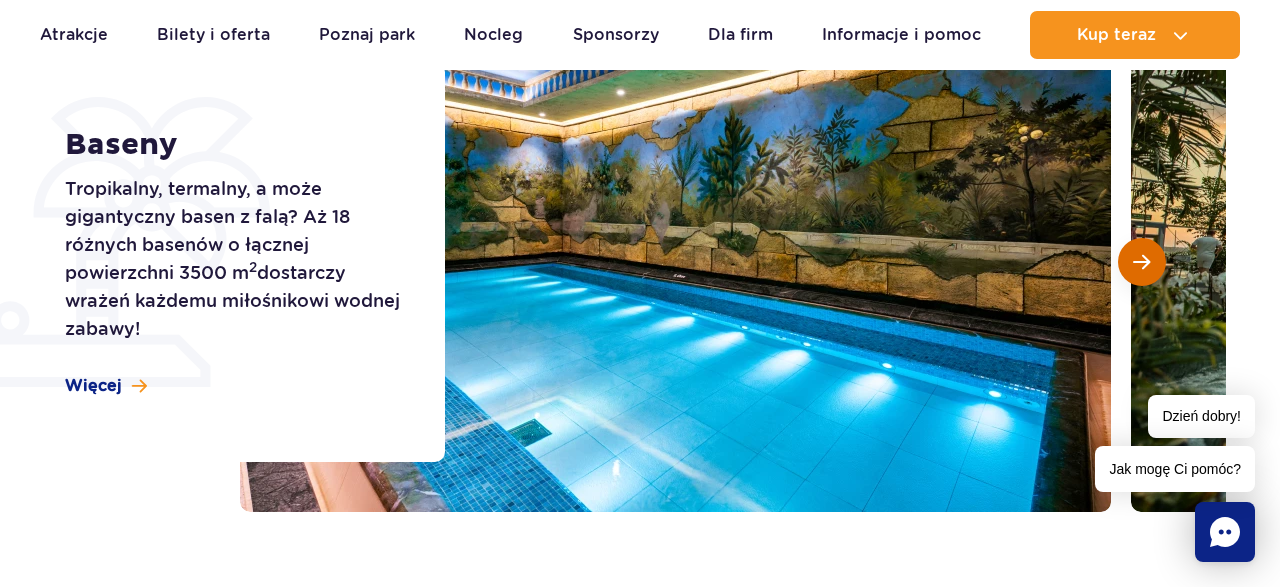 click at bounding box center (1142, 262) 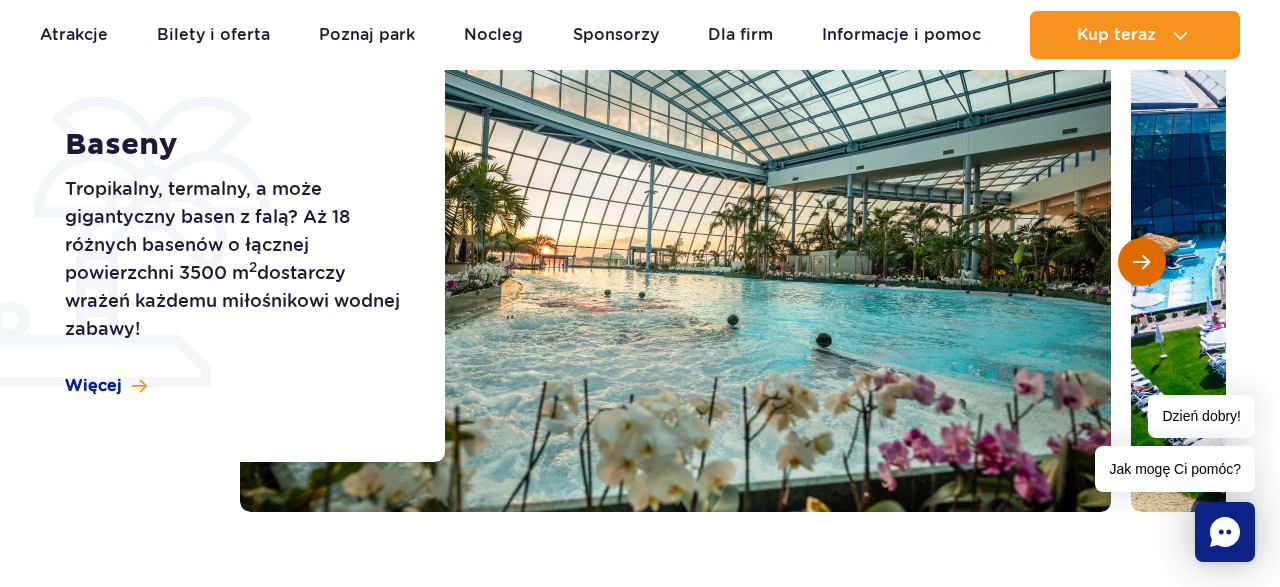 click at bounding box center (1142, 262) 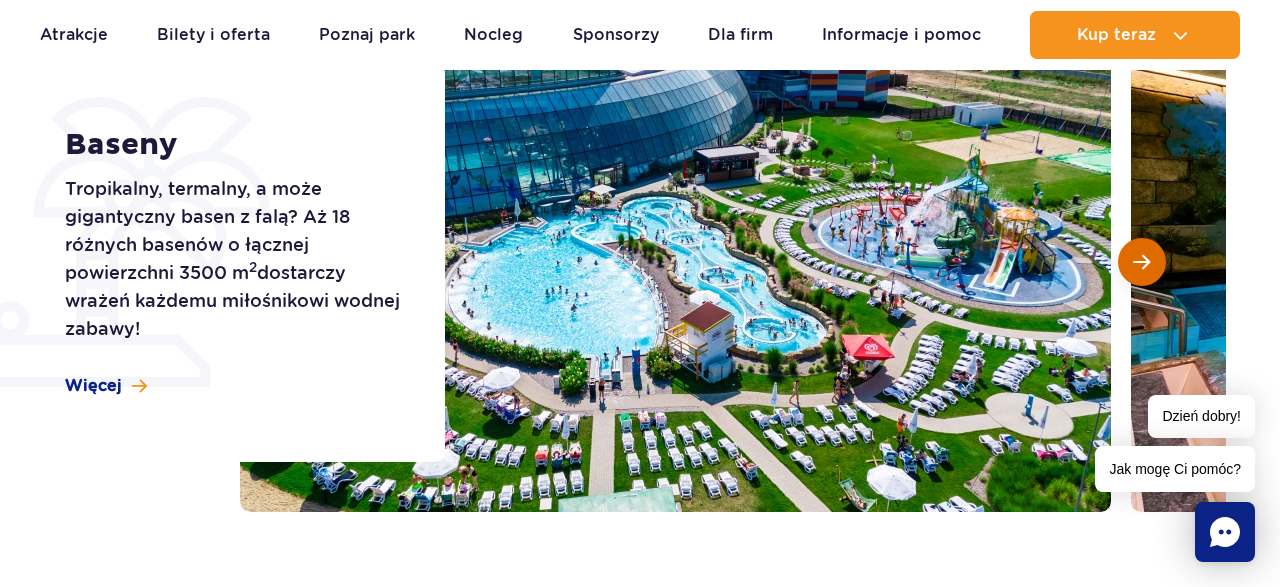 click at bounding box center (1142, 262) 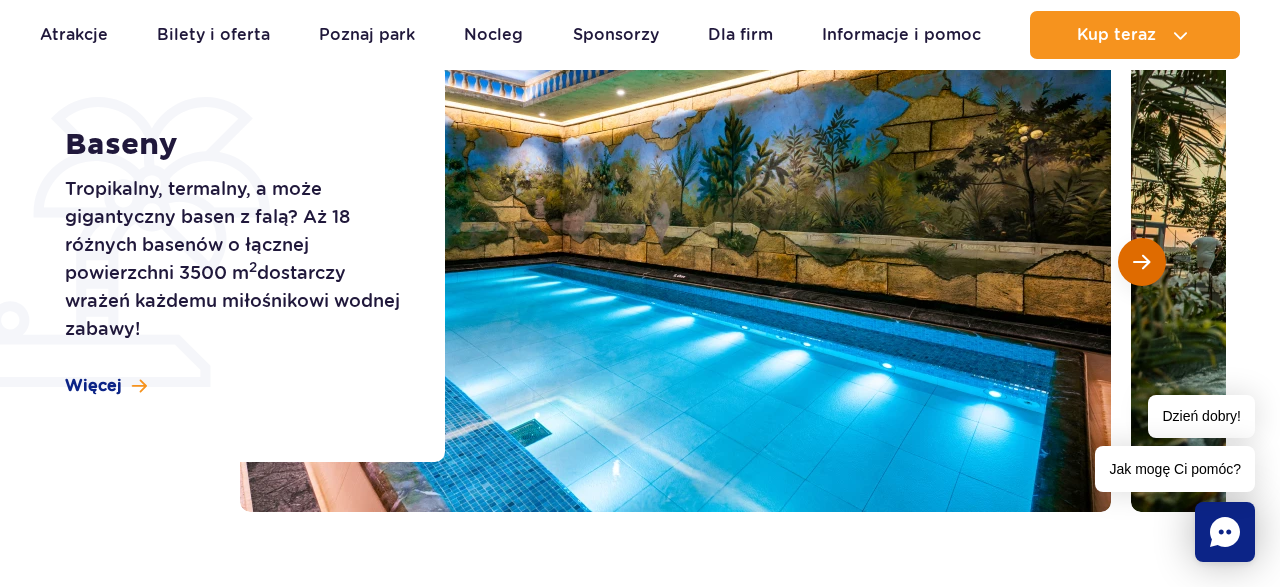 click at bounding box center [1142, 262] 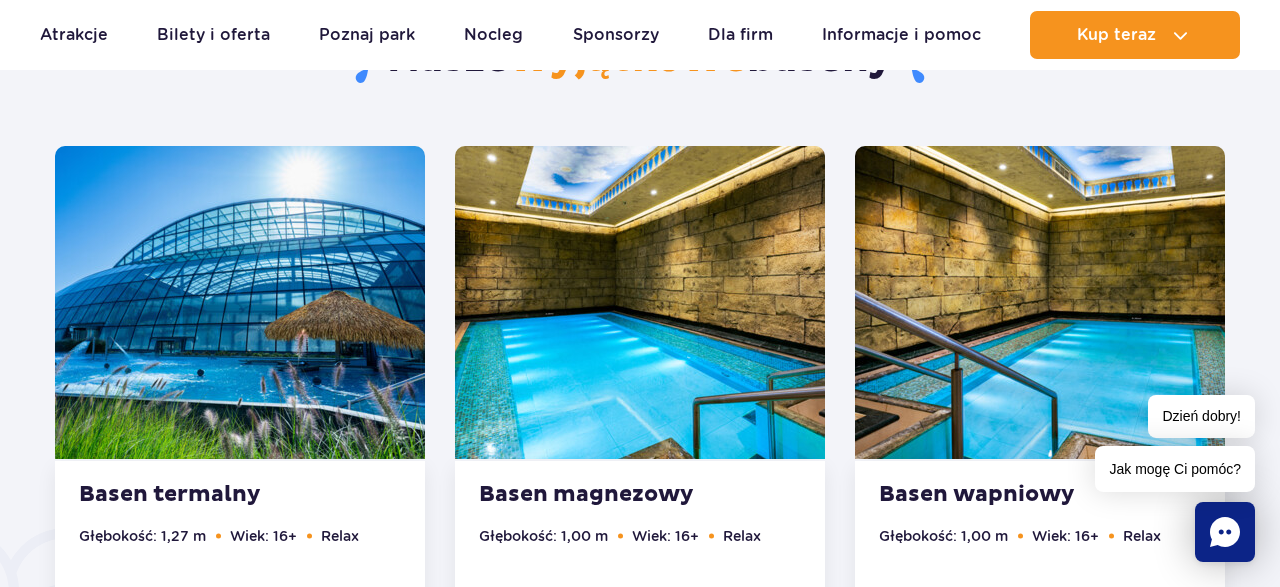 scroll, scrollTop: 1248, scrollLeft: 0, axis: vertical 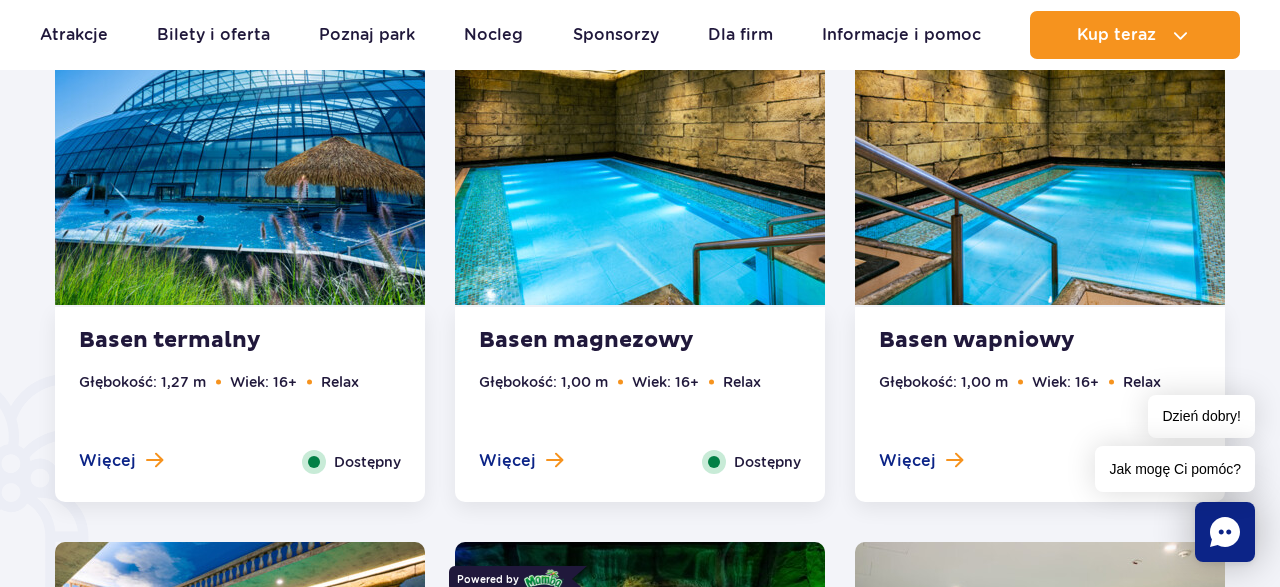 click on "Basen termalny" at bounding box center [200, 341] 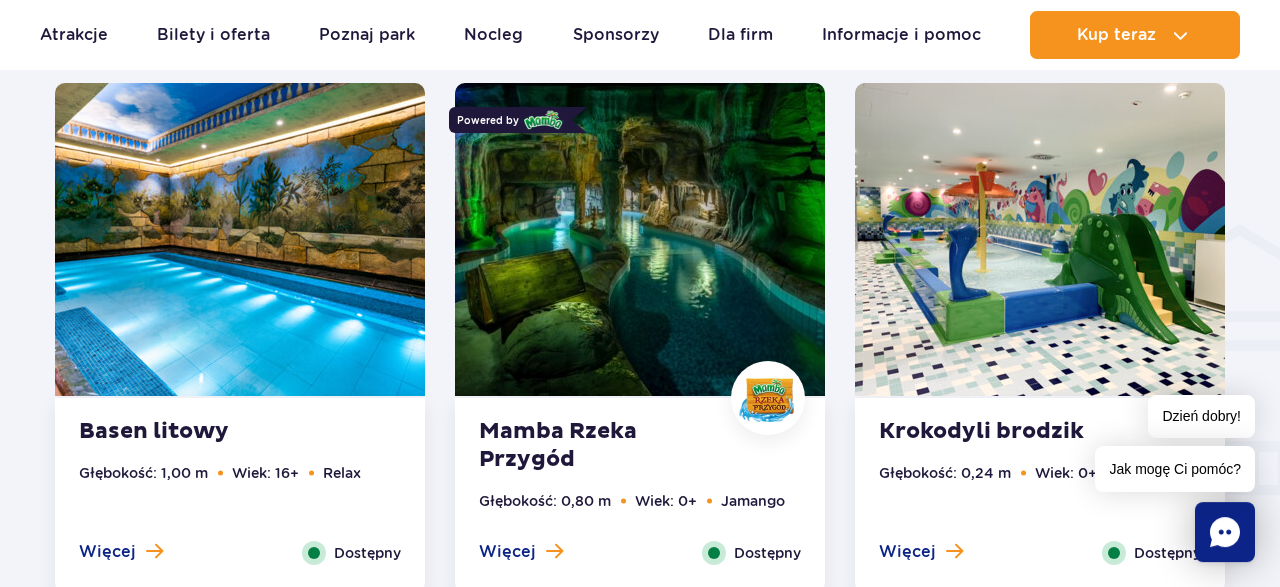 scroll, scrollTop: 2403, scrollLeft: 0, axis: vertical 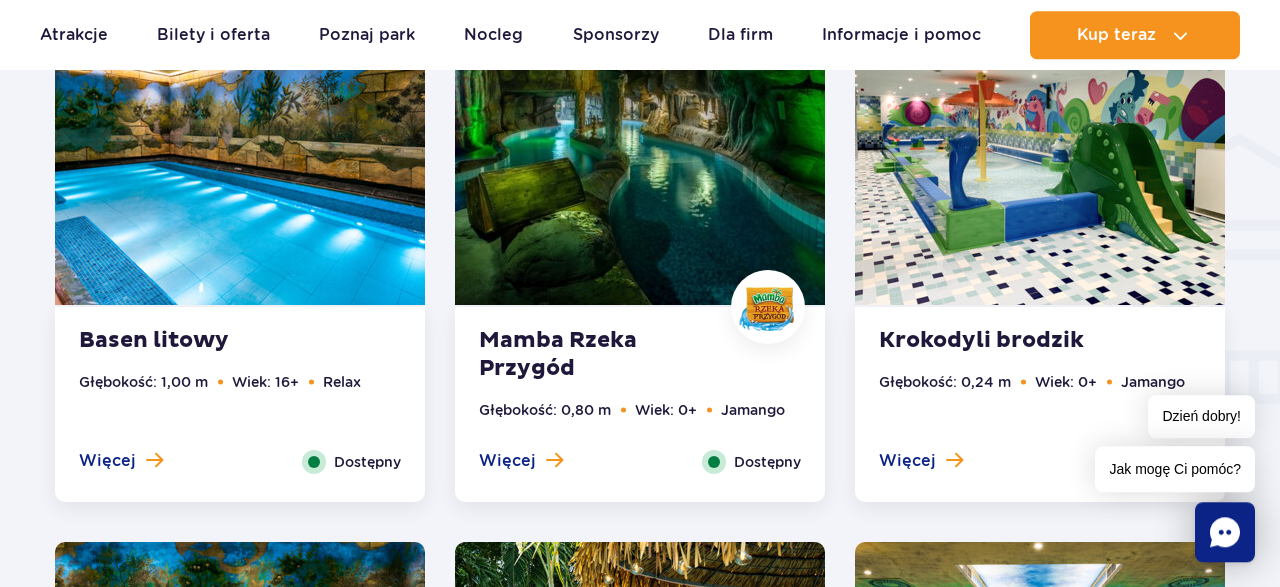 click on "Mamba Rzeka Przygód" at bounding box center (600, 355) 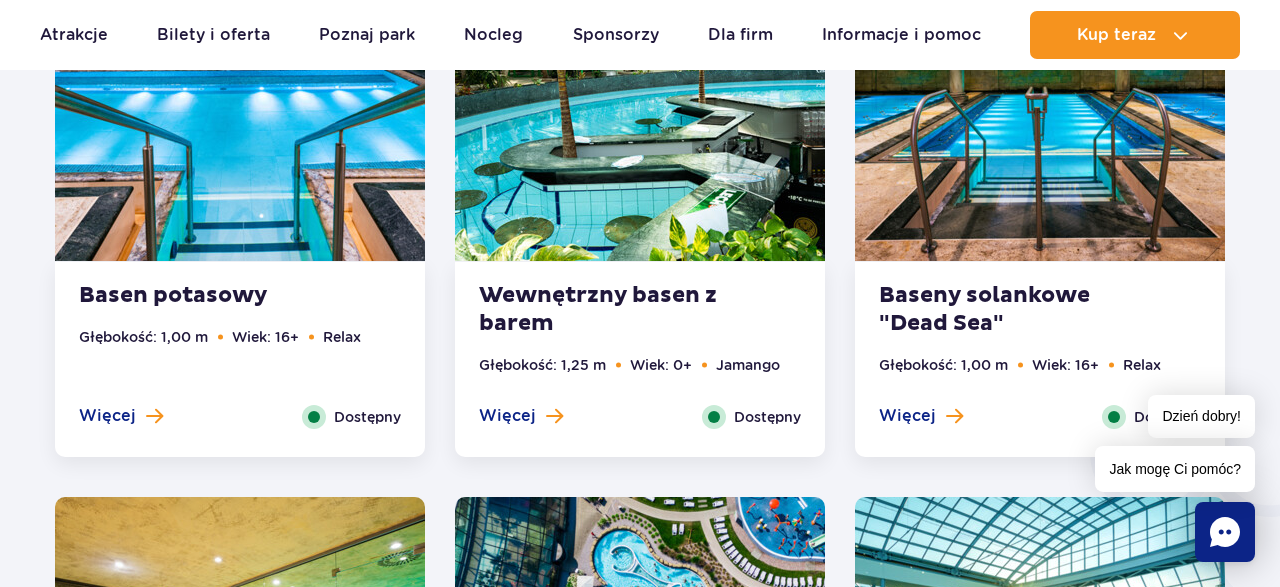 scroll, scrollTop: 3368, scrollLeft: 0, axis: vertical 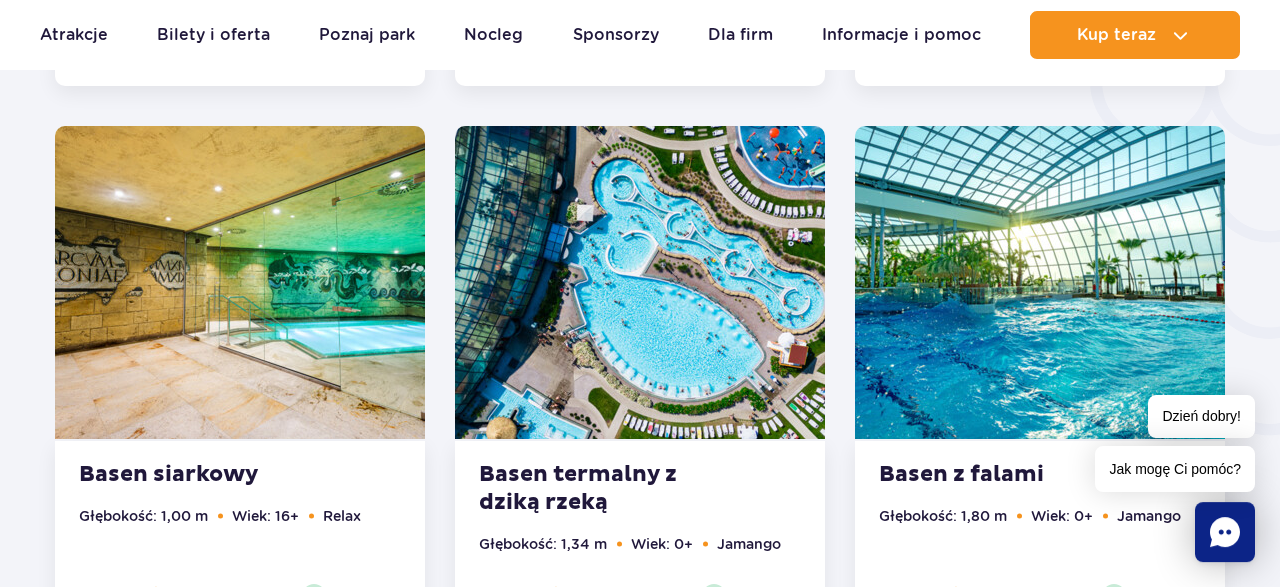 click on "Basen z falami" at bounding box center [1000, 475] 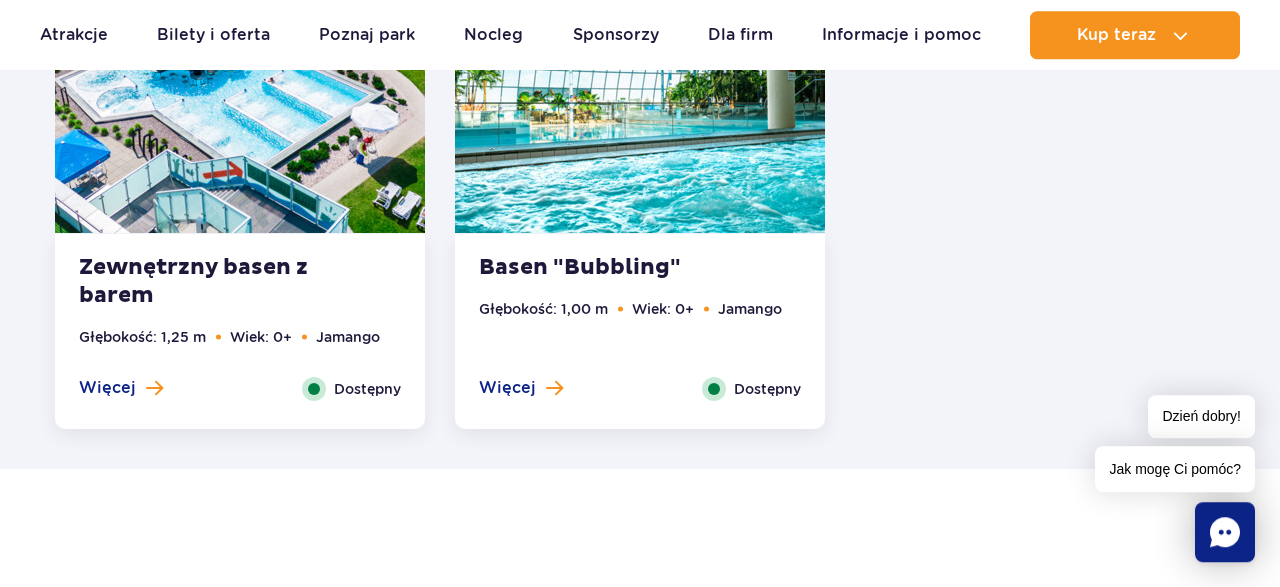 scroll, scrollTop: 4259, scrollLeft: 0, axis: vertical 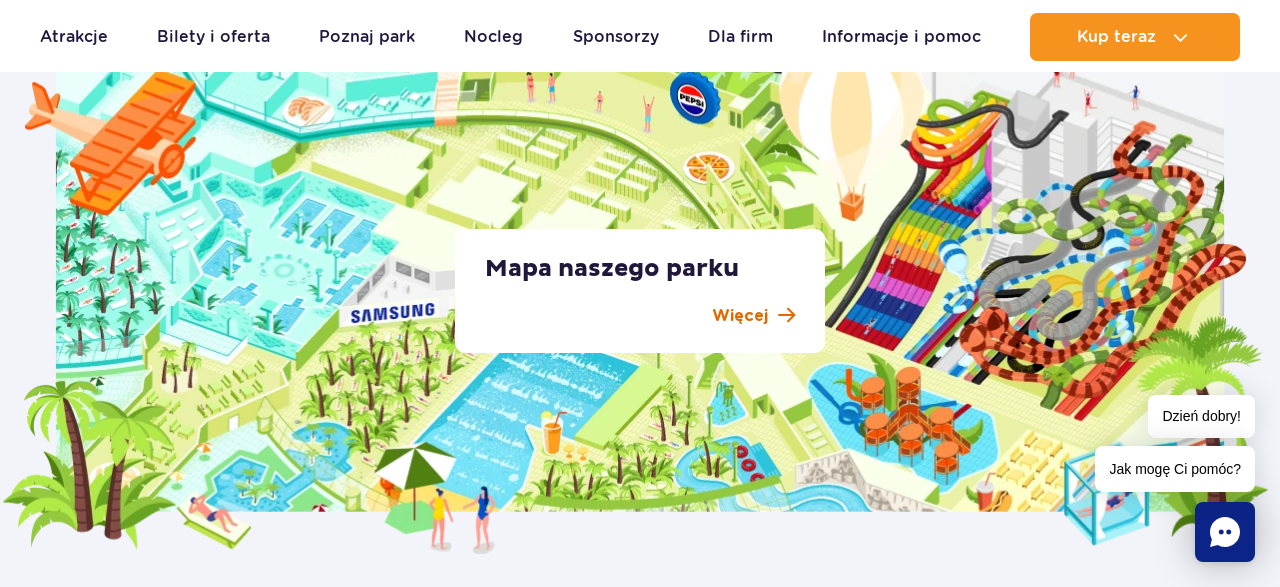 click on "Więcej" at bounding box center (740, 316) 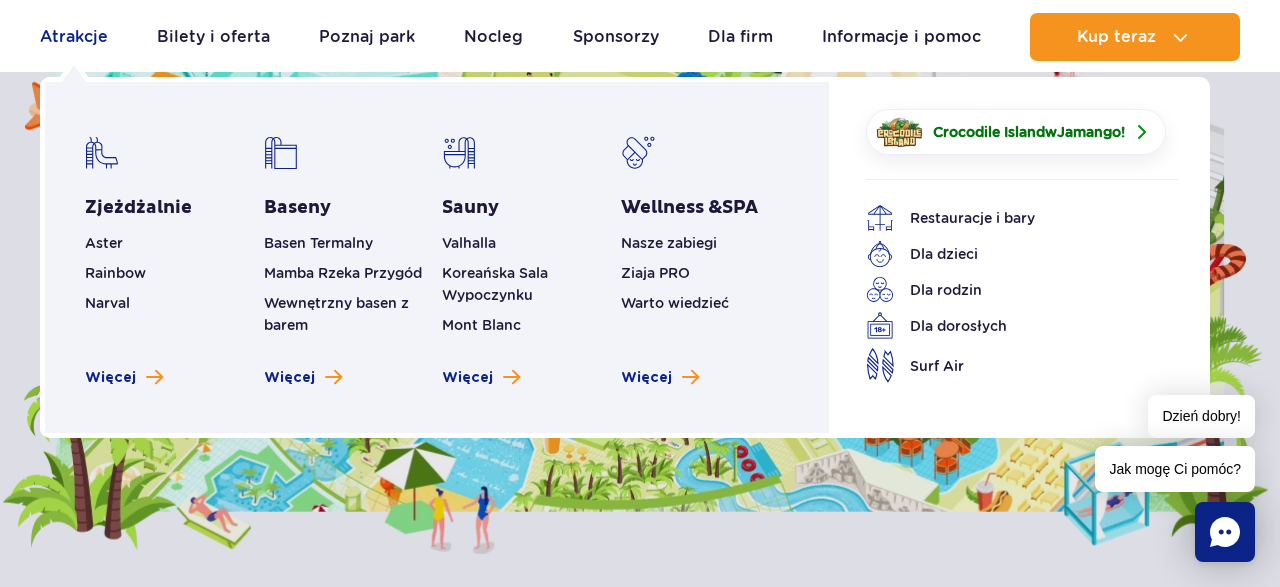 click on "Atrakcje" at bounding box center [74, 37] 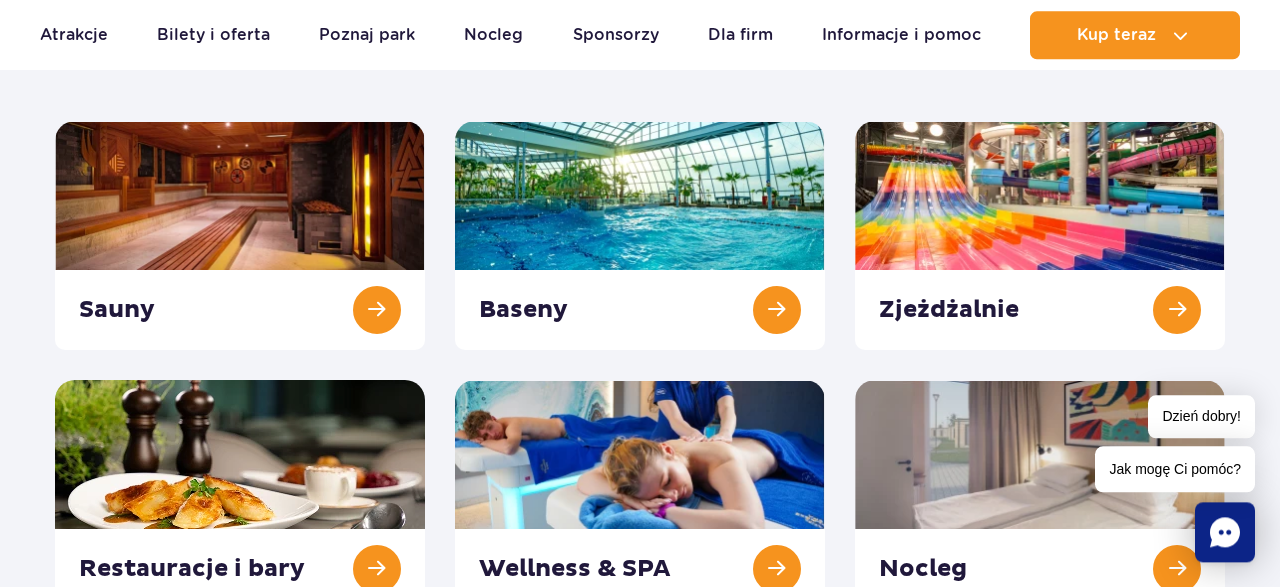 scroll, scrollTop: 312, scrollLeft: 0, axis: vertical 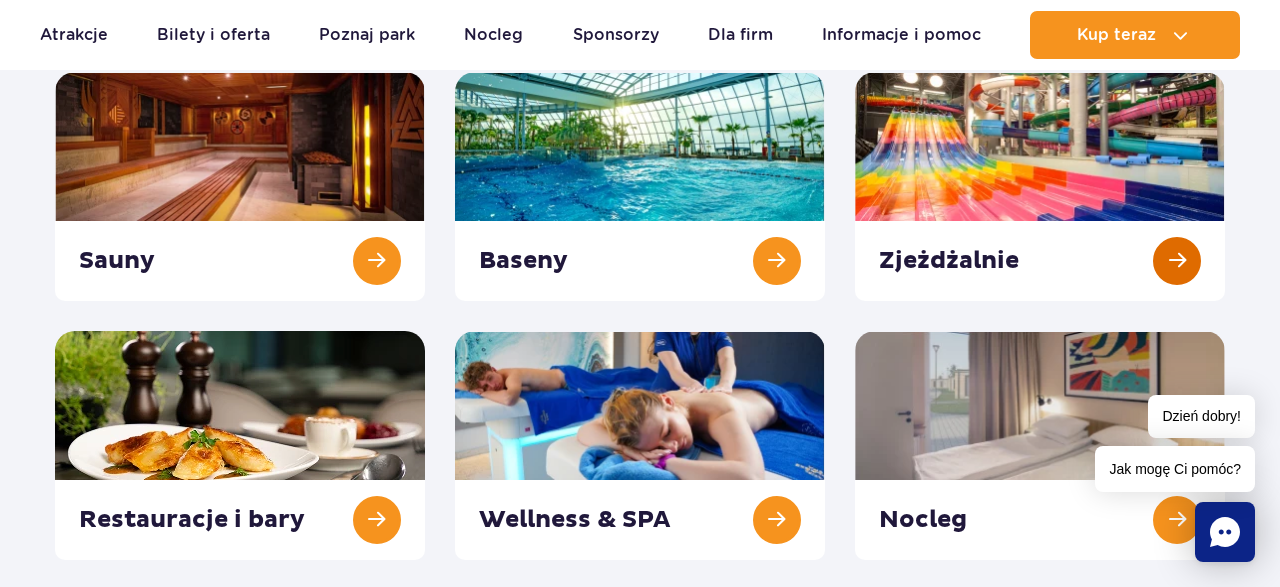 click at bounding box center [1040, 186] 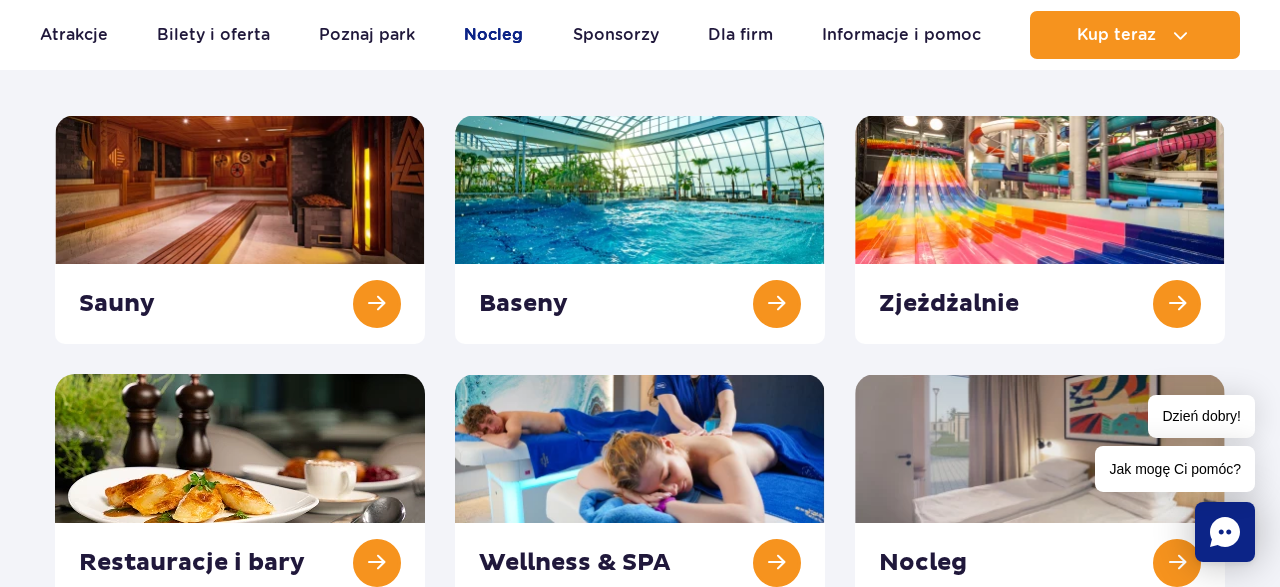 scroll, scrollTop: 312, scrollLeft: 0, axis: vertical 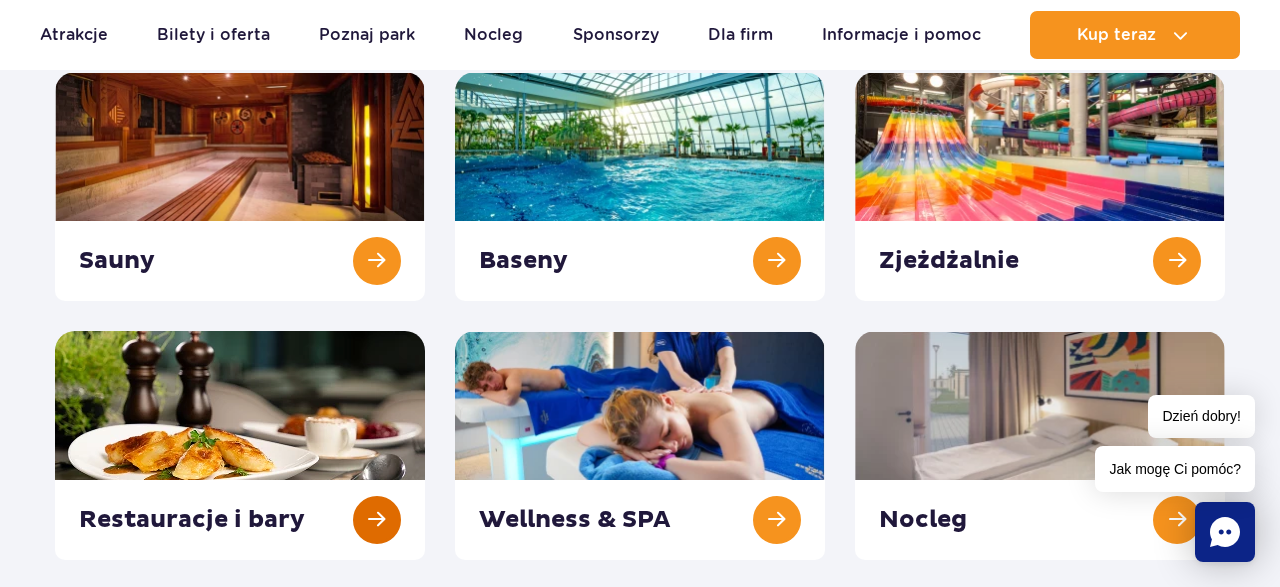 click at bounding box center [240, 445] 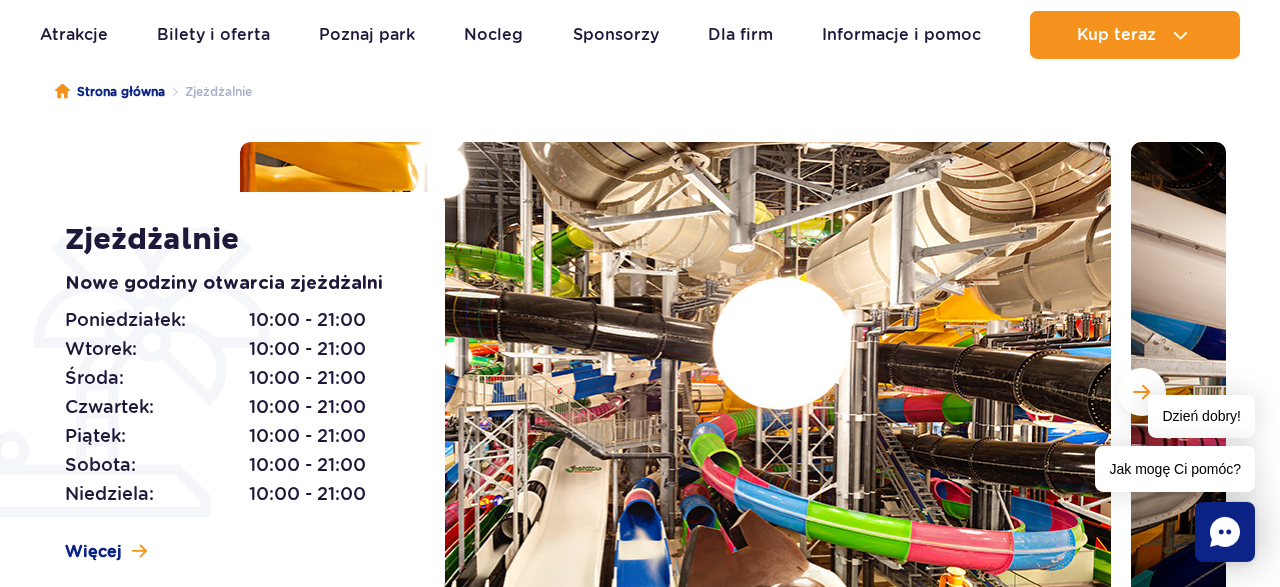 scroll, scrollTop: 104, scrollLeft: 0, axis: vertical 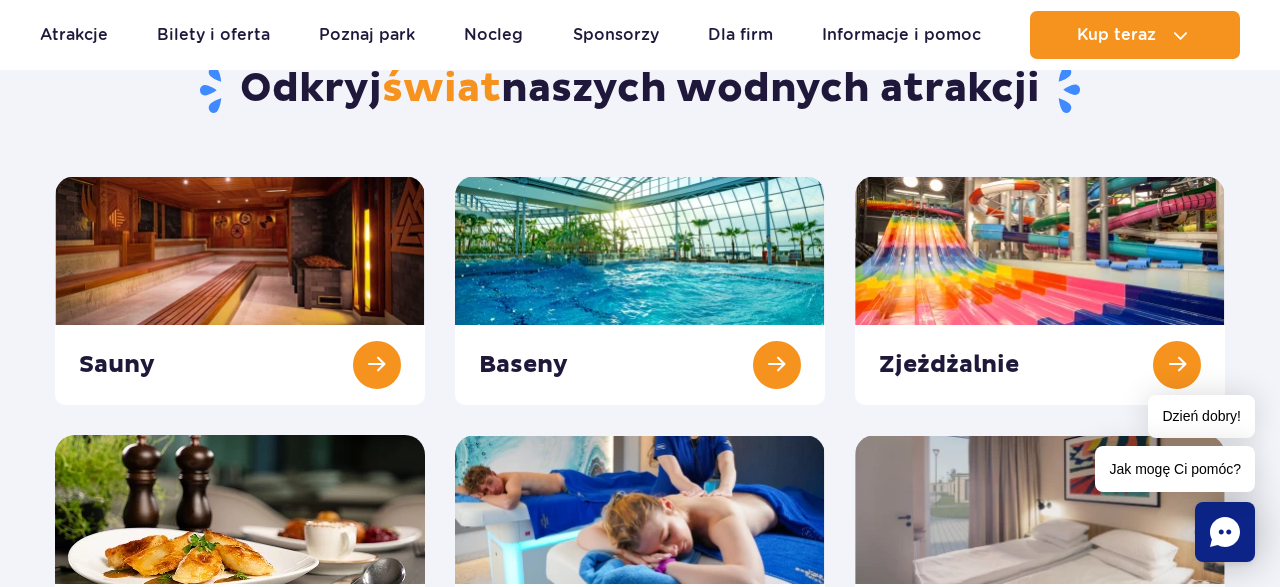 click at bounding box center [240, 549] 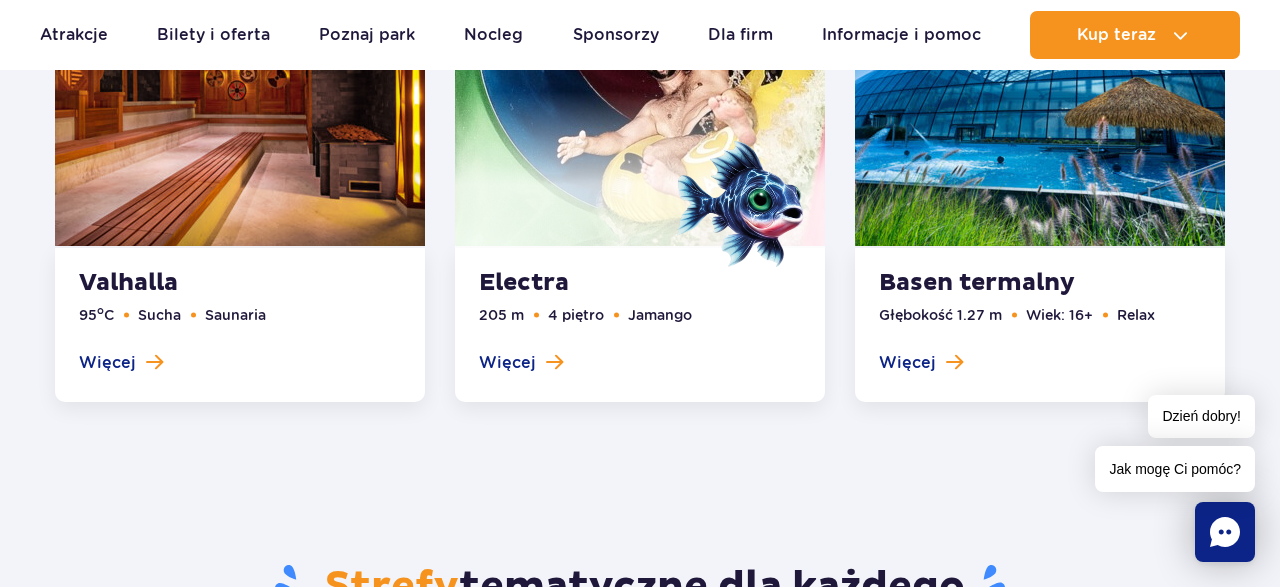 scroll, scrollTop: 3016, scrollLeft: 0, axis: vertical 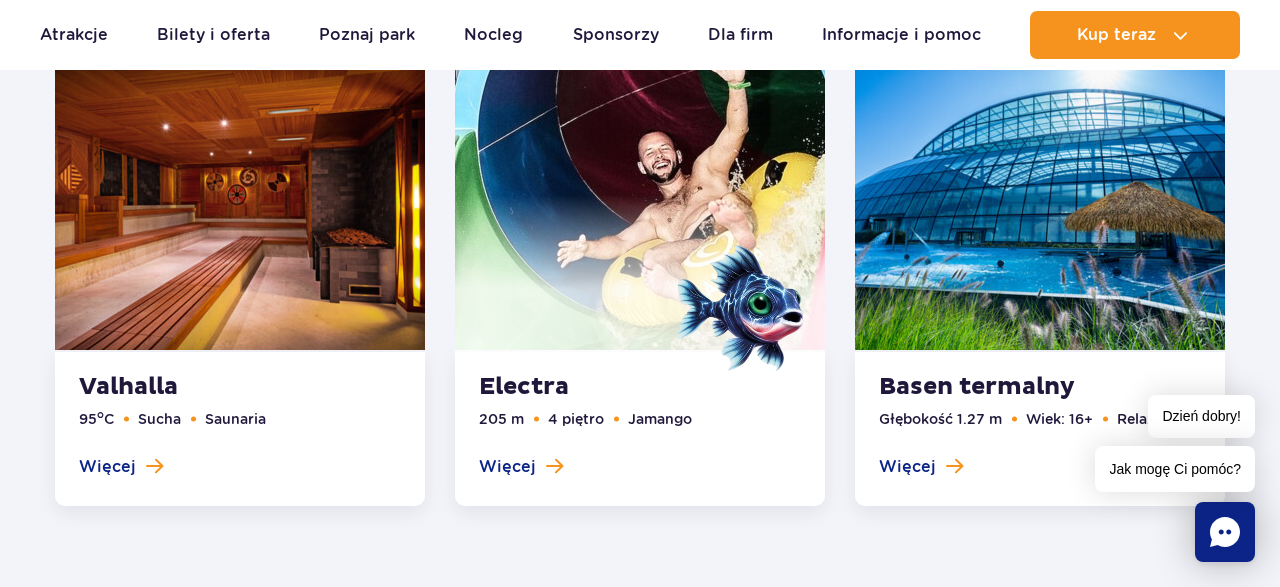 click at bounding box center [1040, 271] 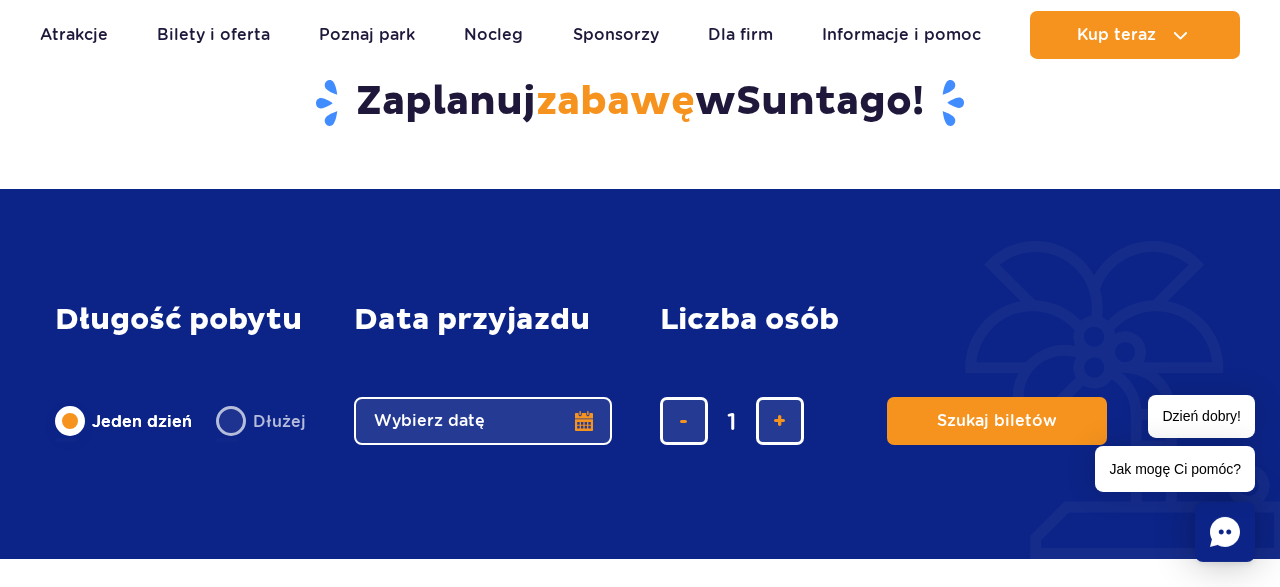 scroll, scrollTop: 4586, scrollLeft: 0, axis: vertical 